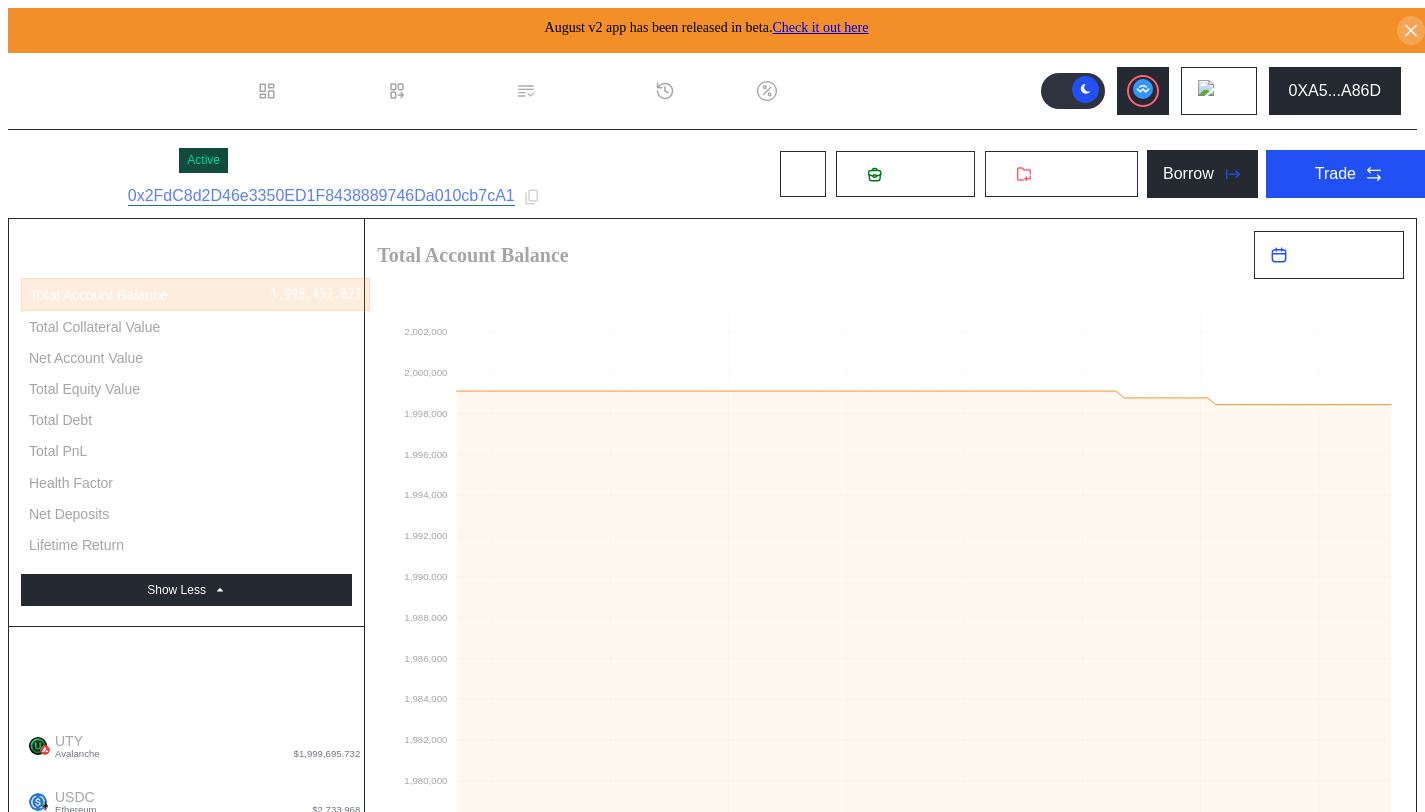 select on "*" 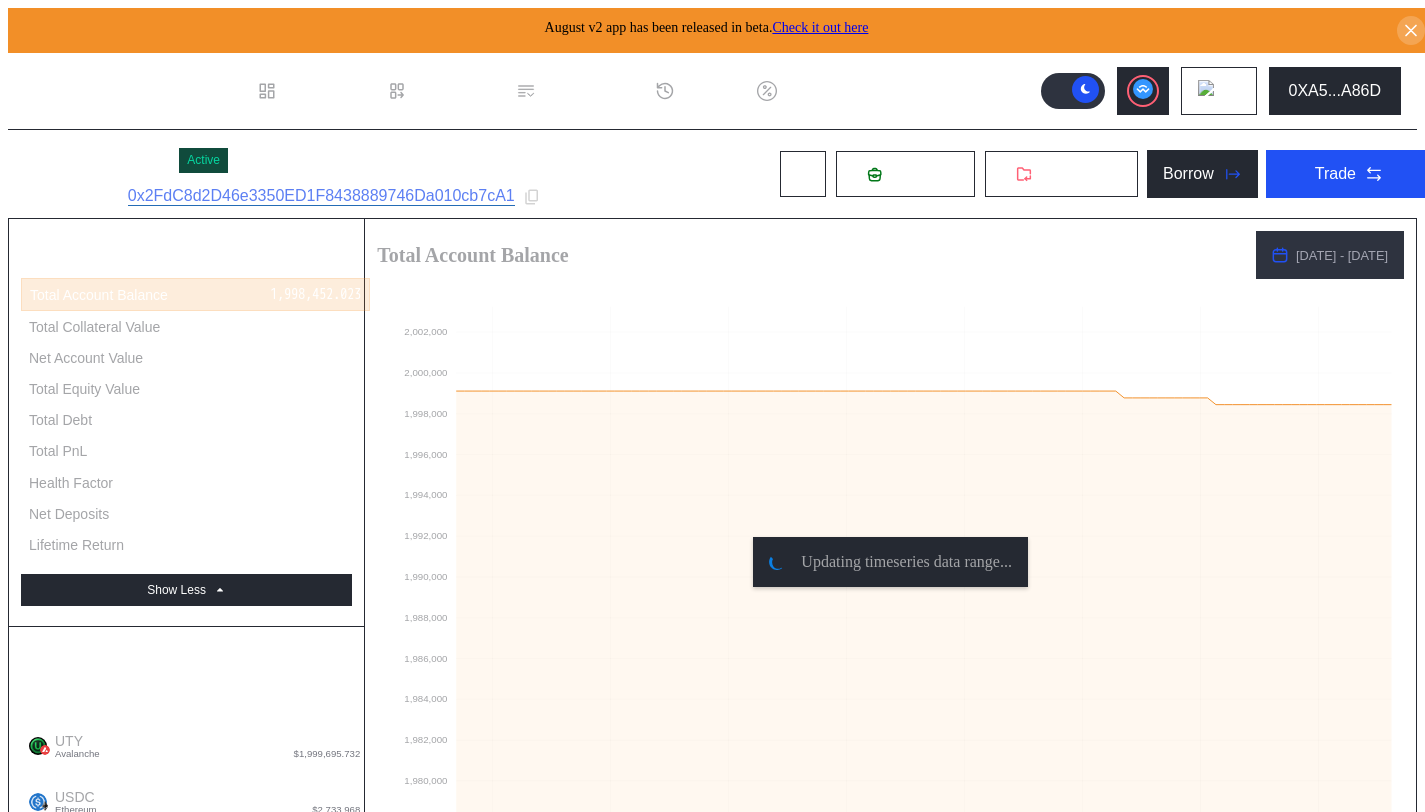 scroll, scrollTop: 35, scrollLeft: 0, axis: vertical 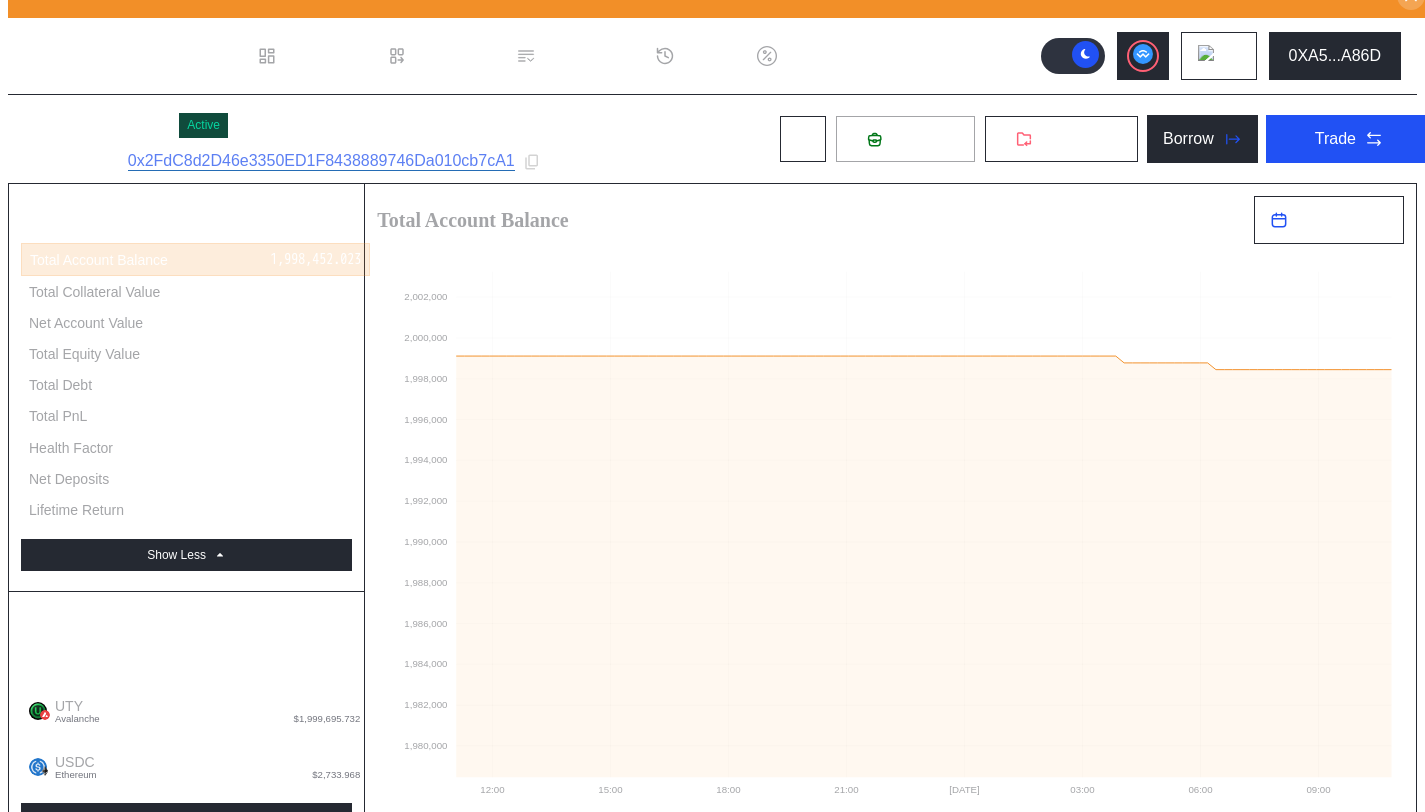 click on "Deposit" at bounding box center [905, 139] 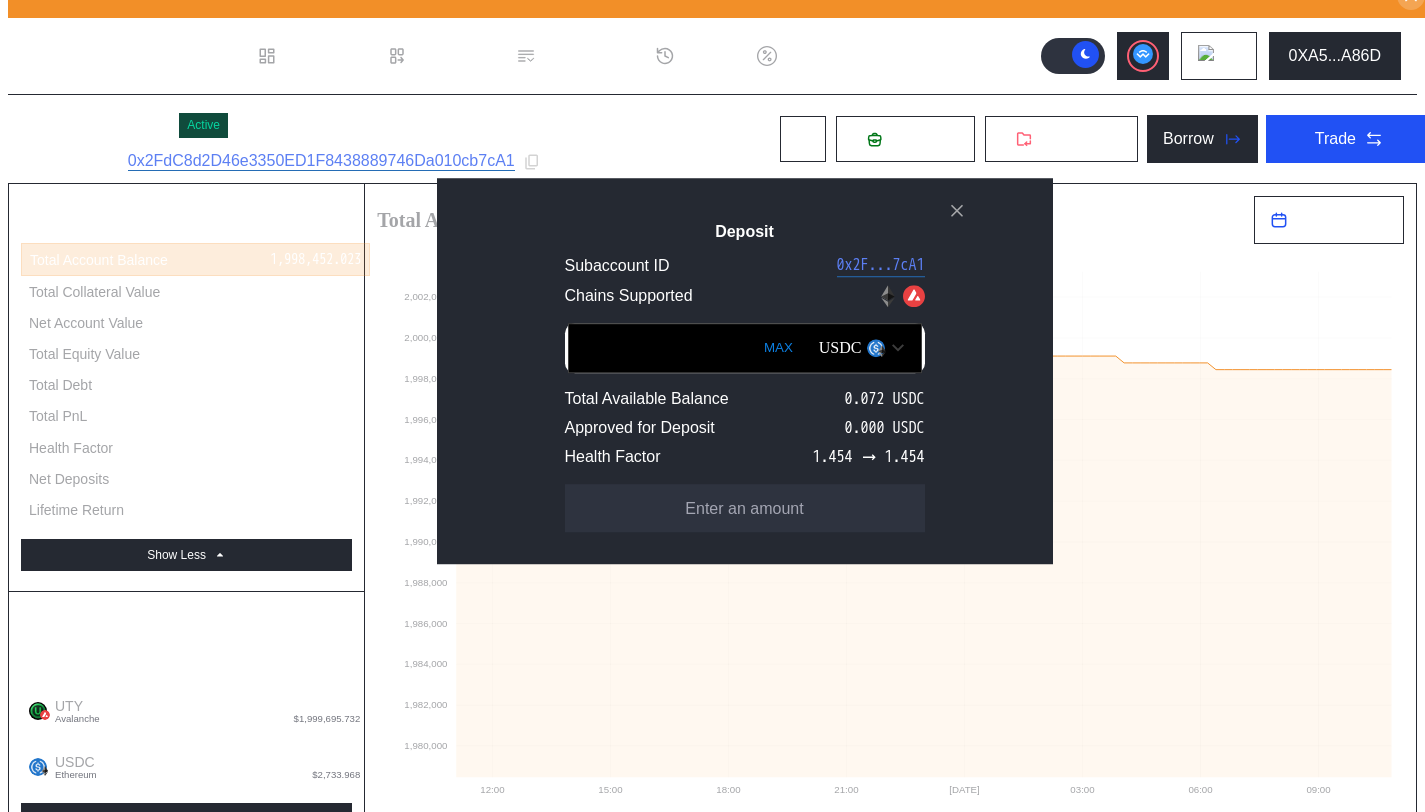 click on "USDC" at bounding box center [840, 348] 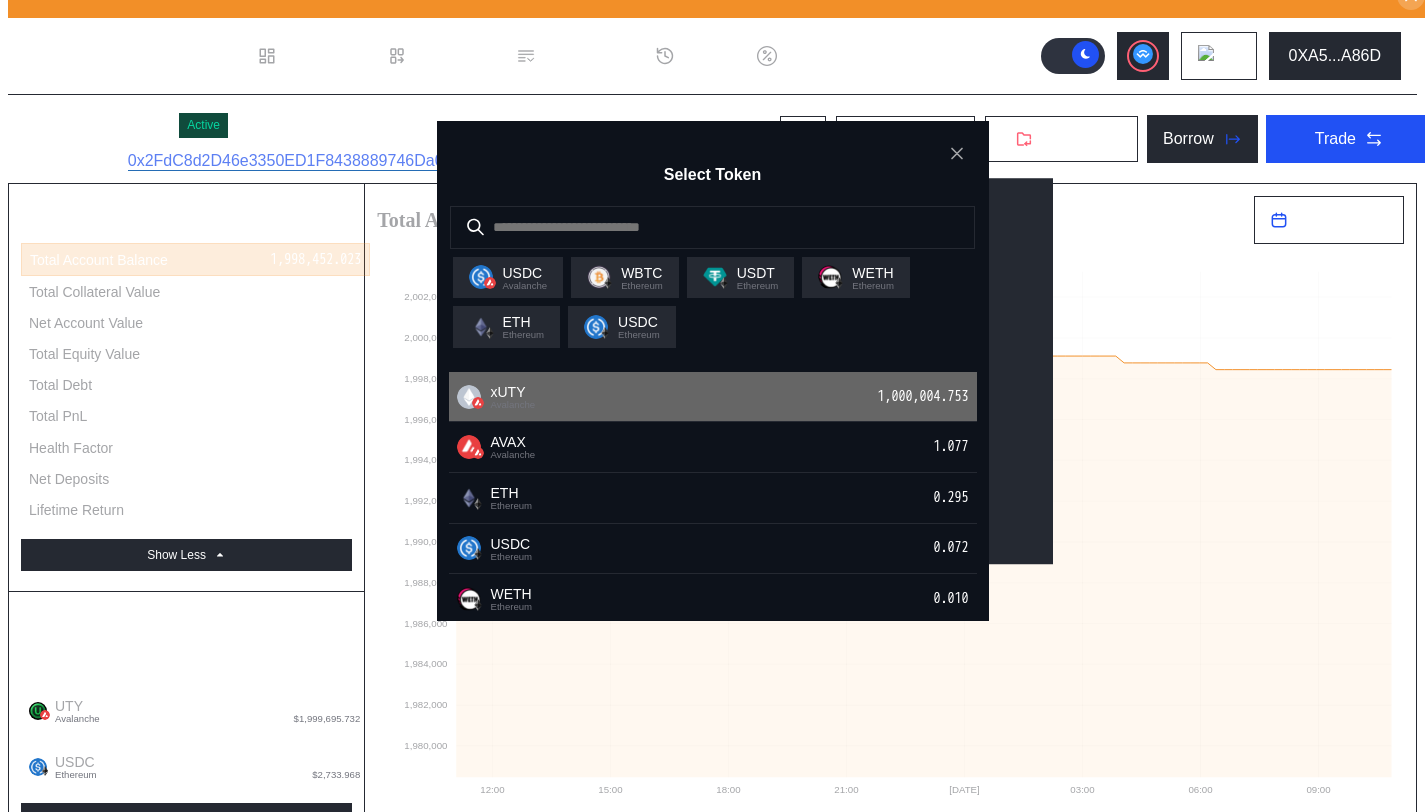 click on "xUTY Avalanche 1,000,004.753" at bounding box center (713, 397) 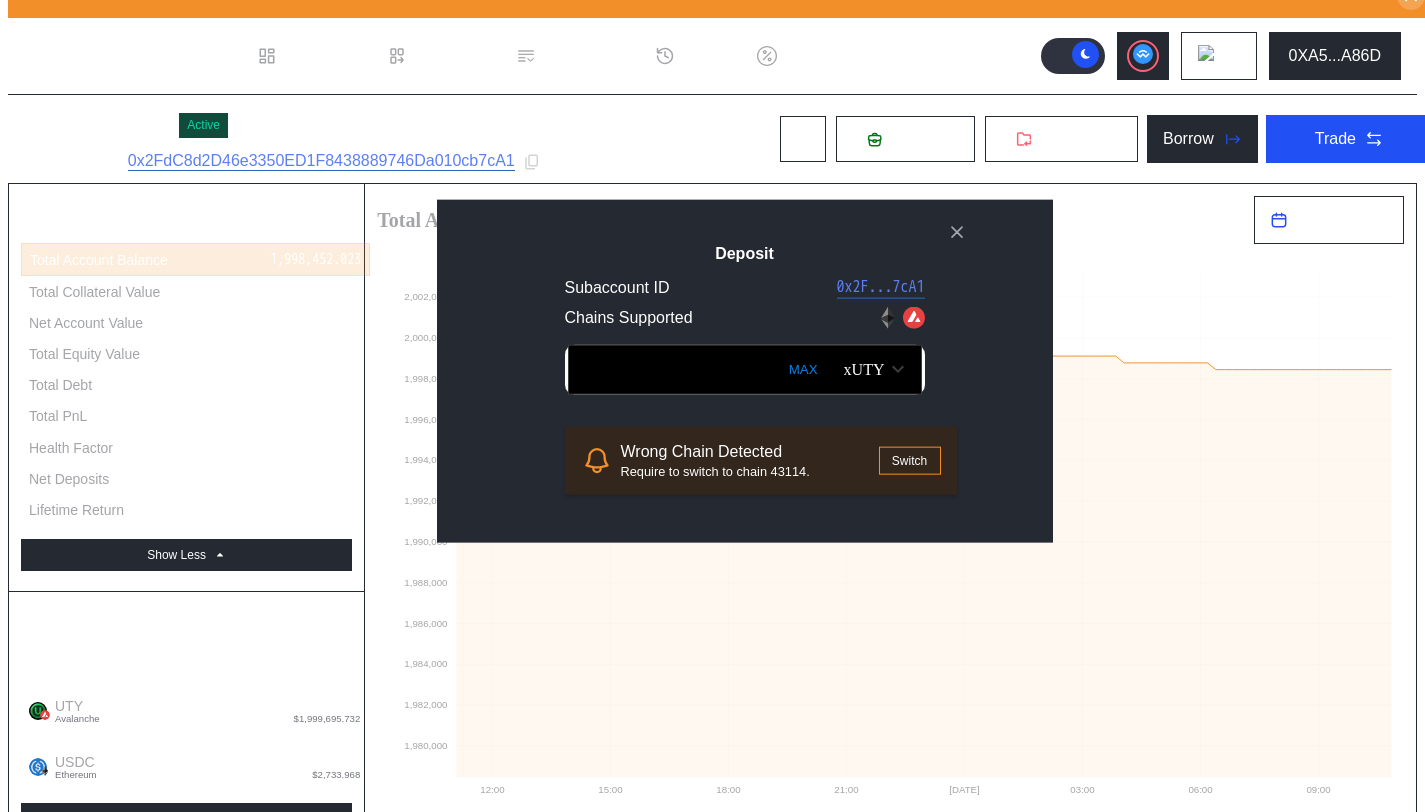drag, startPoint x: 791, startPoint y: 418, endPoint x: 780, endPoint y: 410, distance: 13.601471 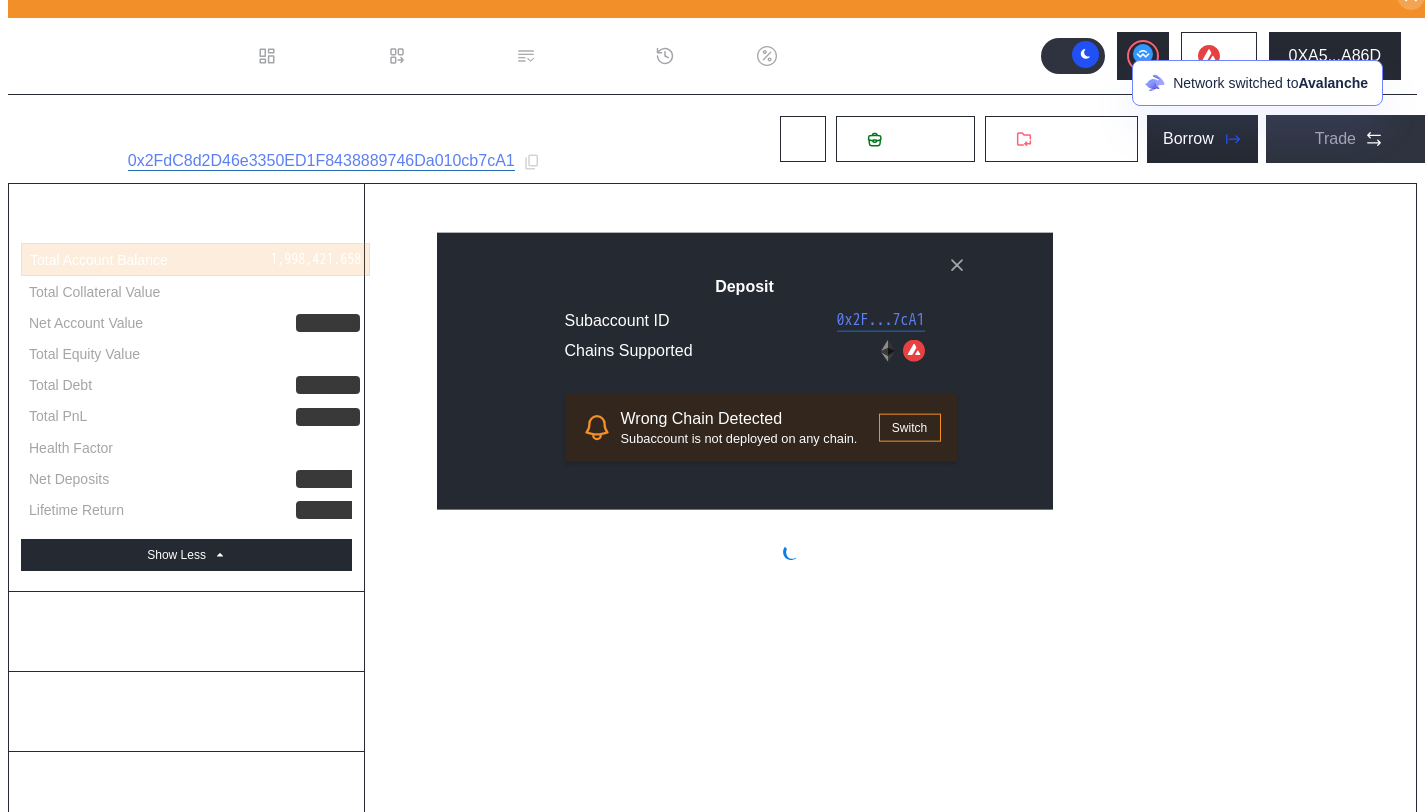 select on "*" 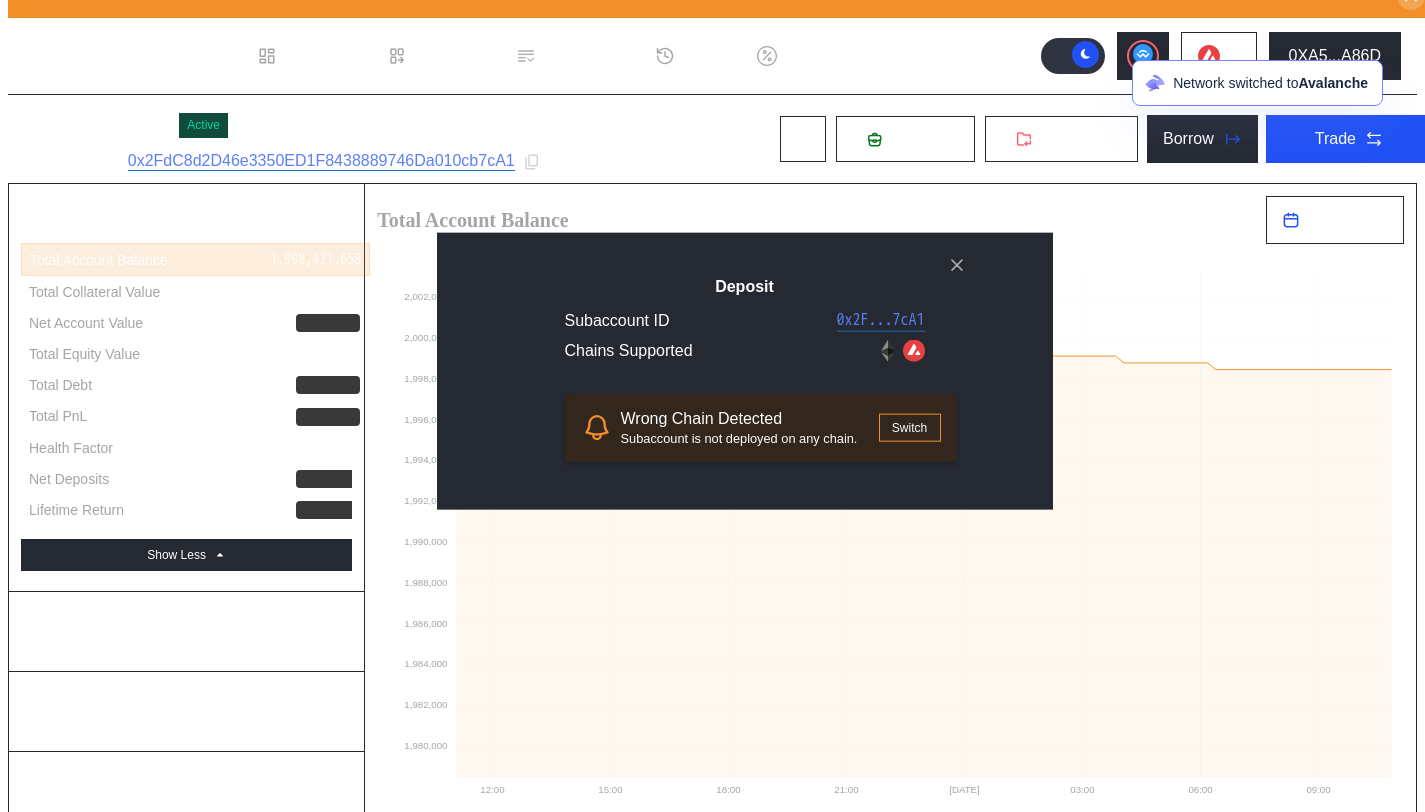 click on "Switch" at bounding box center [910, 427] 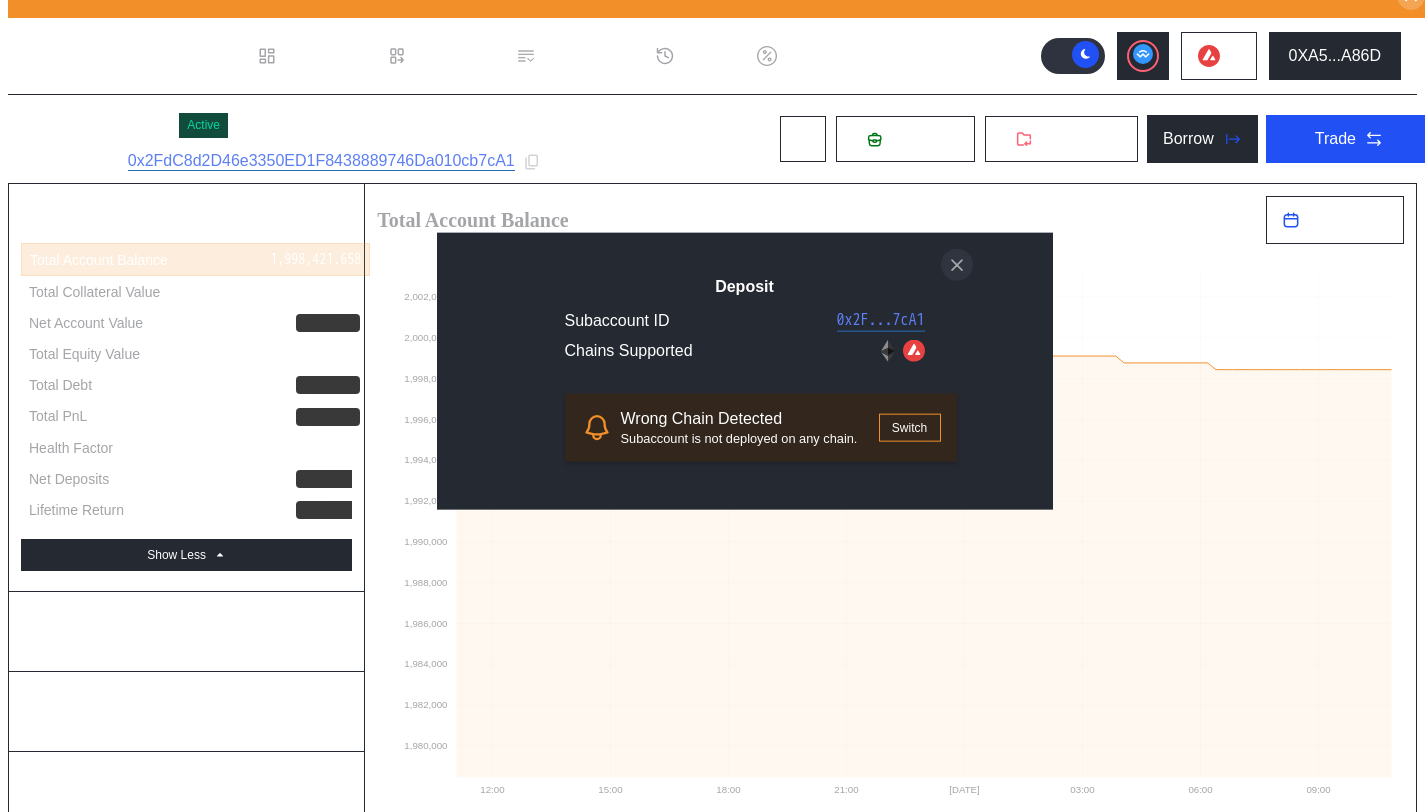 click at bounding box center (957, 265) 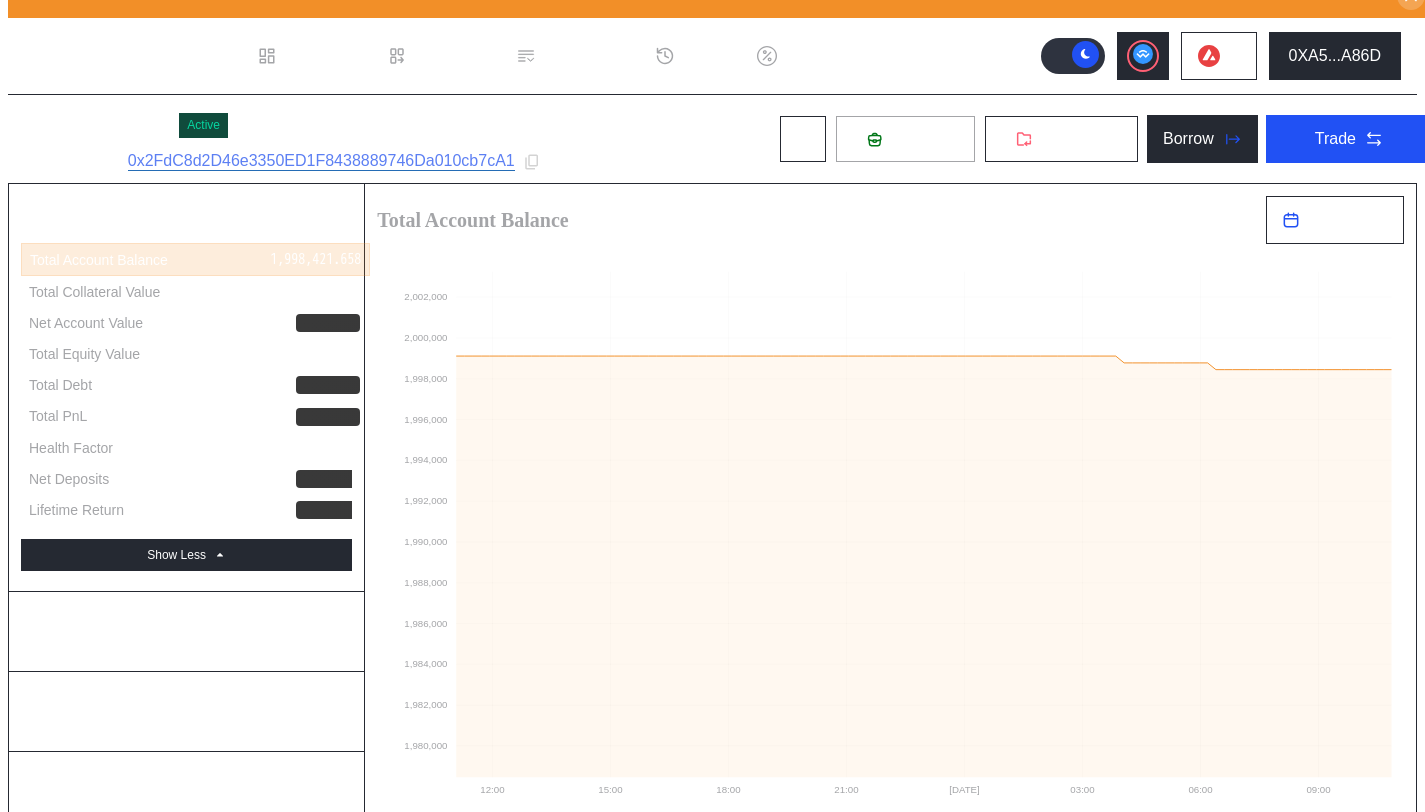 click on "Deposit" at bounding box center [917, 139] 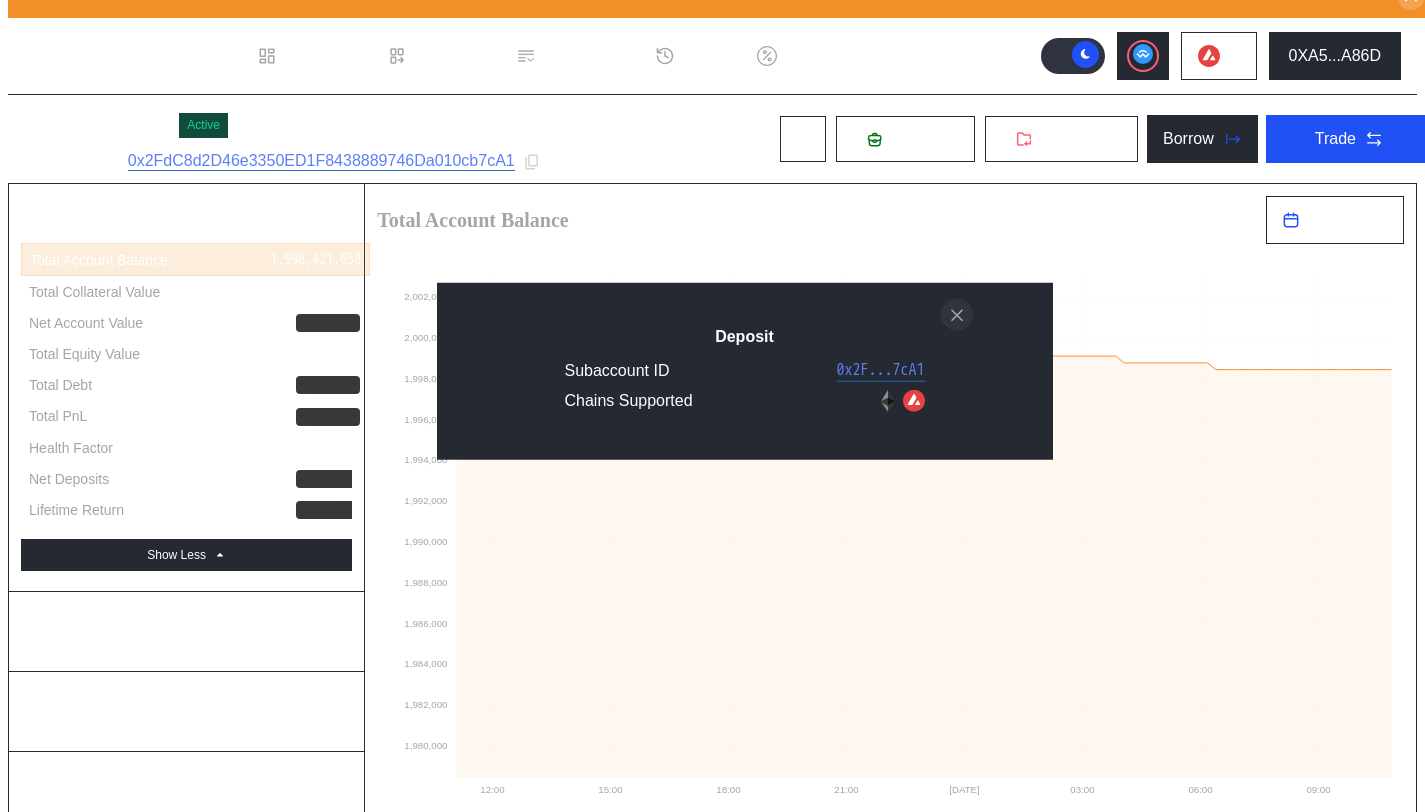 click at bounding box center (957, 315) 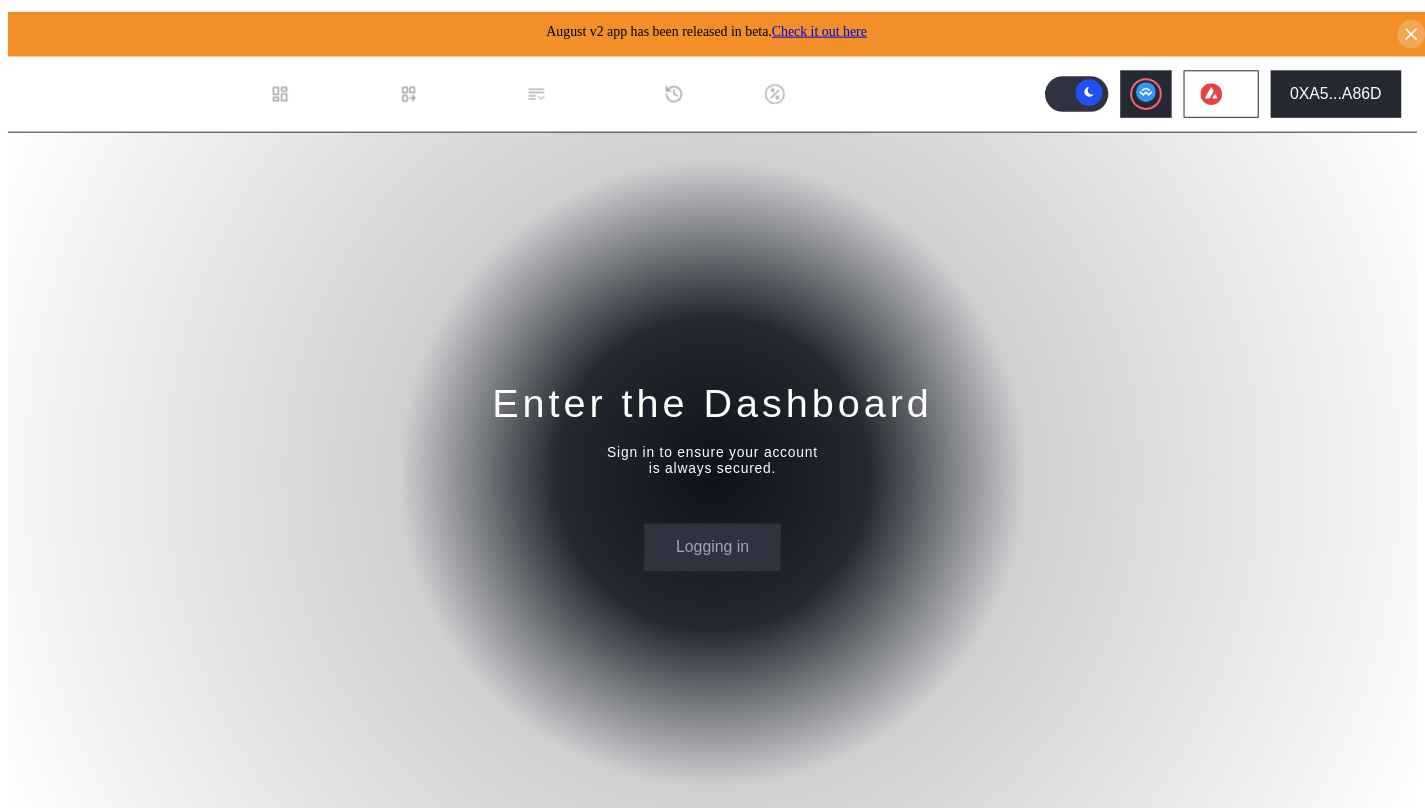 scroll, scrollTop: 0, scrollLeft: 0, axis: both 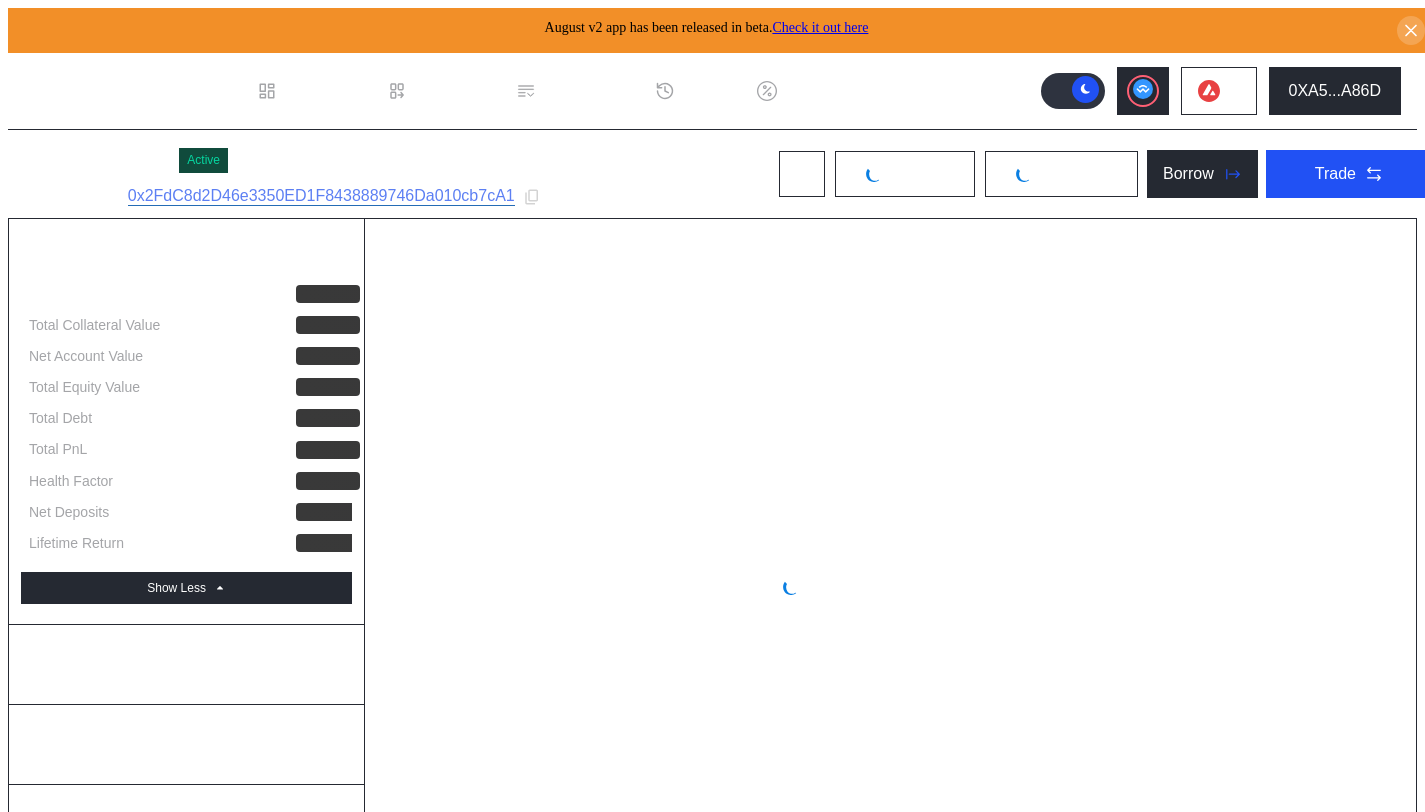 select on "*" 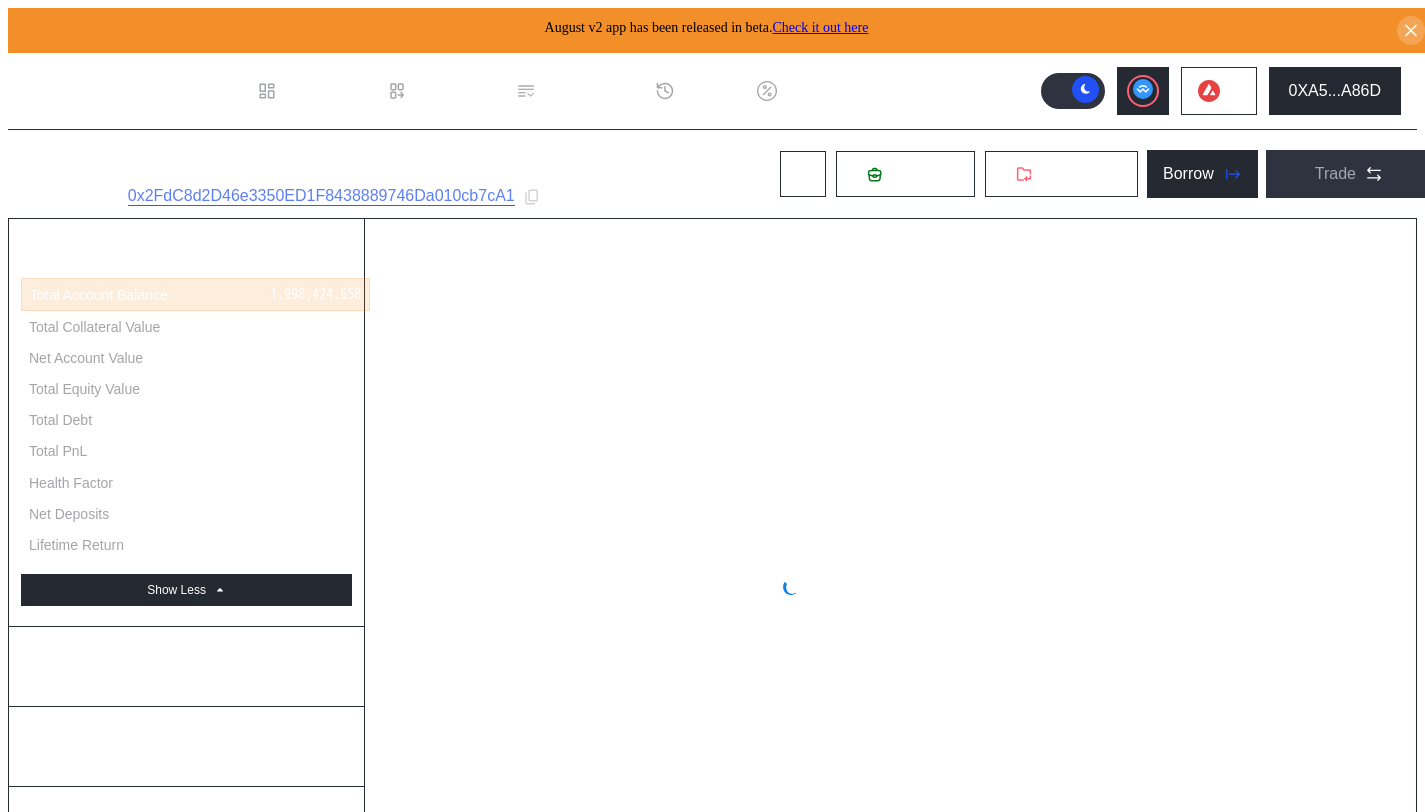 select on "*" 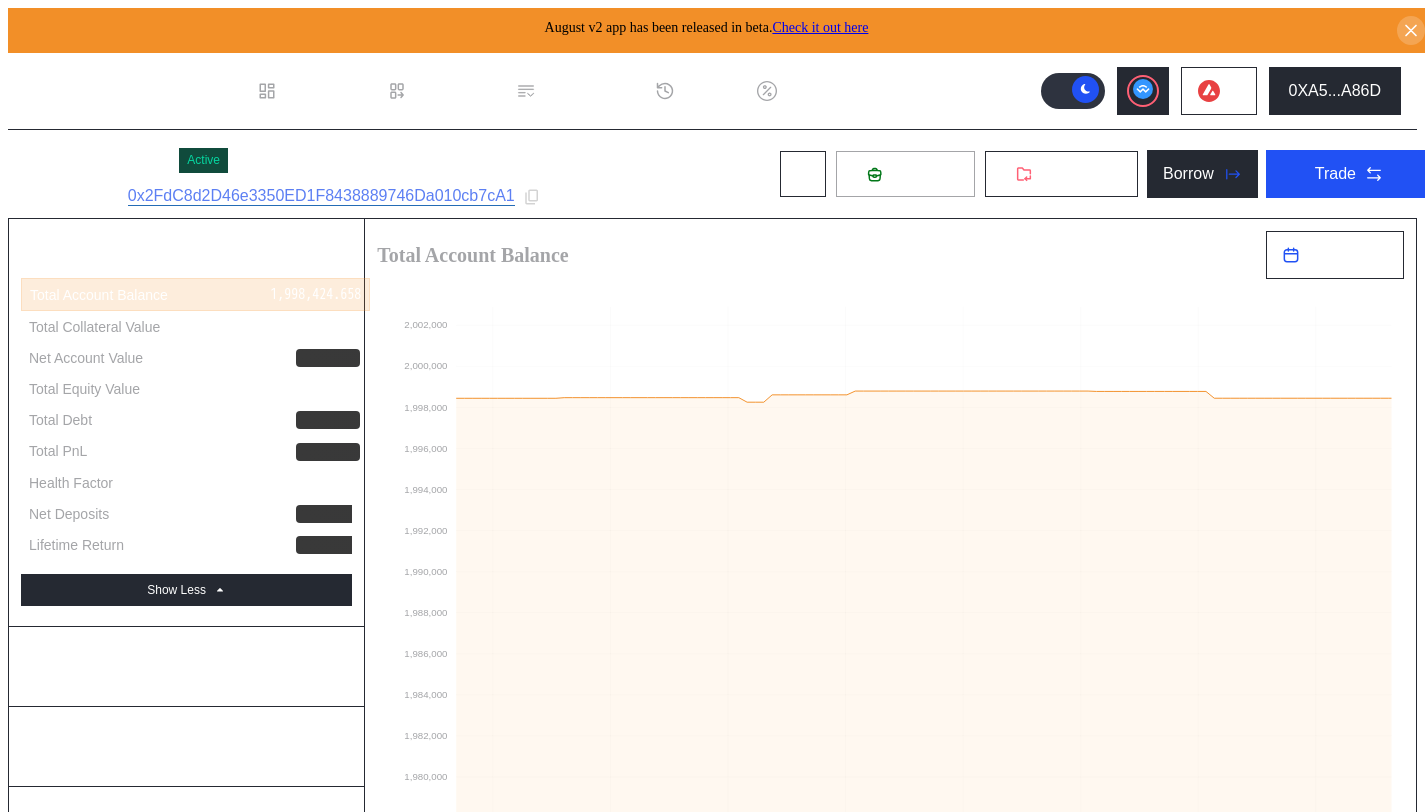 click on "Deposit" at bounding box center [917, 174] 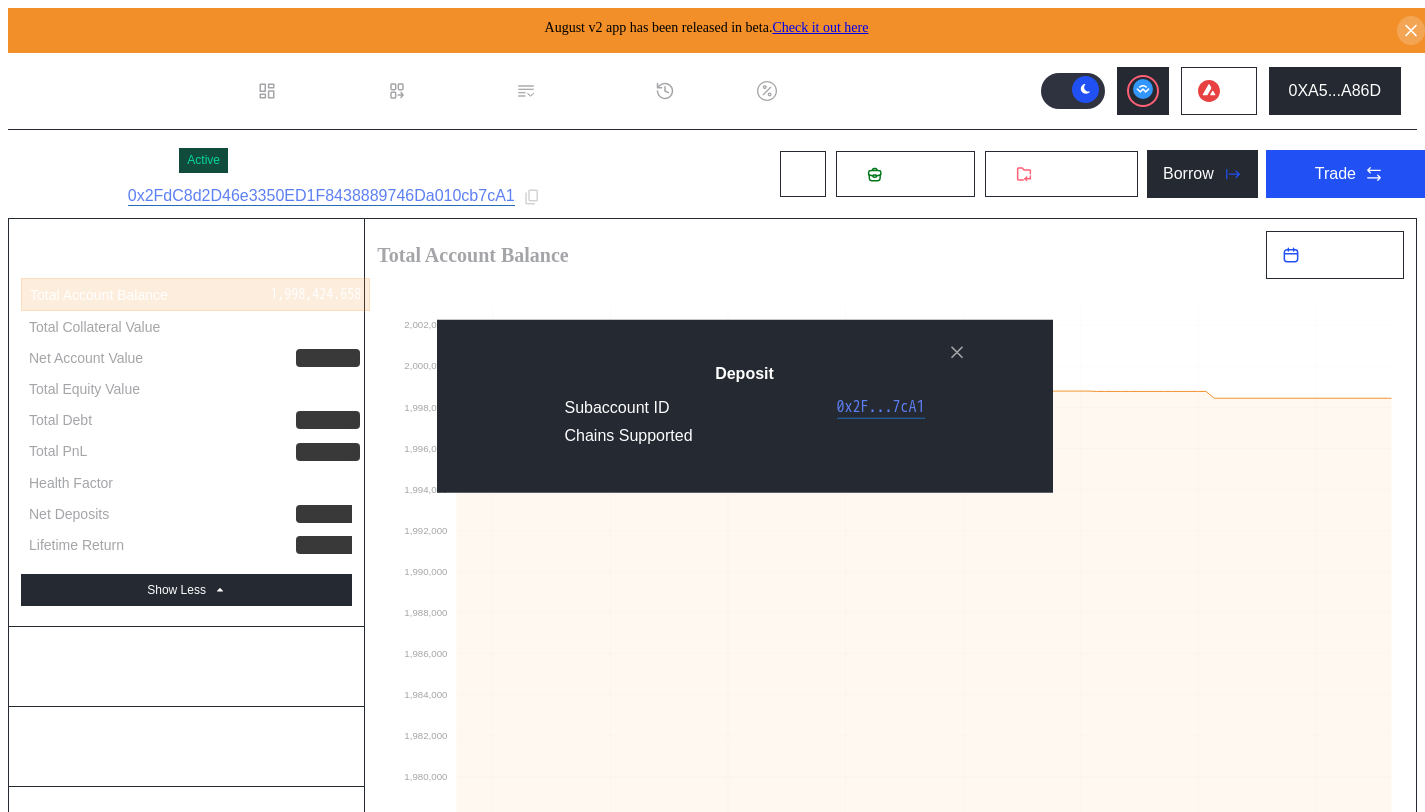 click on "Chains Supported" at bounding box center [629, 435] 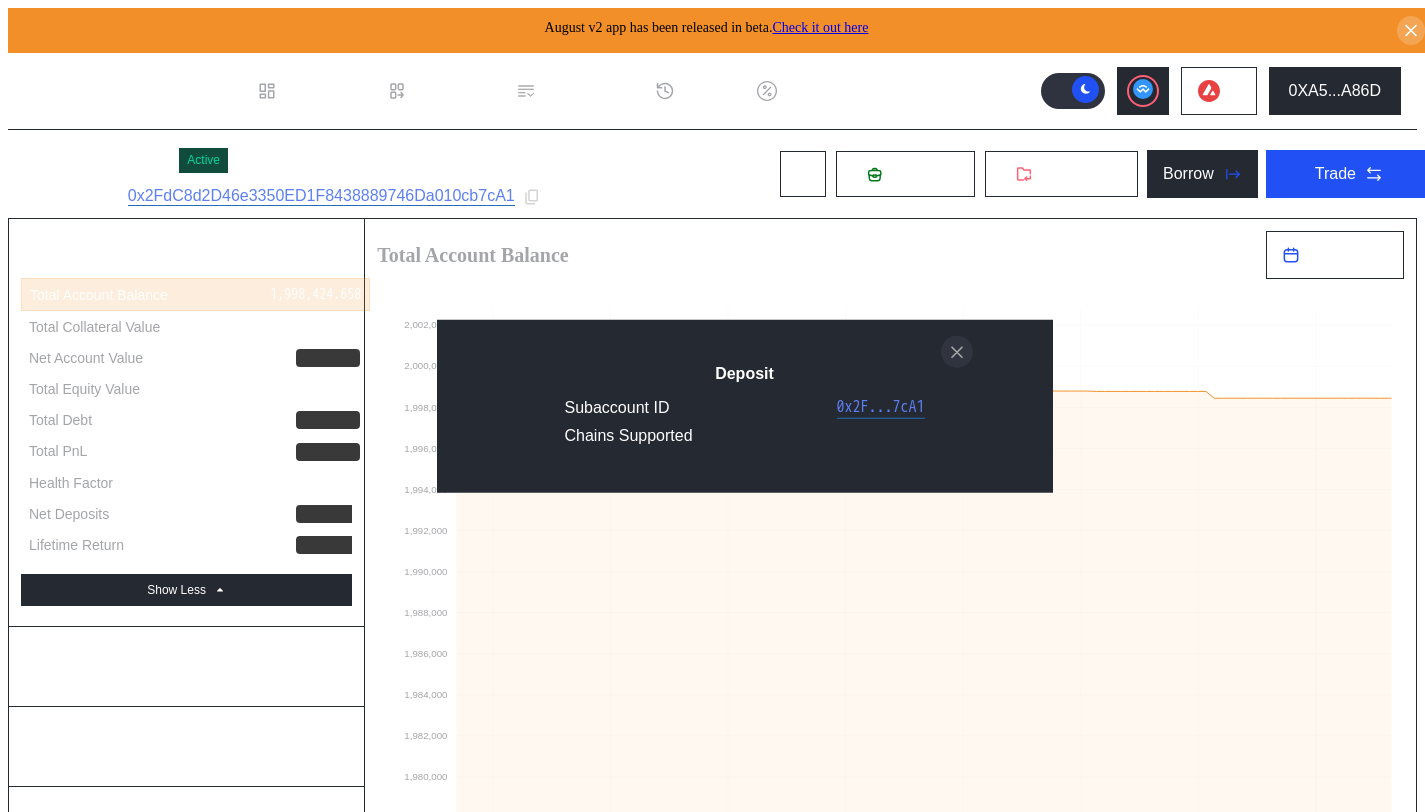 click at bounding box center [957, 352] 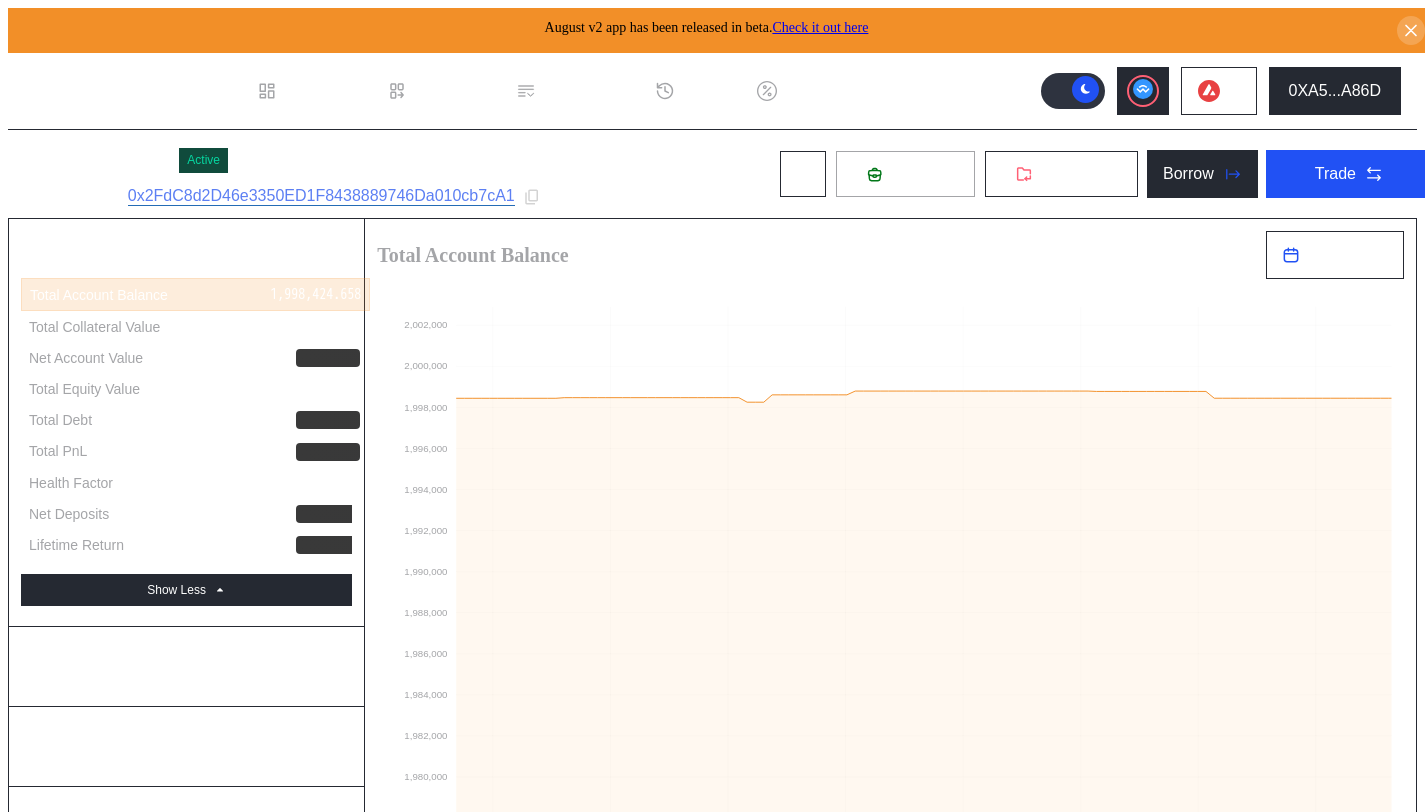 click on "Deposit" at bounding box center (905, 174) 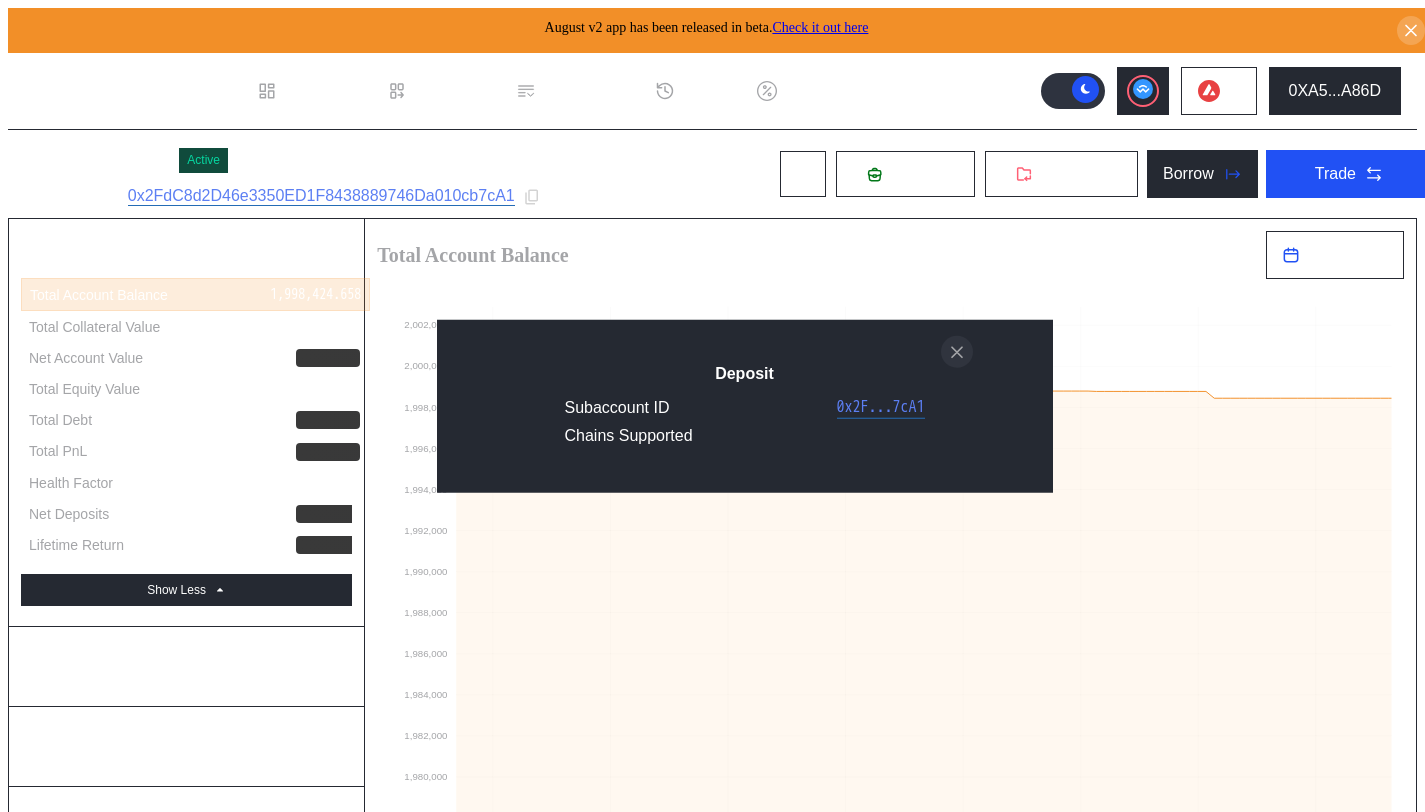 click at bounding box center [957, 352] 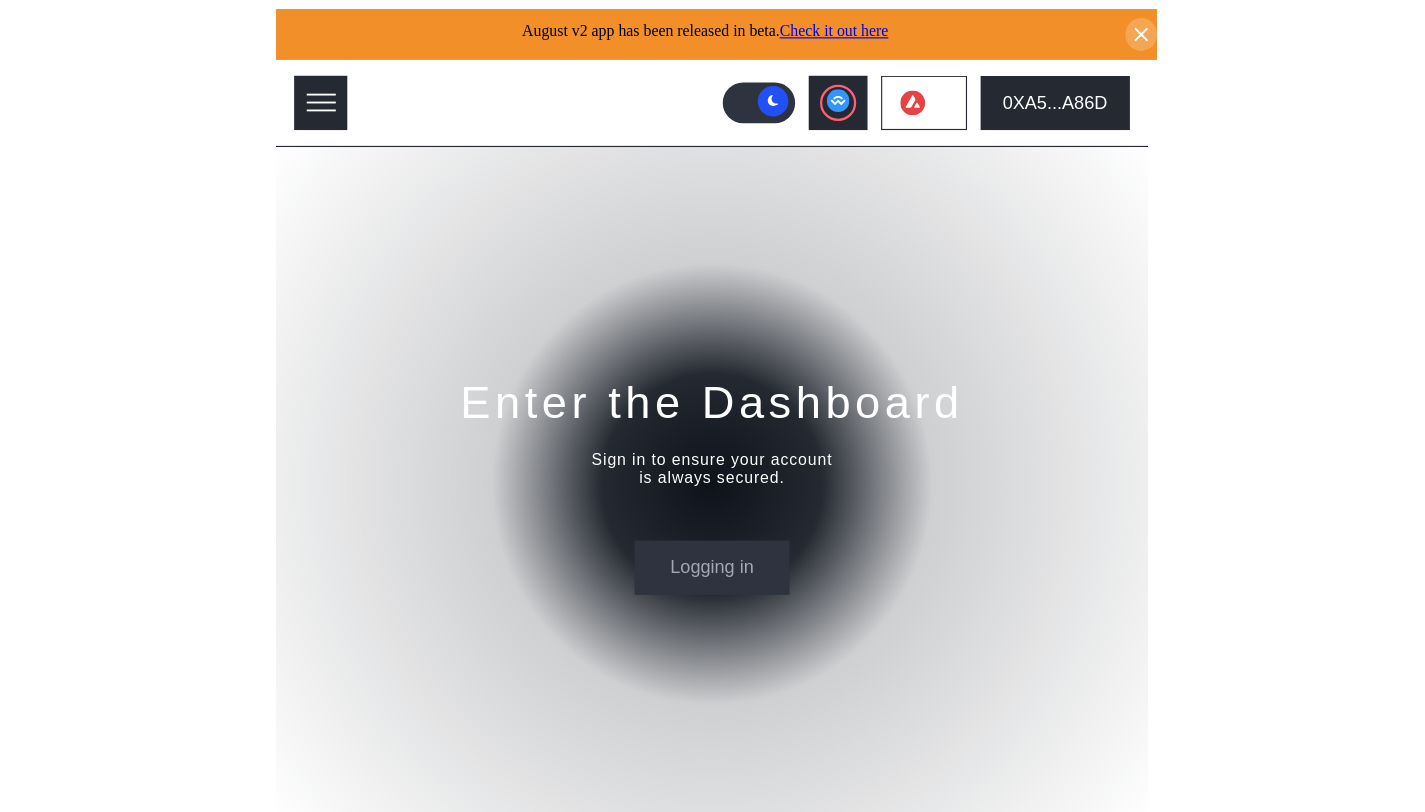 scroll, scrollTop: 0, scrollLeft: 0, axis: both 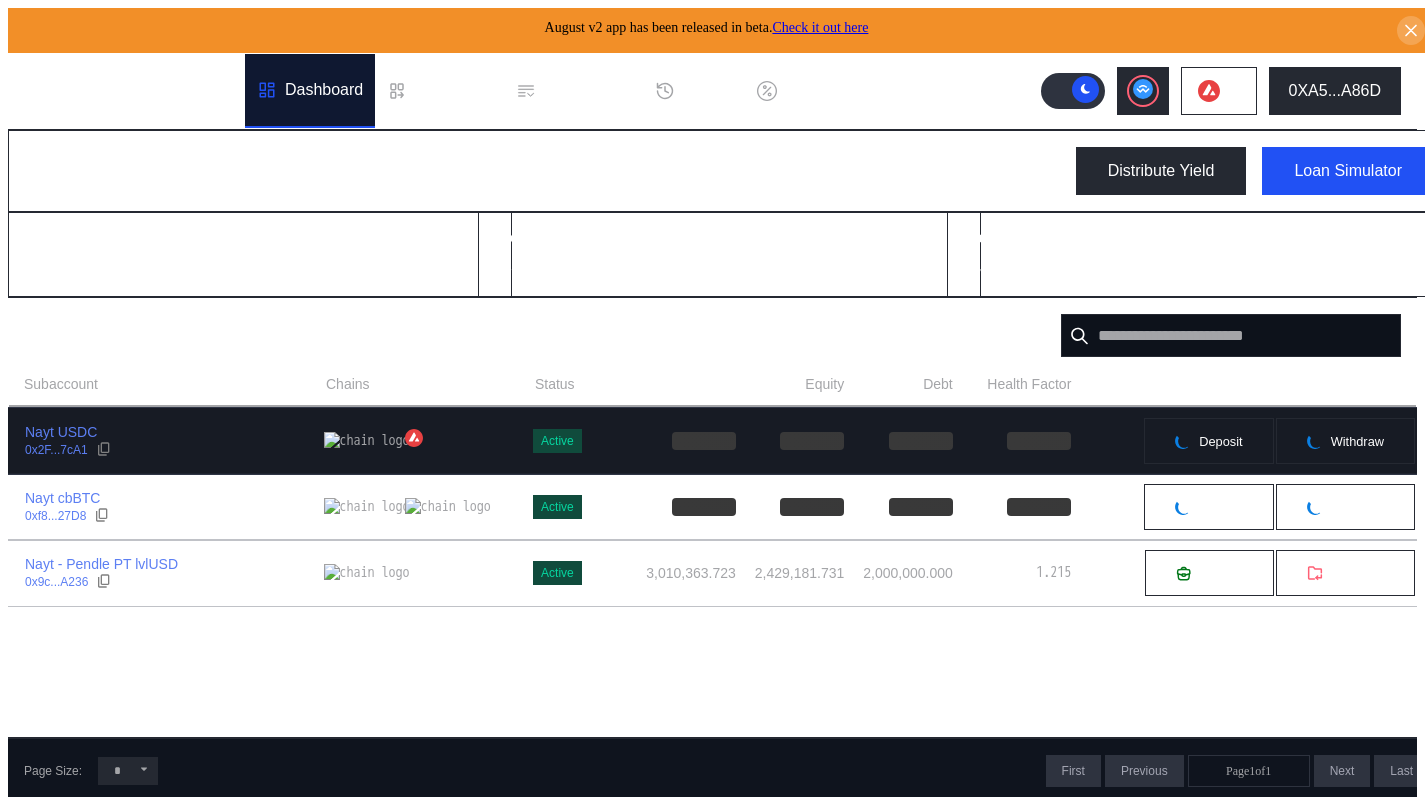 click on "Nayt USDC  0x2F...7cA1" at bounding box center (166, 441) 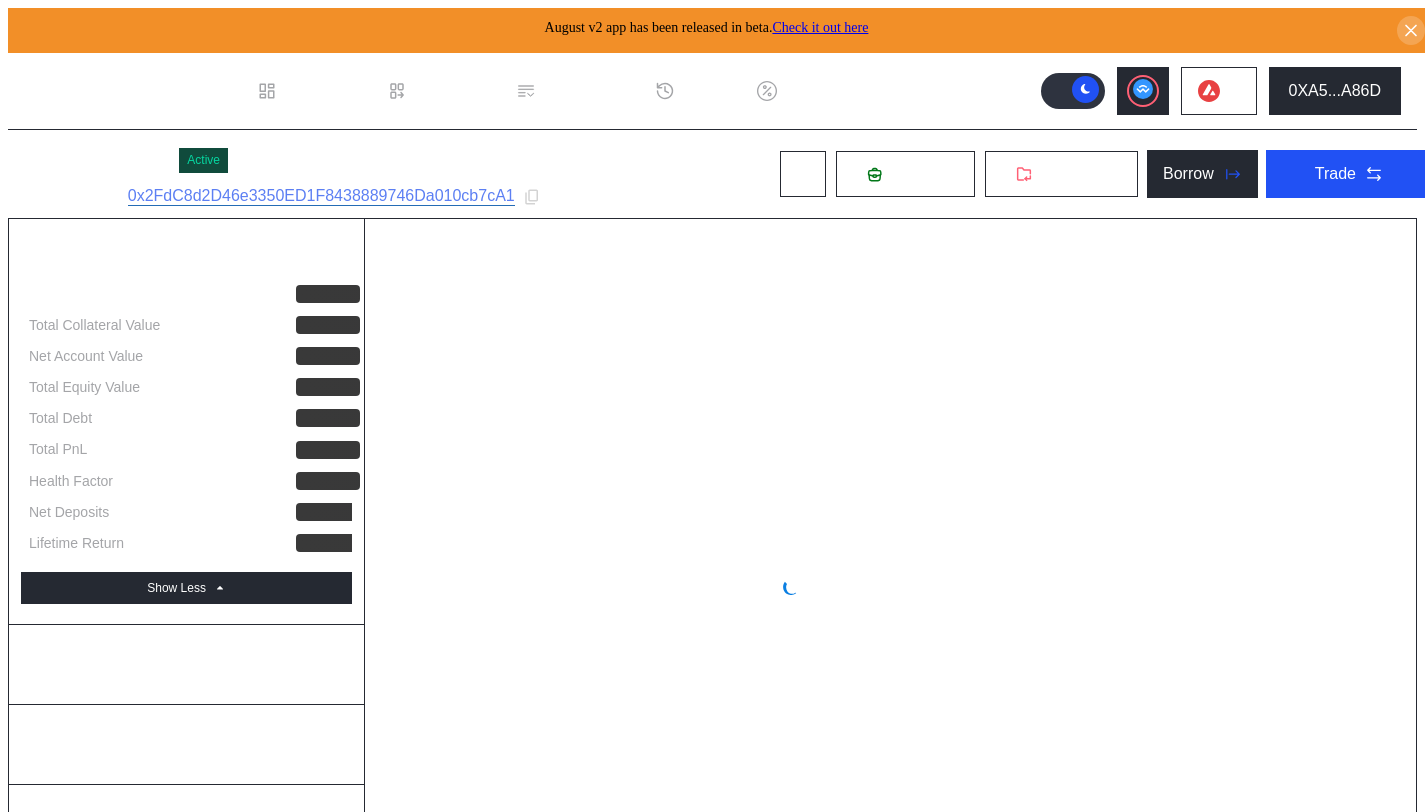 select on "*" 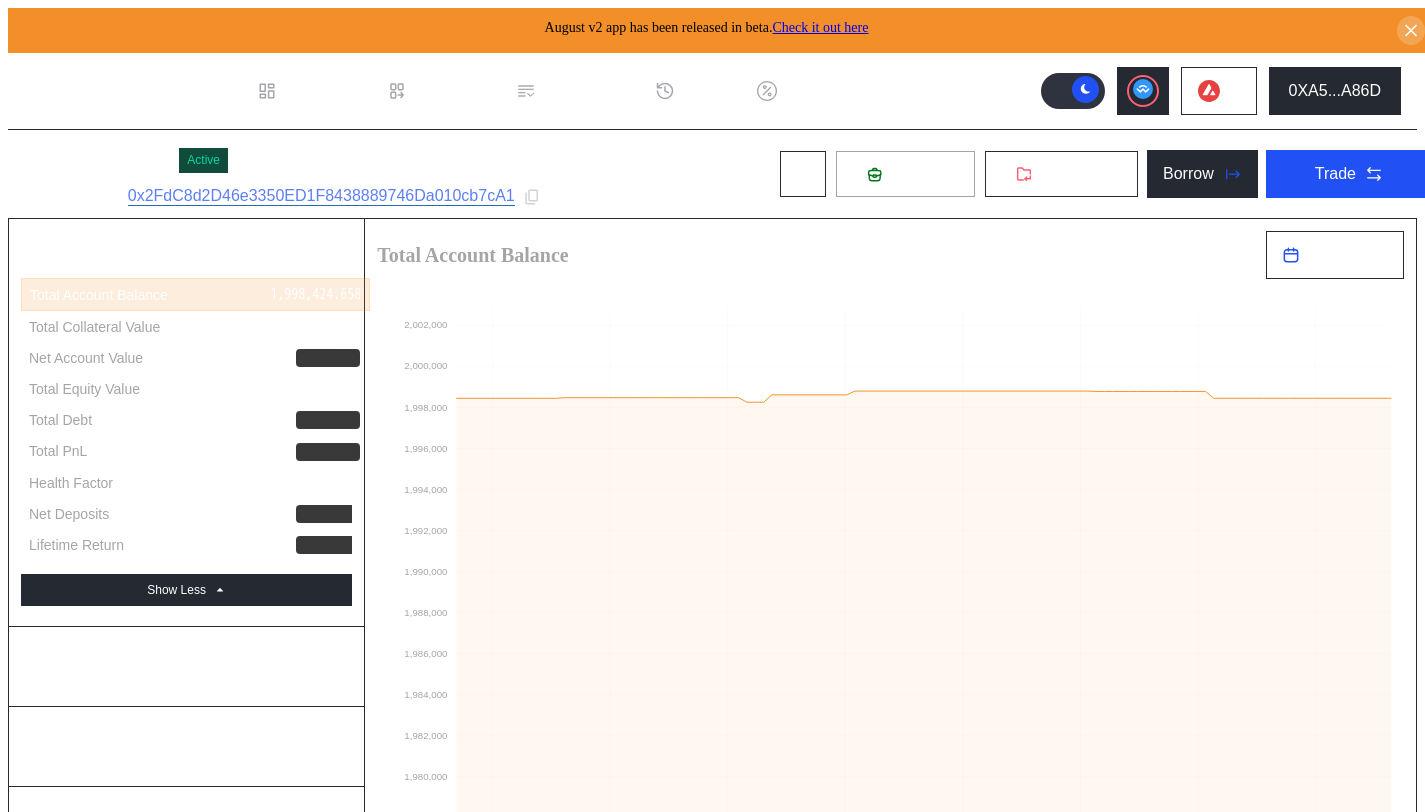 click on "Deposit" at bounding box center (905, 174) 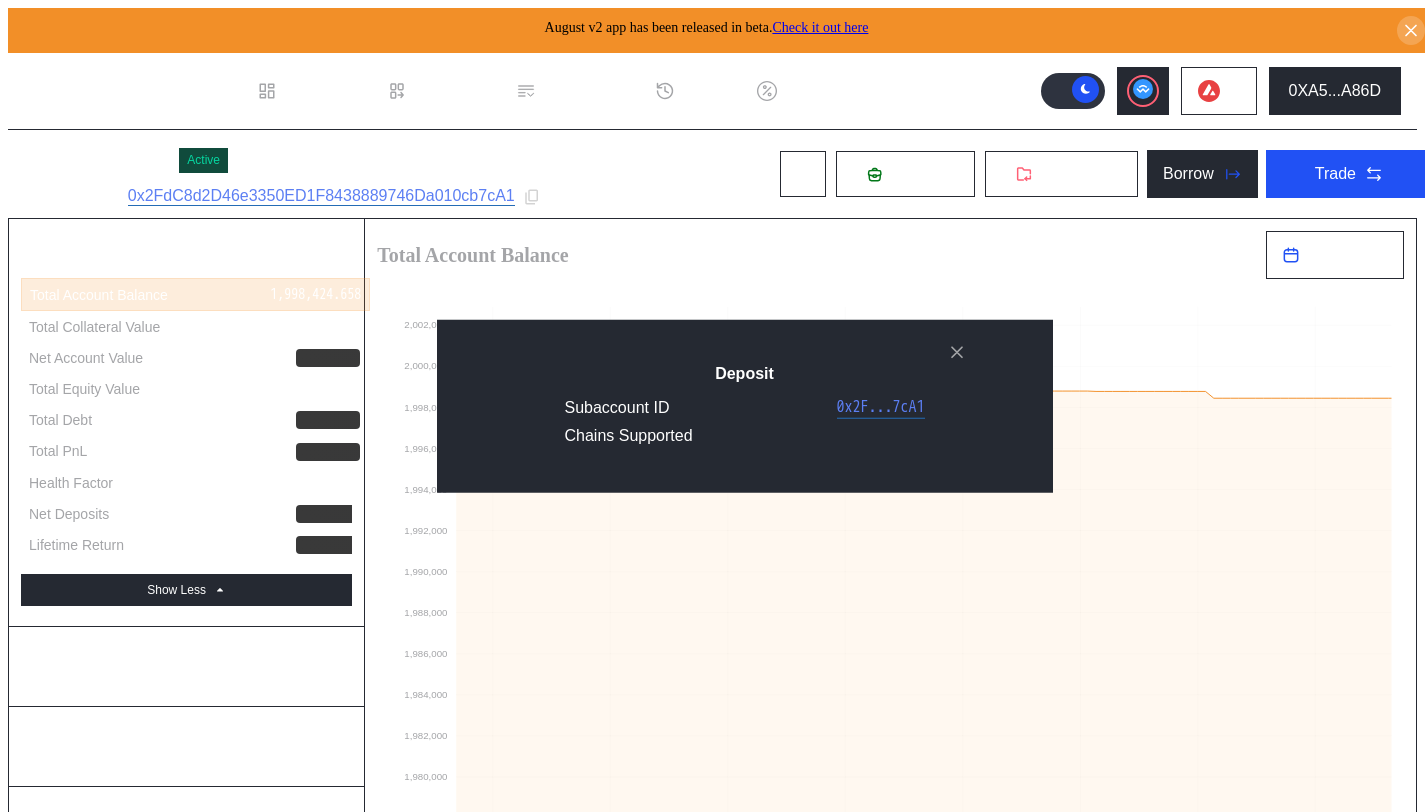 click at bounding box center (957, 352) 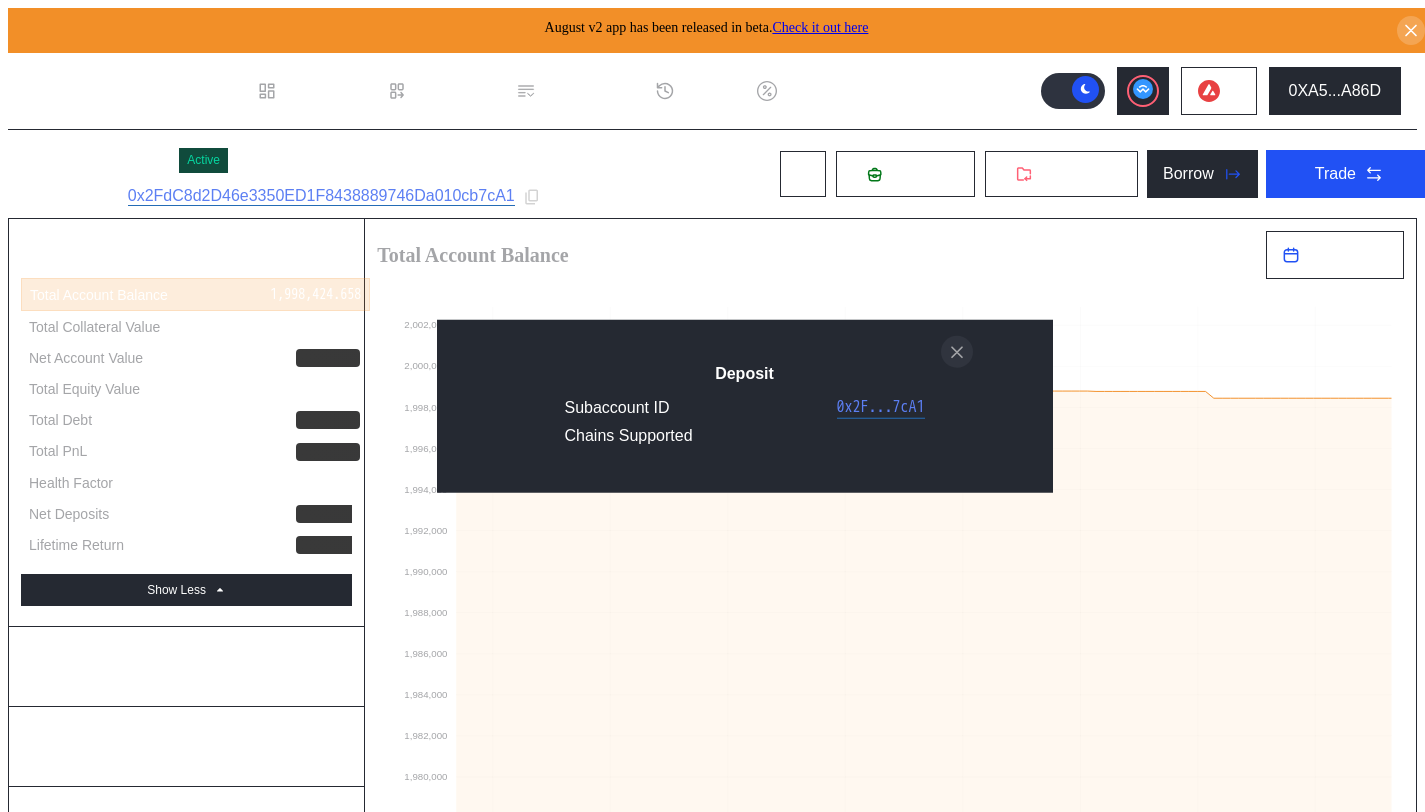 click 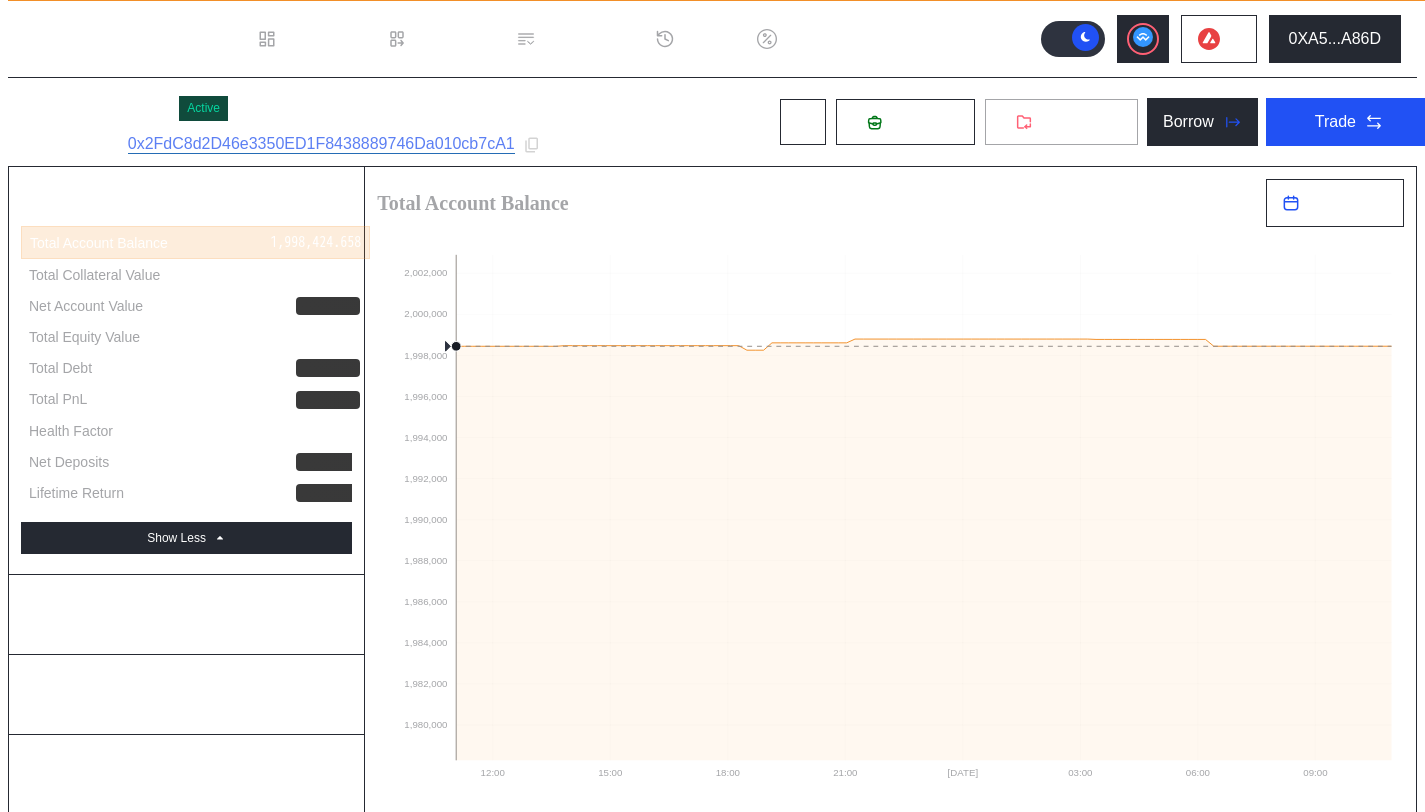 scroll, scrollTop: 0, scrollLeft: 0, axis: both 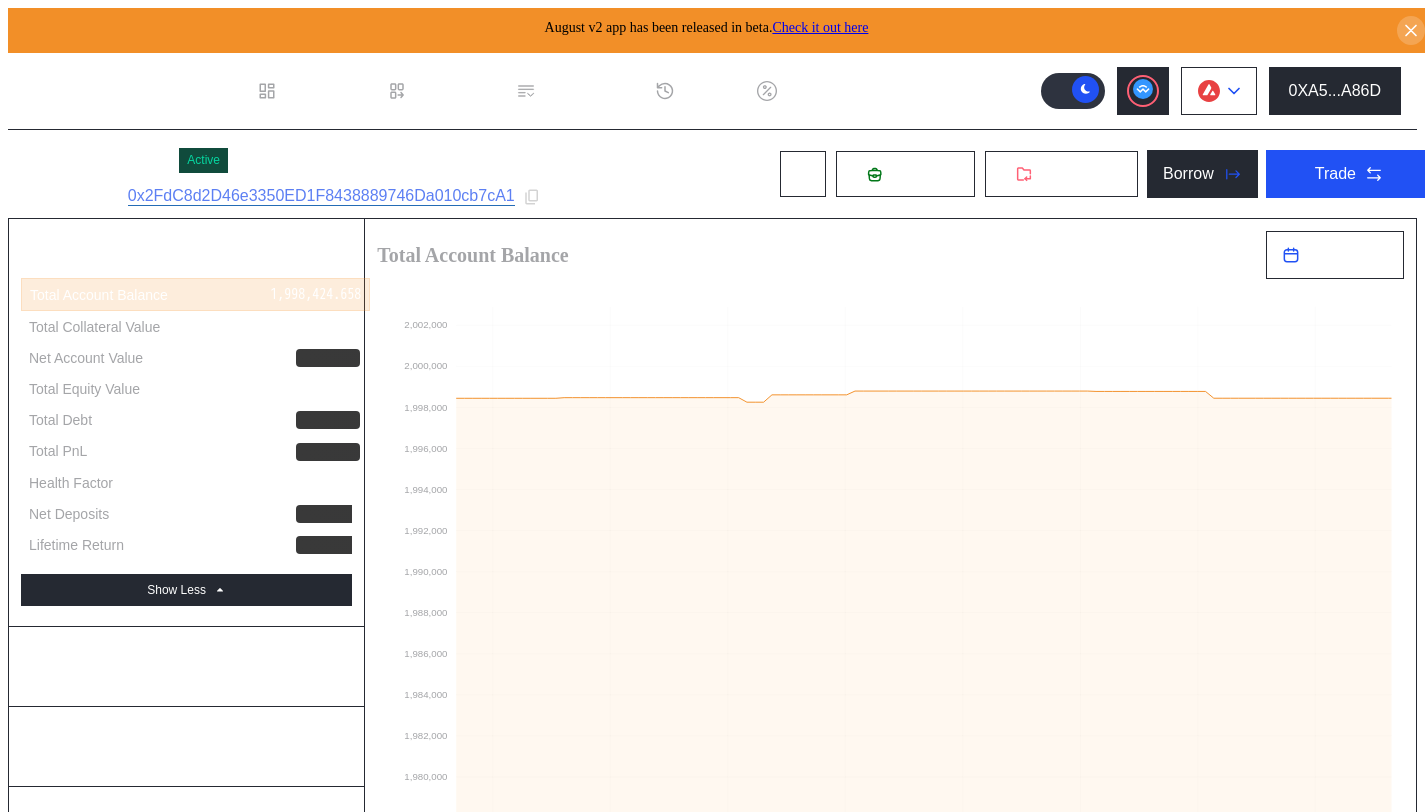 click at bounding box center [1219, 91] 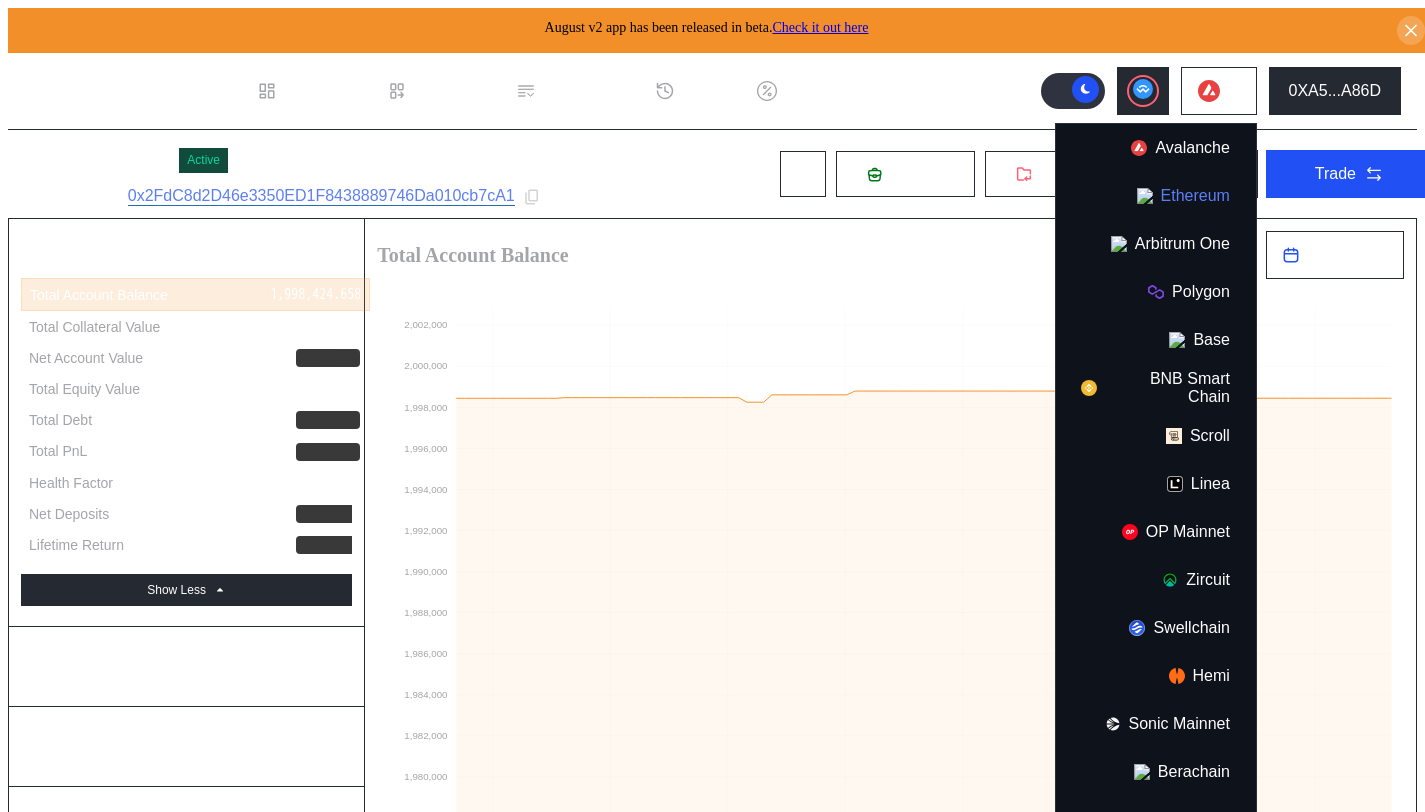 click on "Ethereum" at bounding box center (1156, 196) 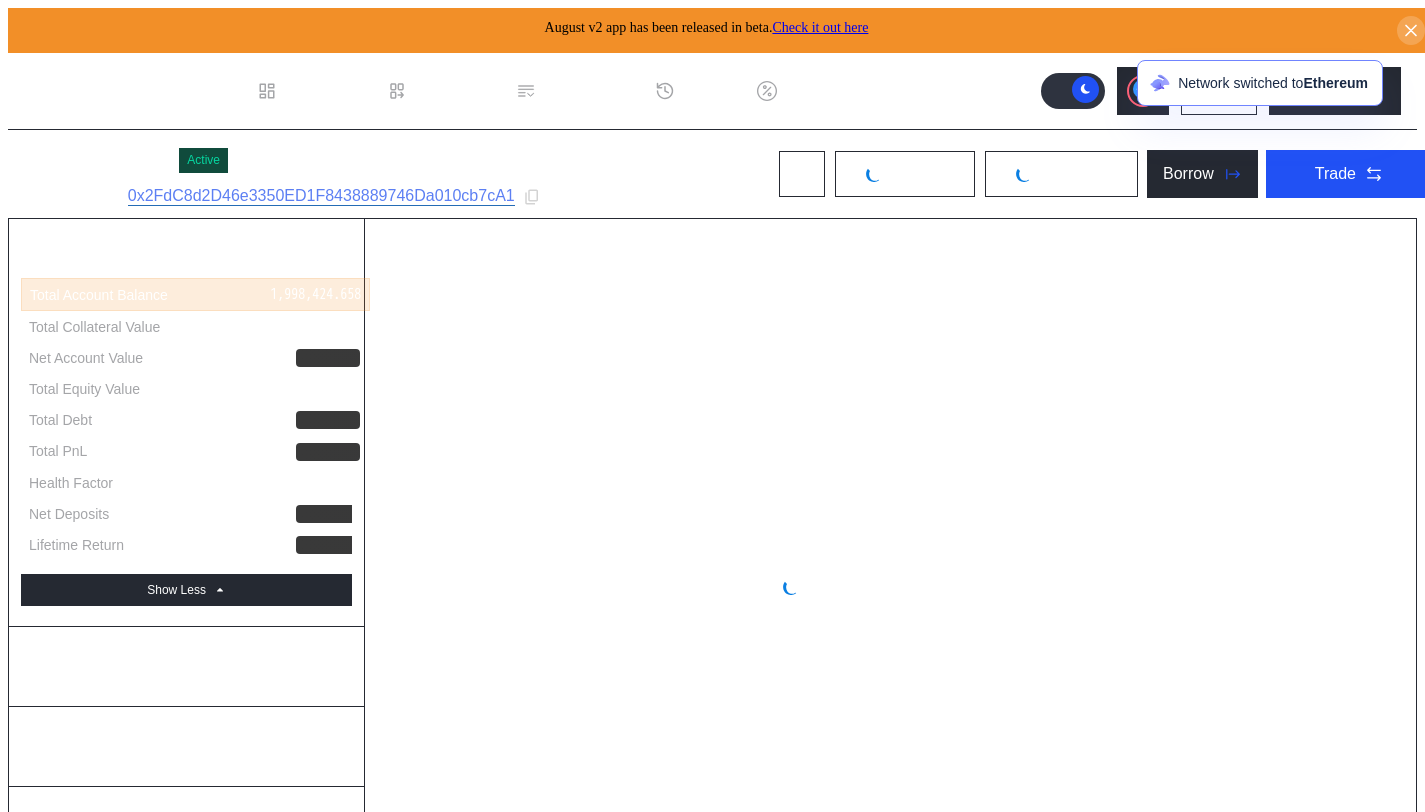 select on "*" 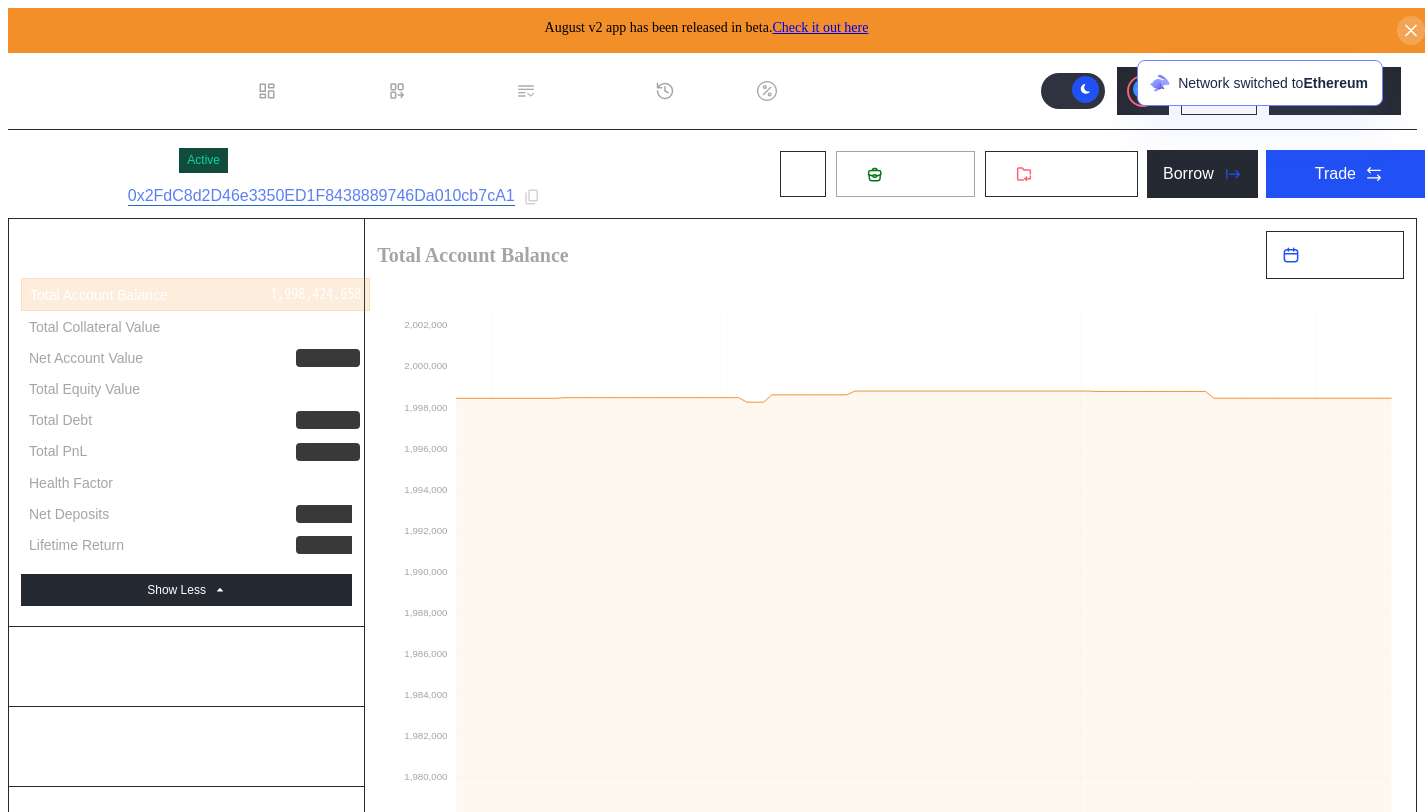 click on "Deposit" at bounding box center (905, 174) 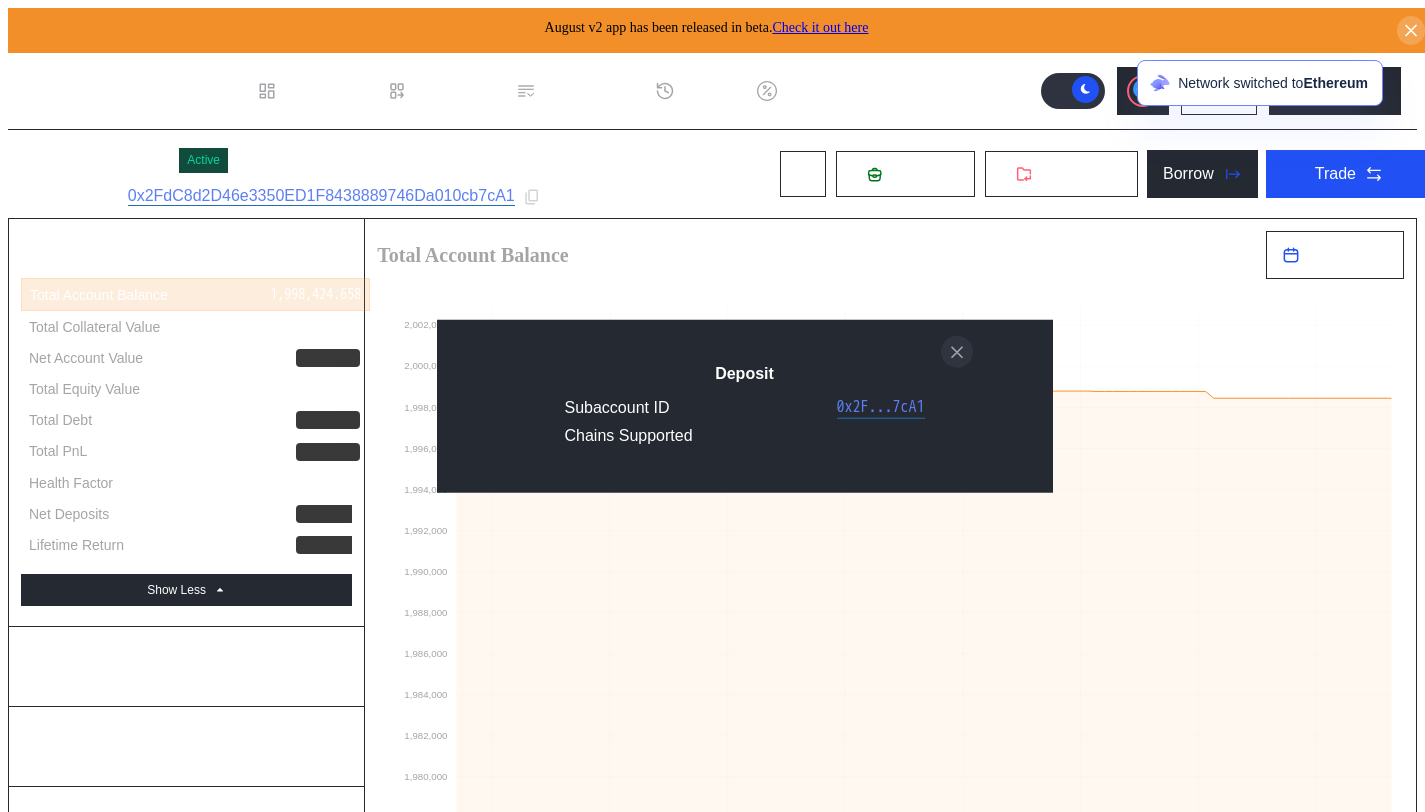 click at bounding box center (957, 352) 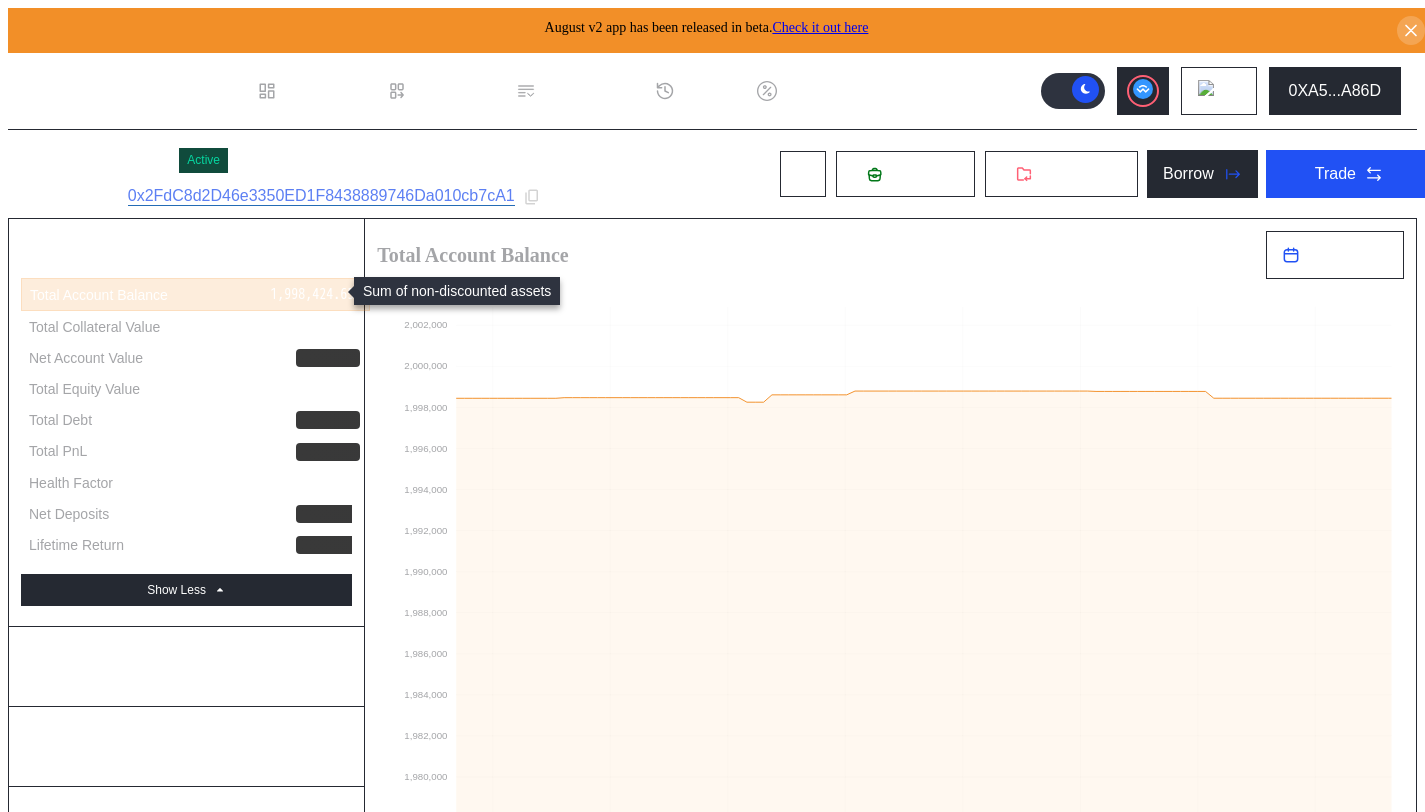 click on "Total Account Balance 1,998,424.658" at bounding box center [195, 294] 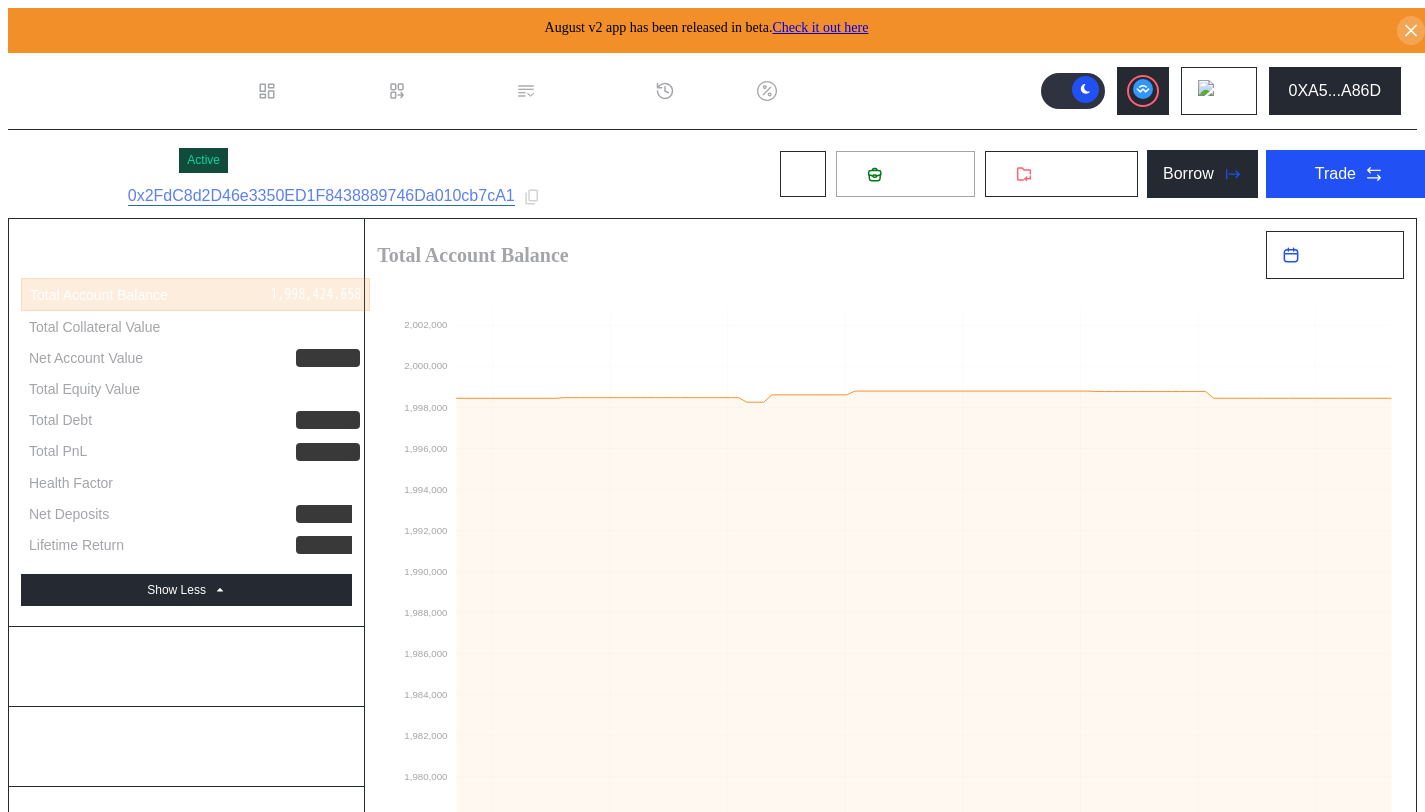 click on "Deposit" at bounding box center [917, 174] 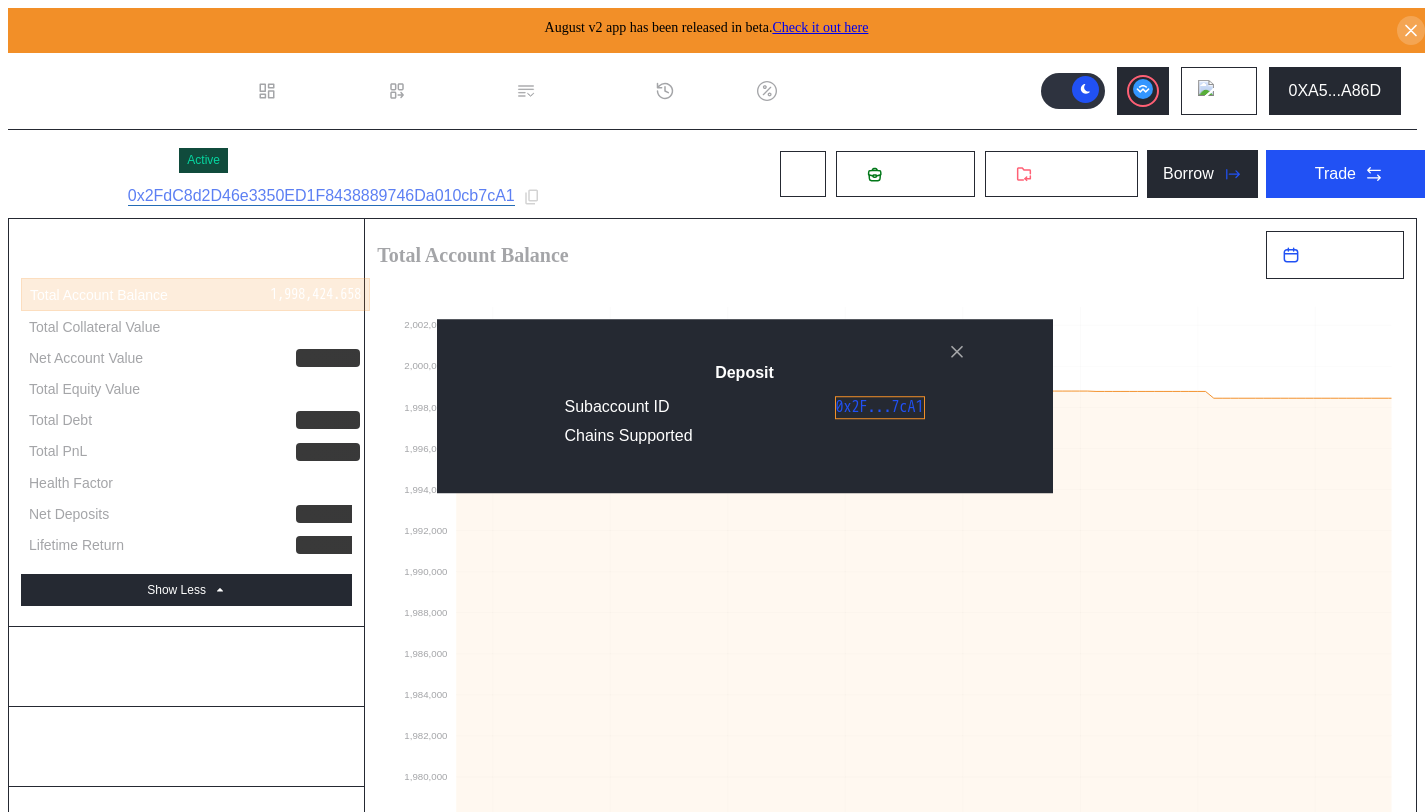 click on "0x2F...7cA1" at bounding box center (880, 407) 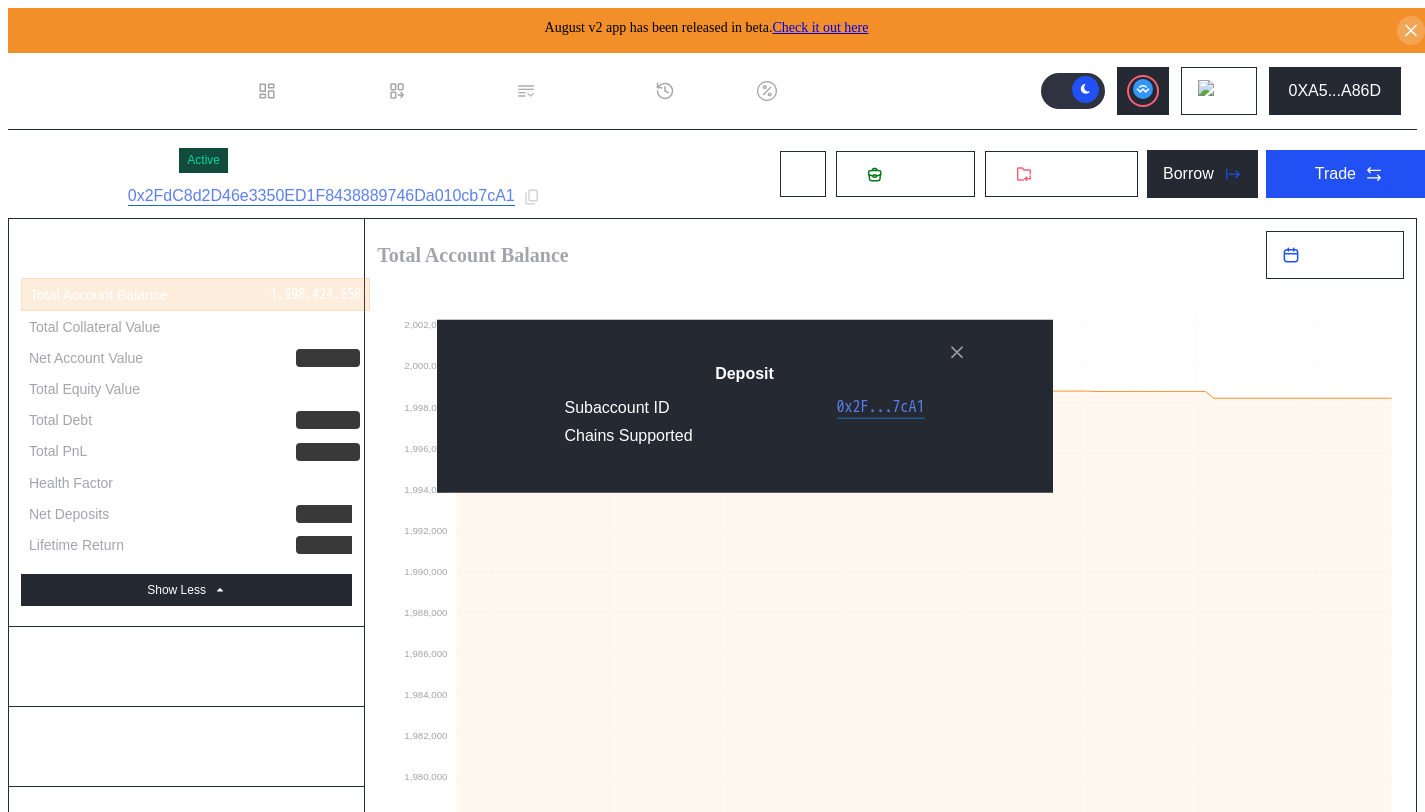 click 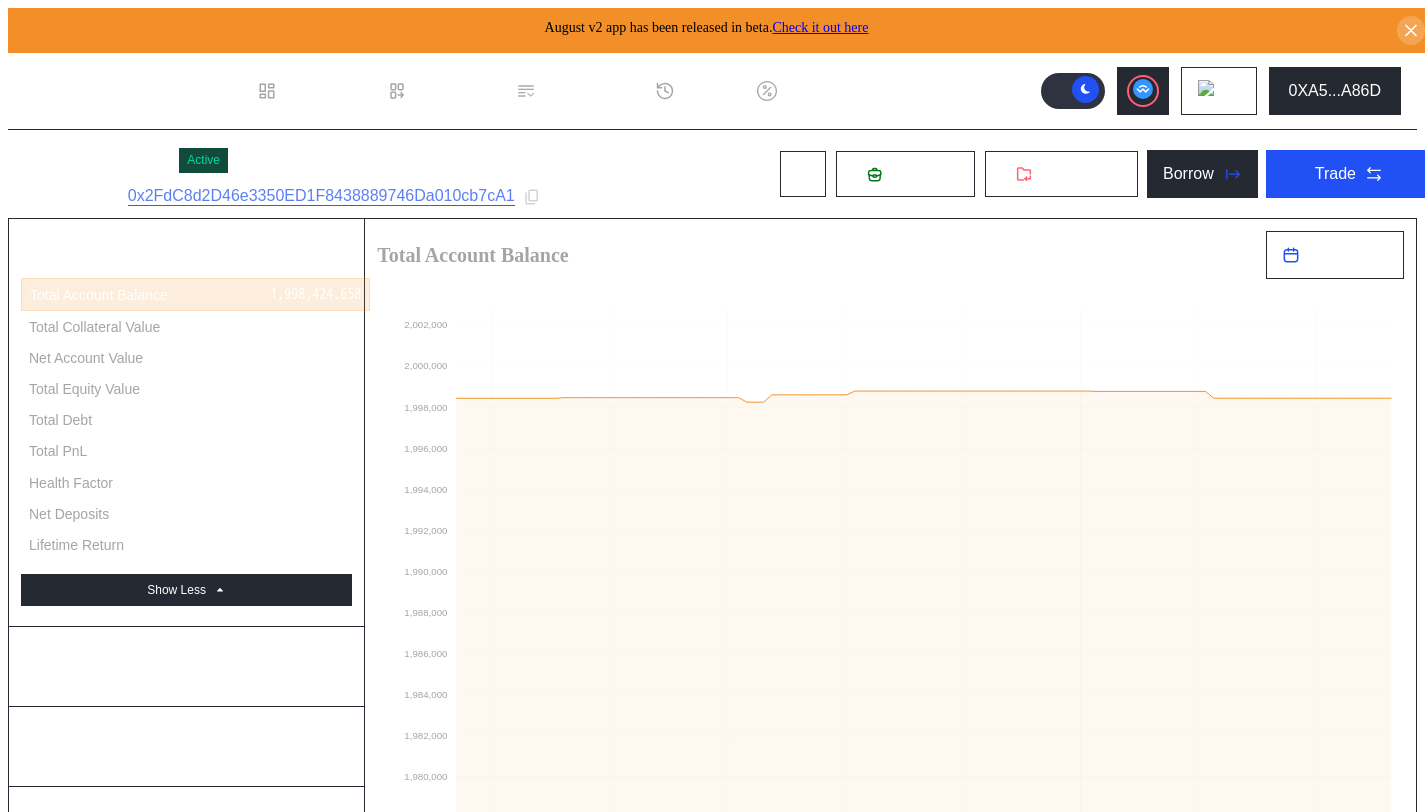 click on "Nayt USDC  Active Subaccount ID: 0x2FdC8d2D46e3350ED1F8438889746Da010cb7cA1 Deposit Withdraw Borrow Trade" at bounding box center [728, 174] 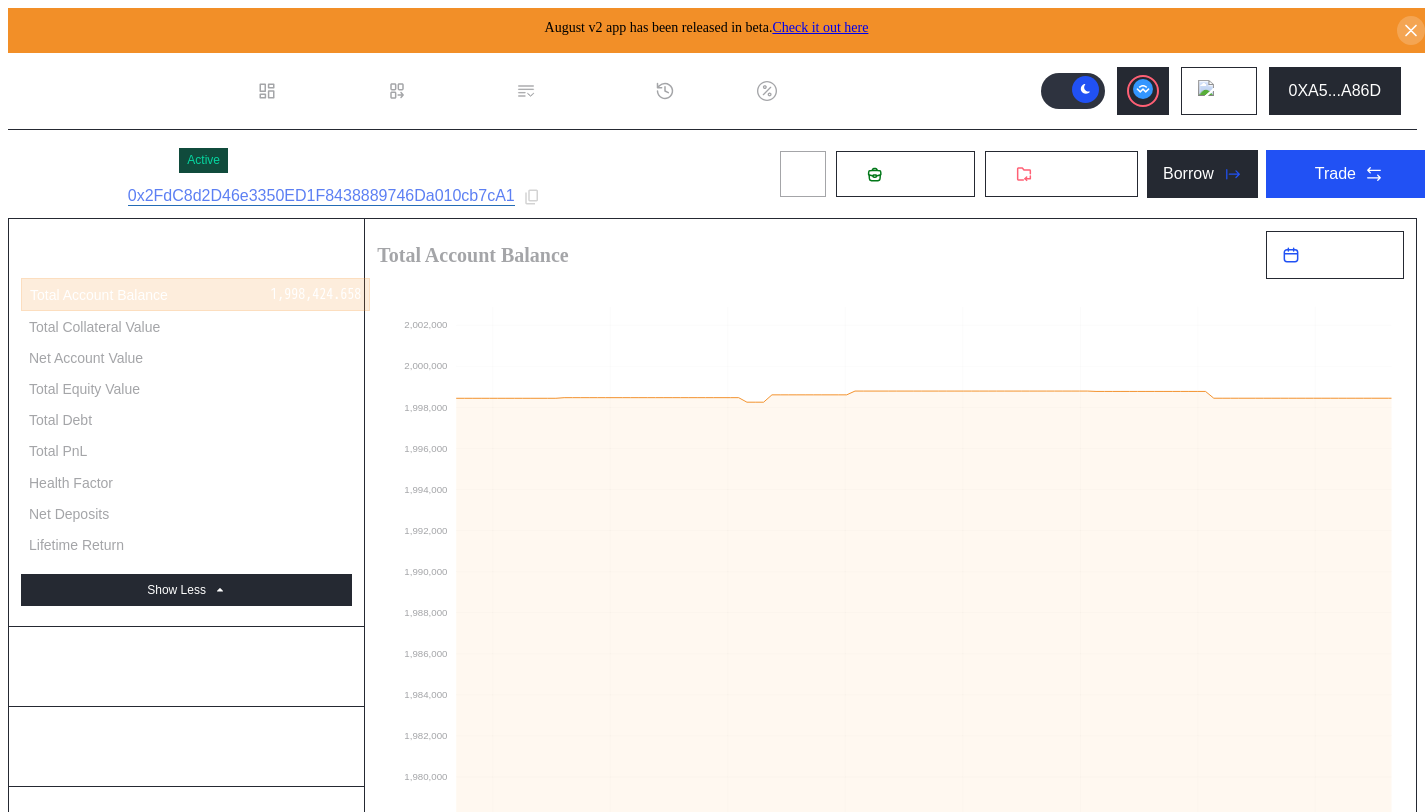 click 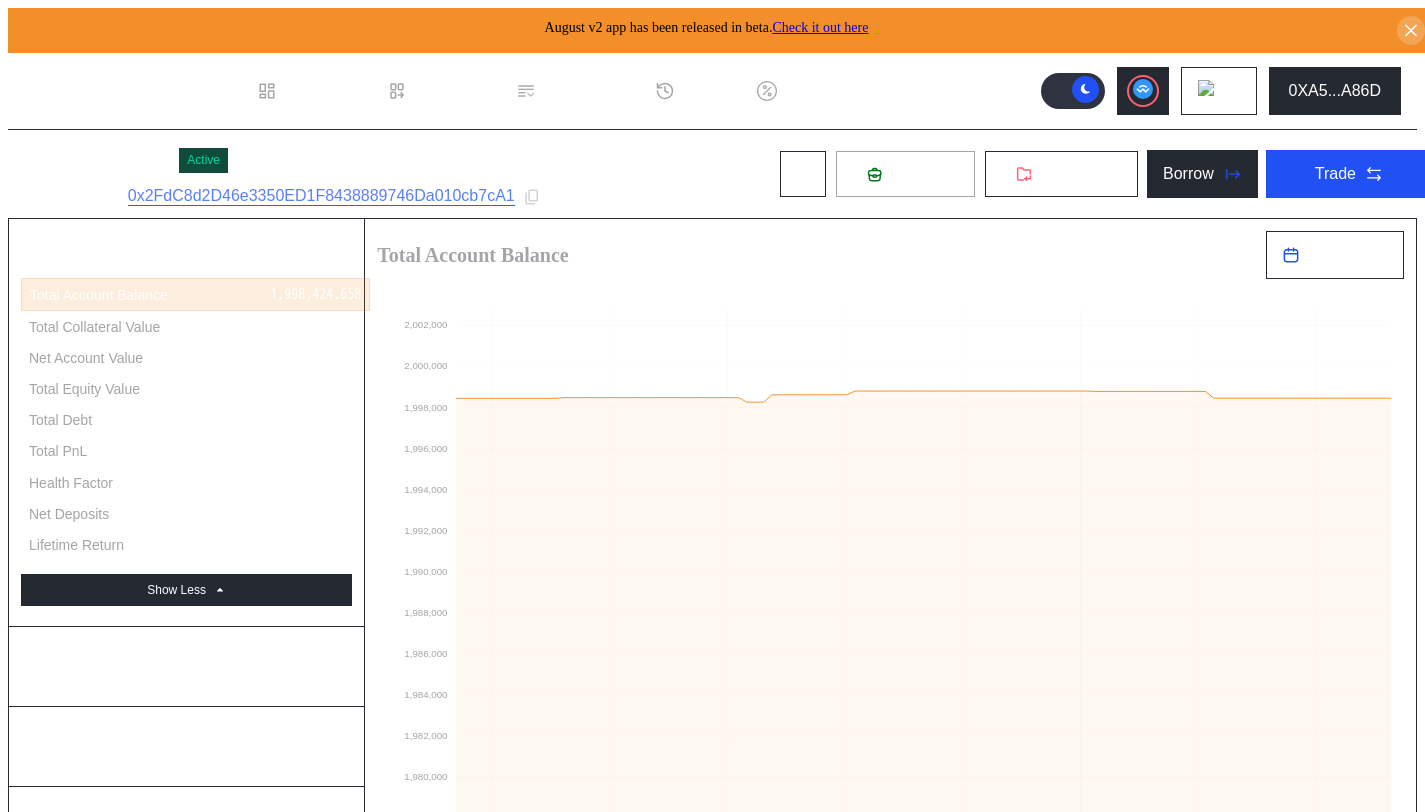 click on "Deposit" at bounding box center (917, 174) 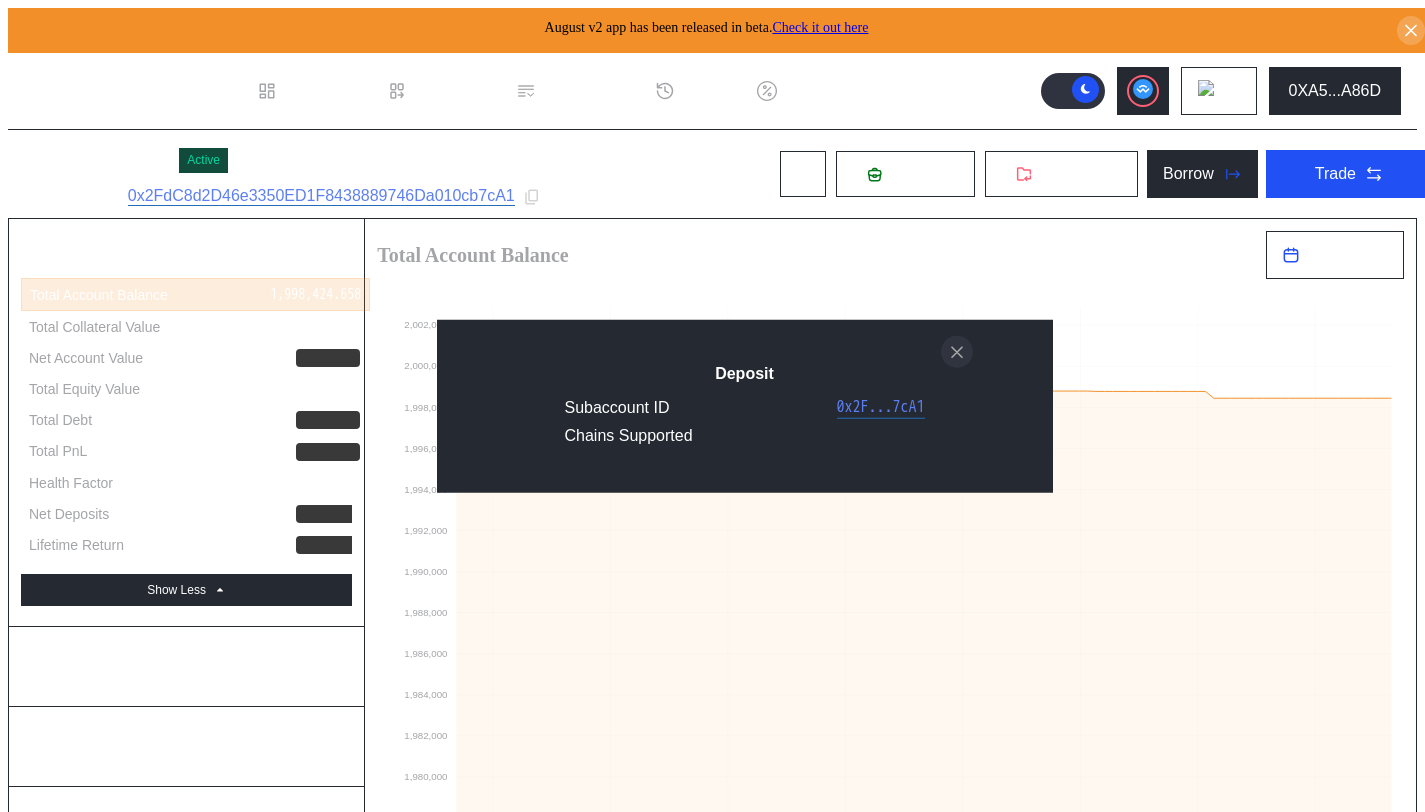 click at bounding box center [957, 352] 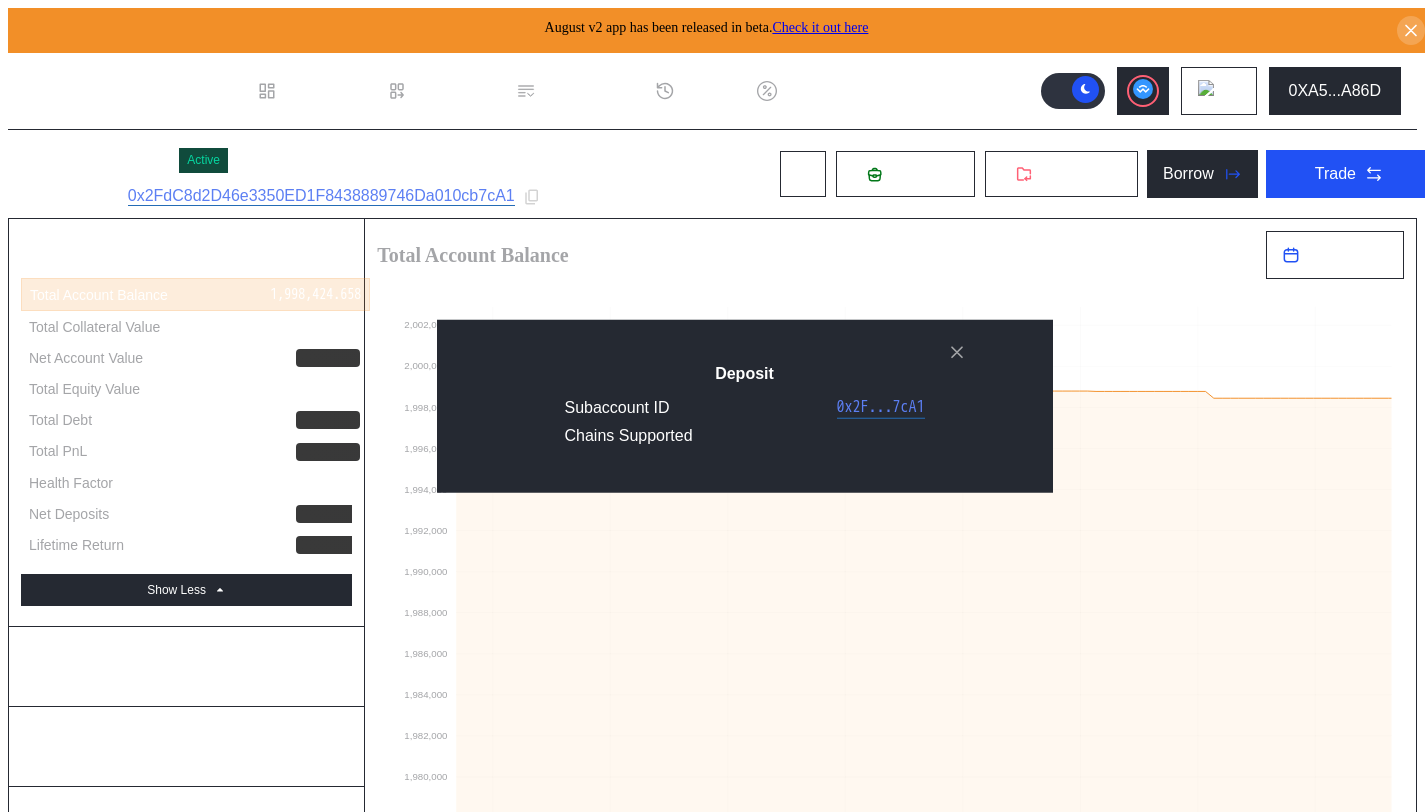 click on "Deposit Subaccount ID 0x2F...7cA1 Chains Supported" at bounding box center [745, 406] 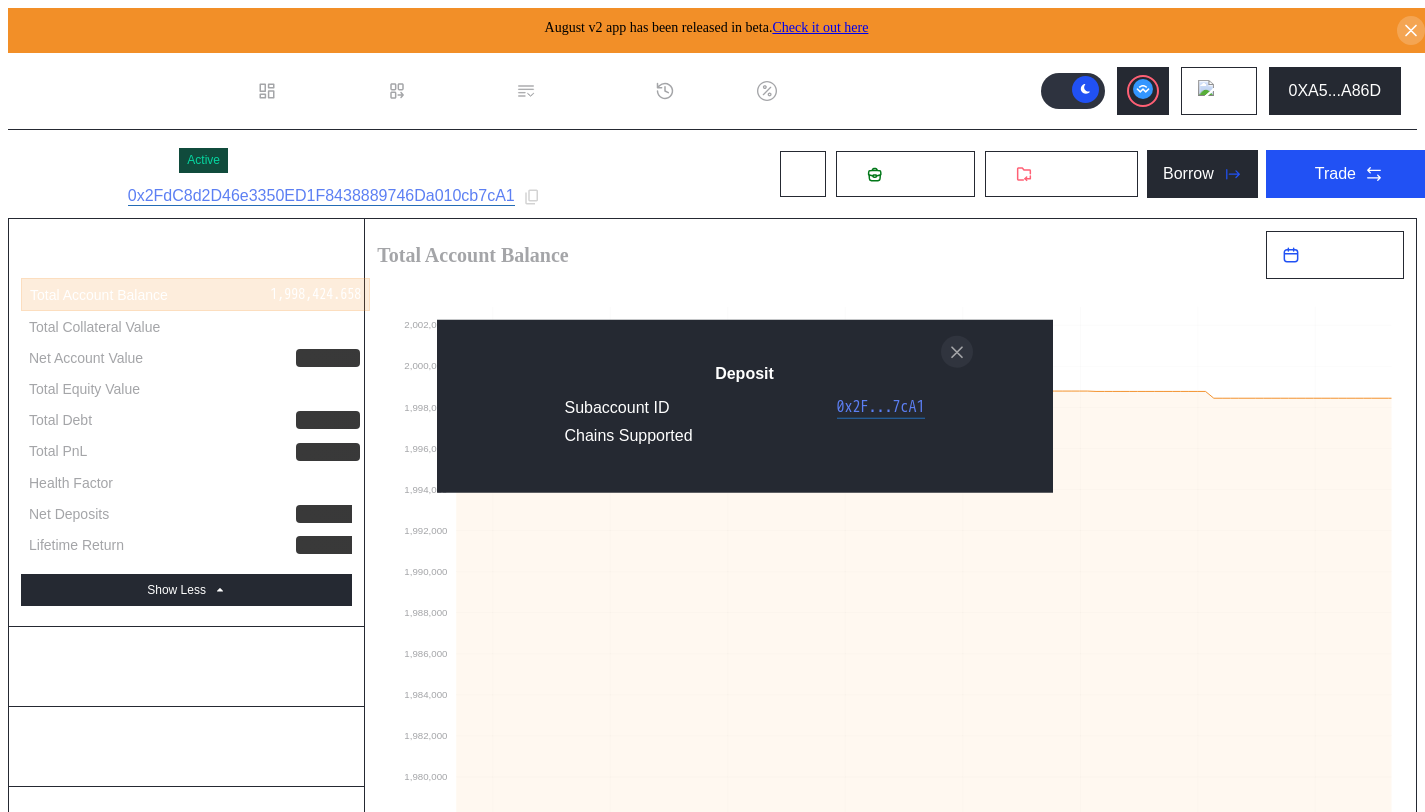 click 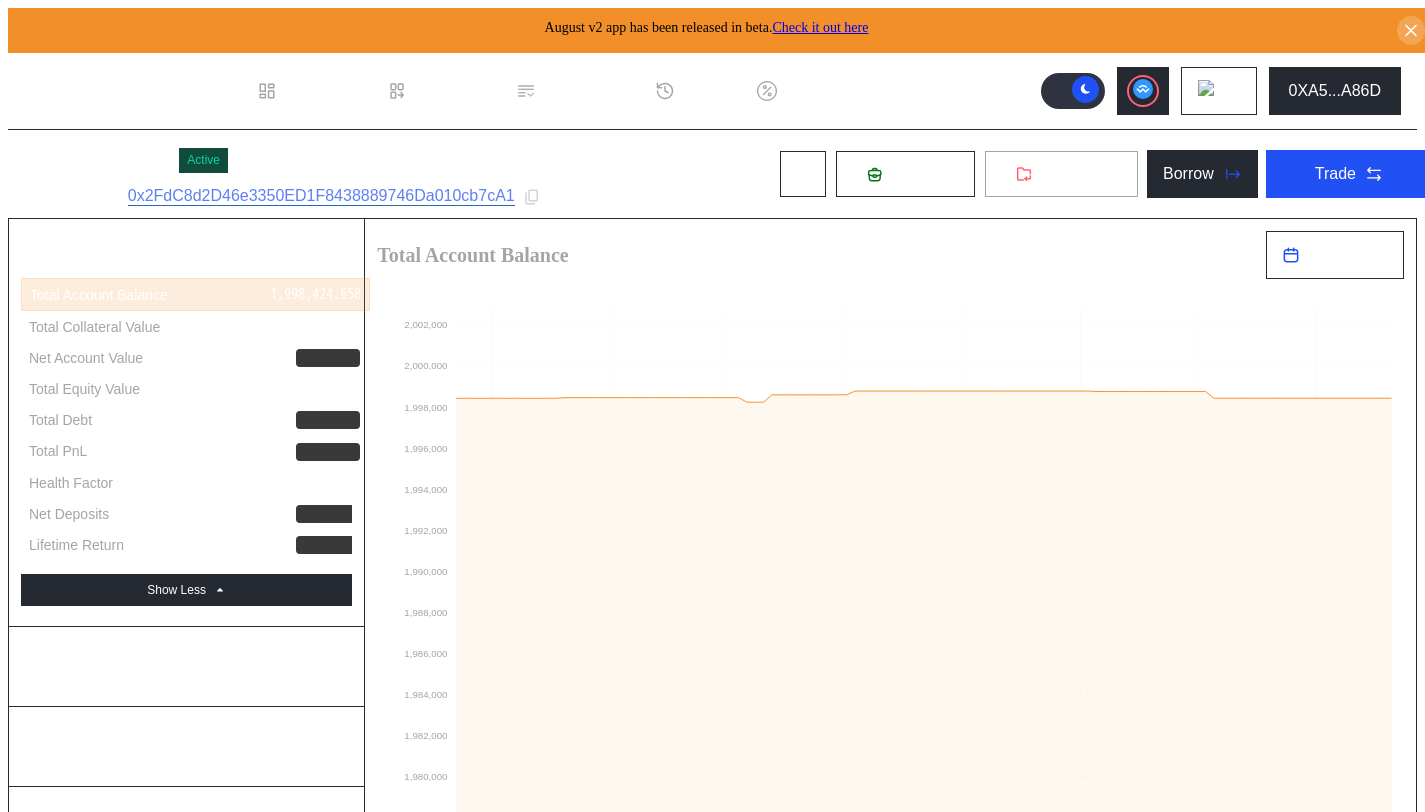 click on "Withdraw" at bounding box center [1061, 174] 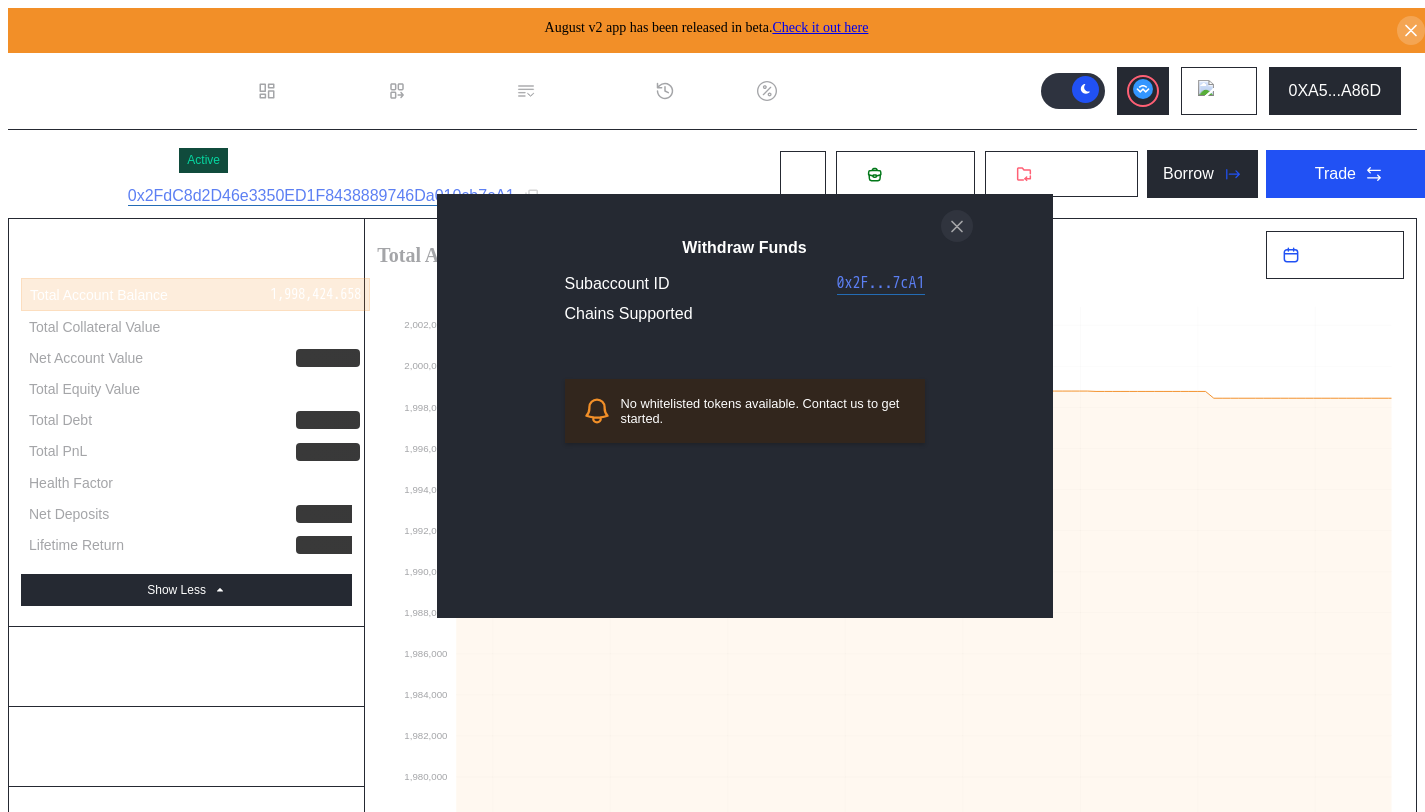 click at bounding box center [957, 226] 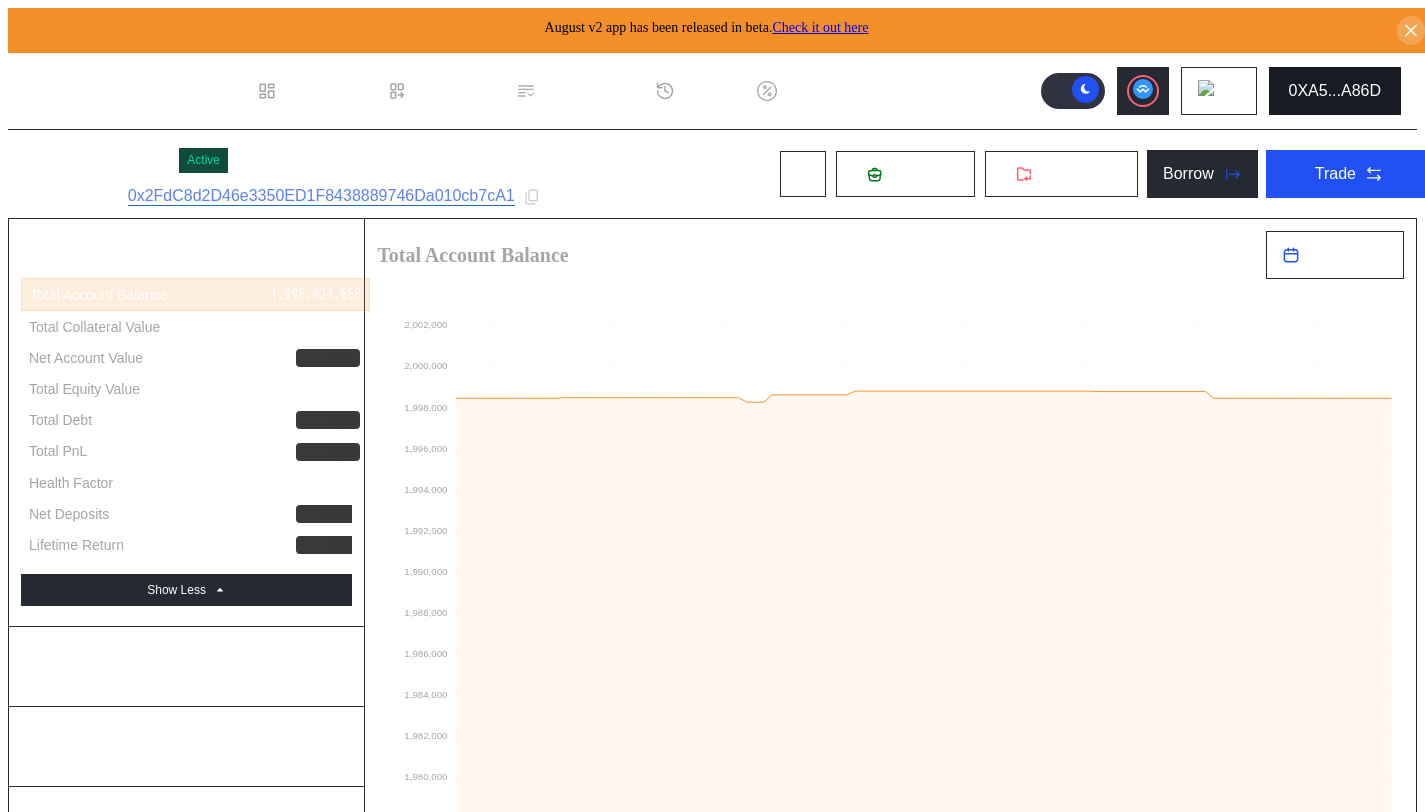 click on "0XA5...A86D" at bounding box center (1335, 91) 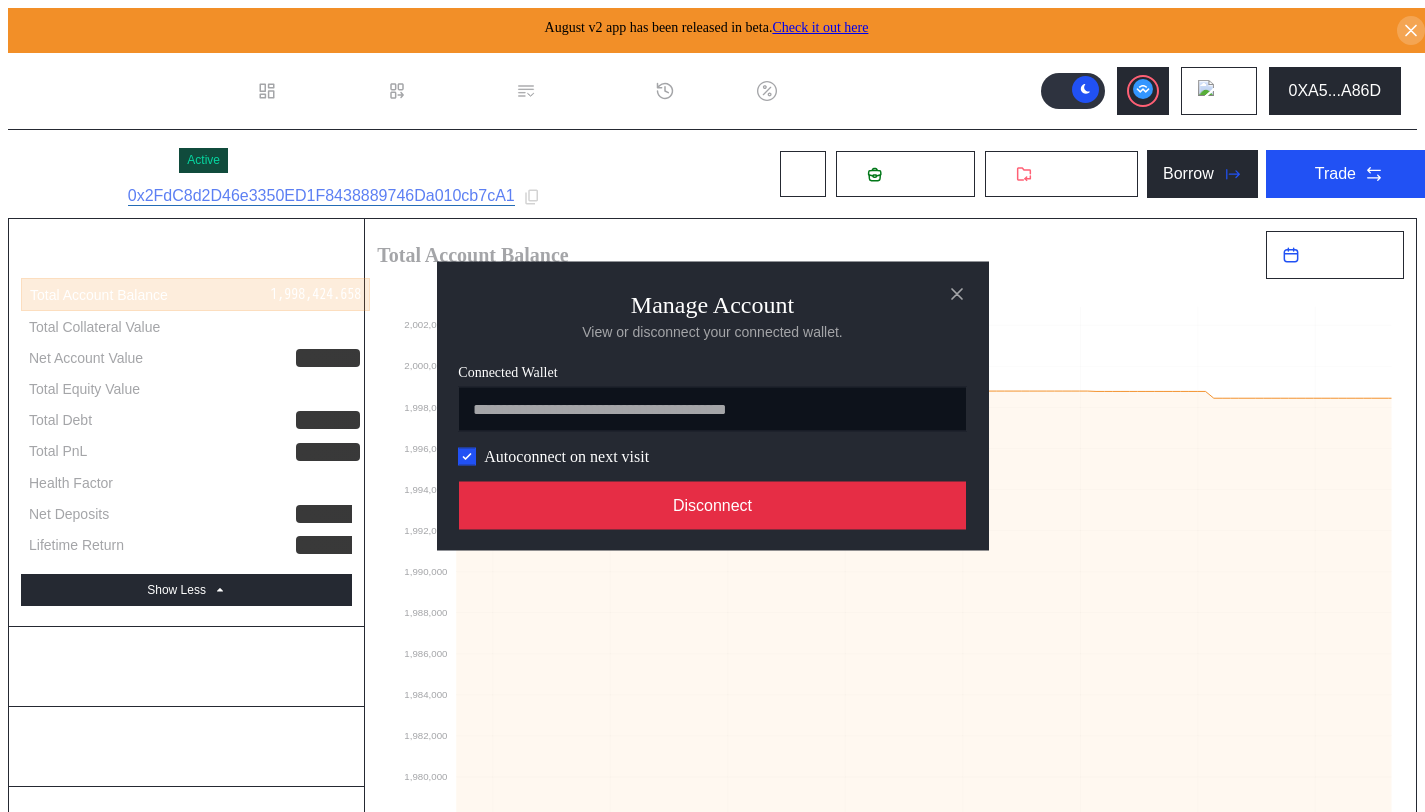 click on "Disconnect" at bounding box center [713, 506] 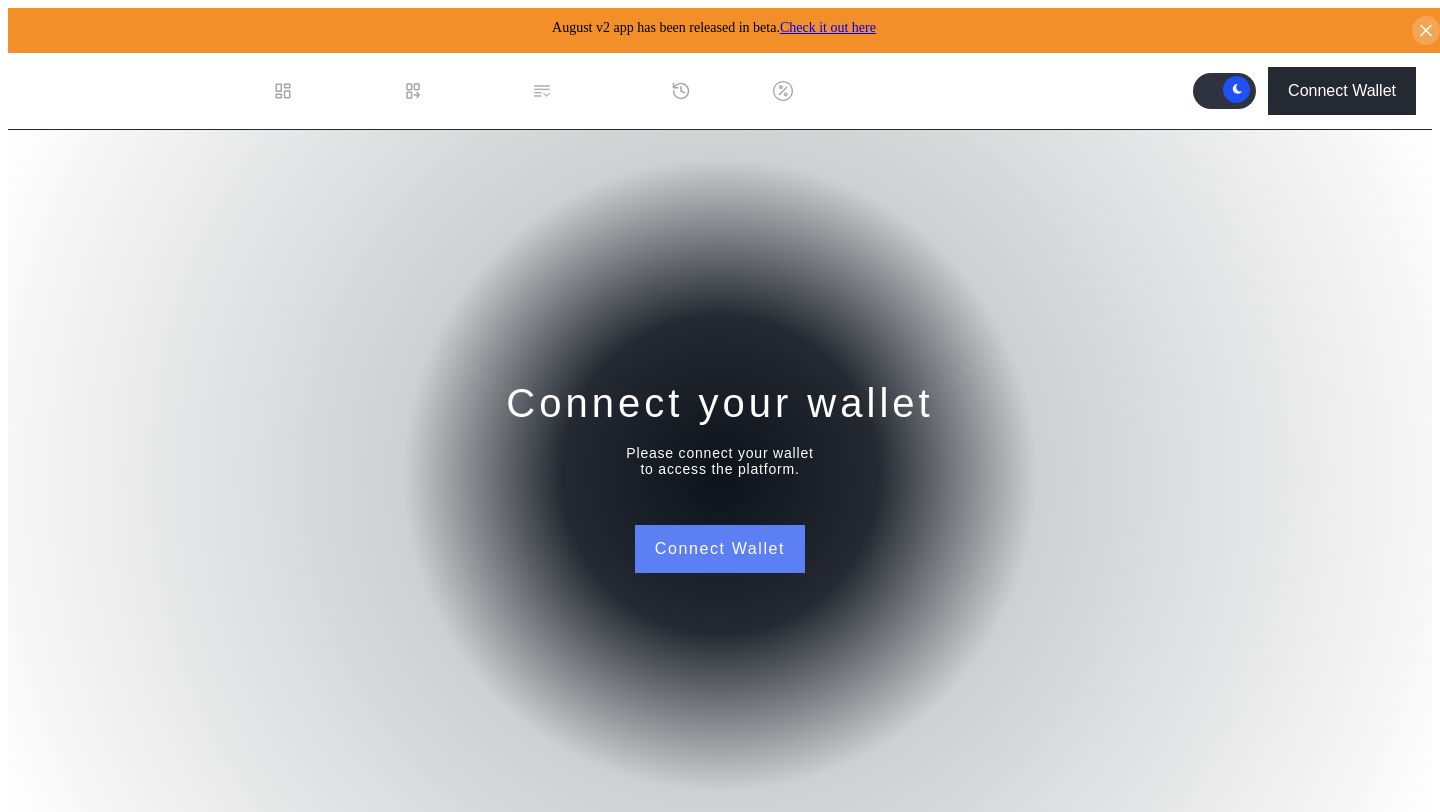 click on "Connect Wallet" at bounding box center [720, 549] 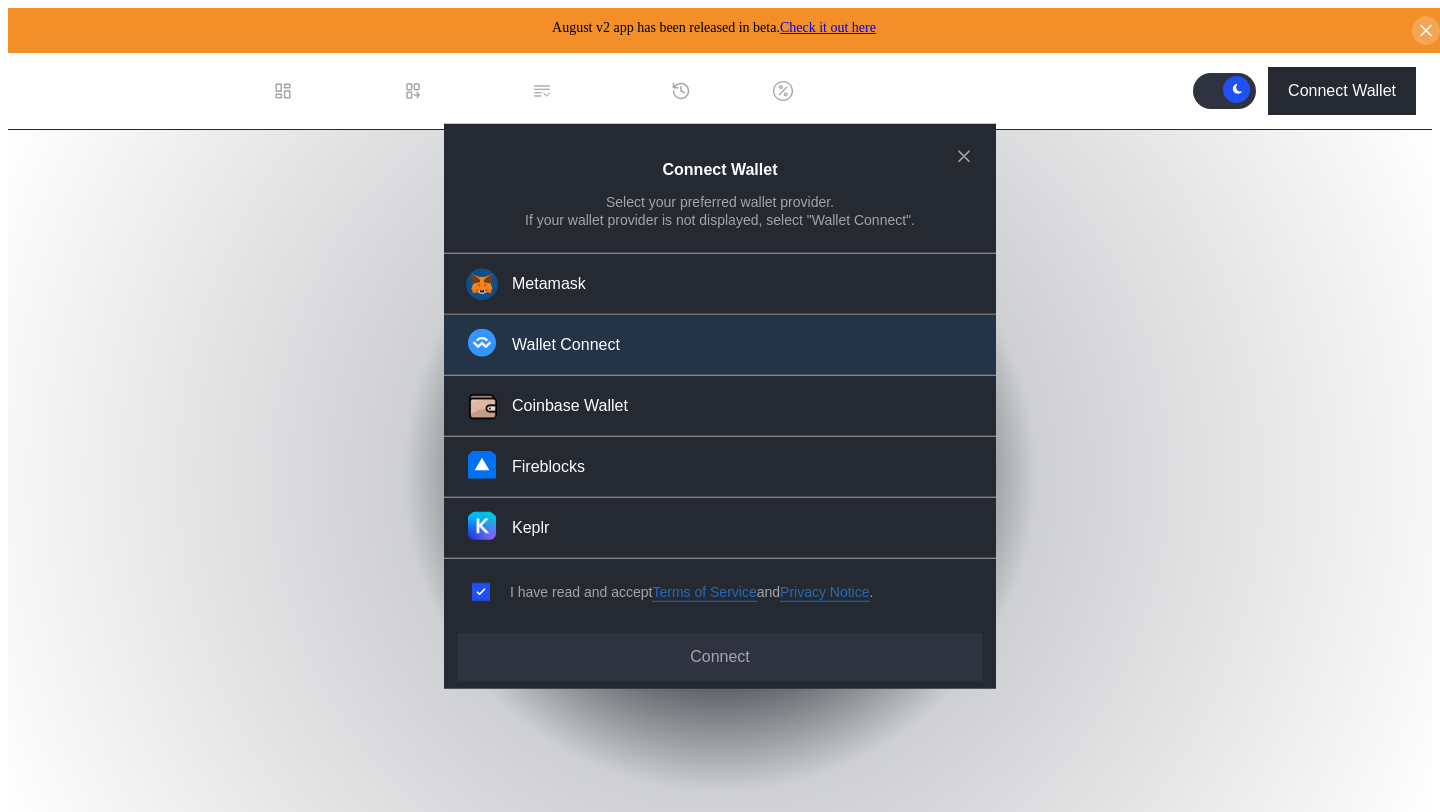 click on "Wallet Connect" at bounding box center (720, 345) 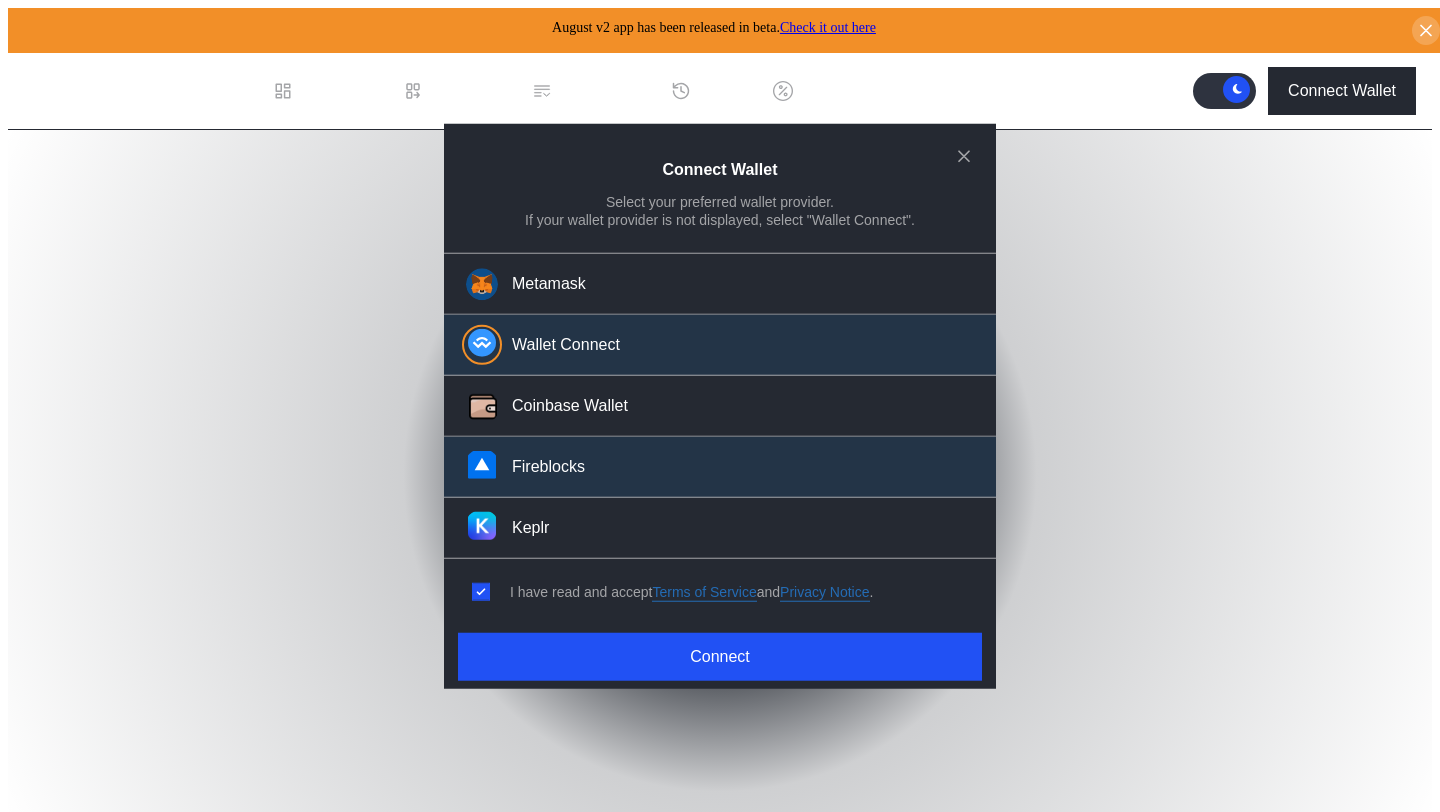 click on "Fireblocks" at bounding box center (720, 467) 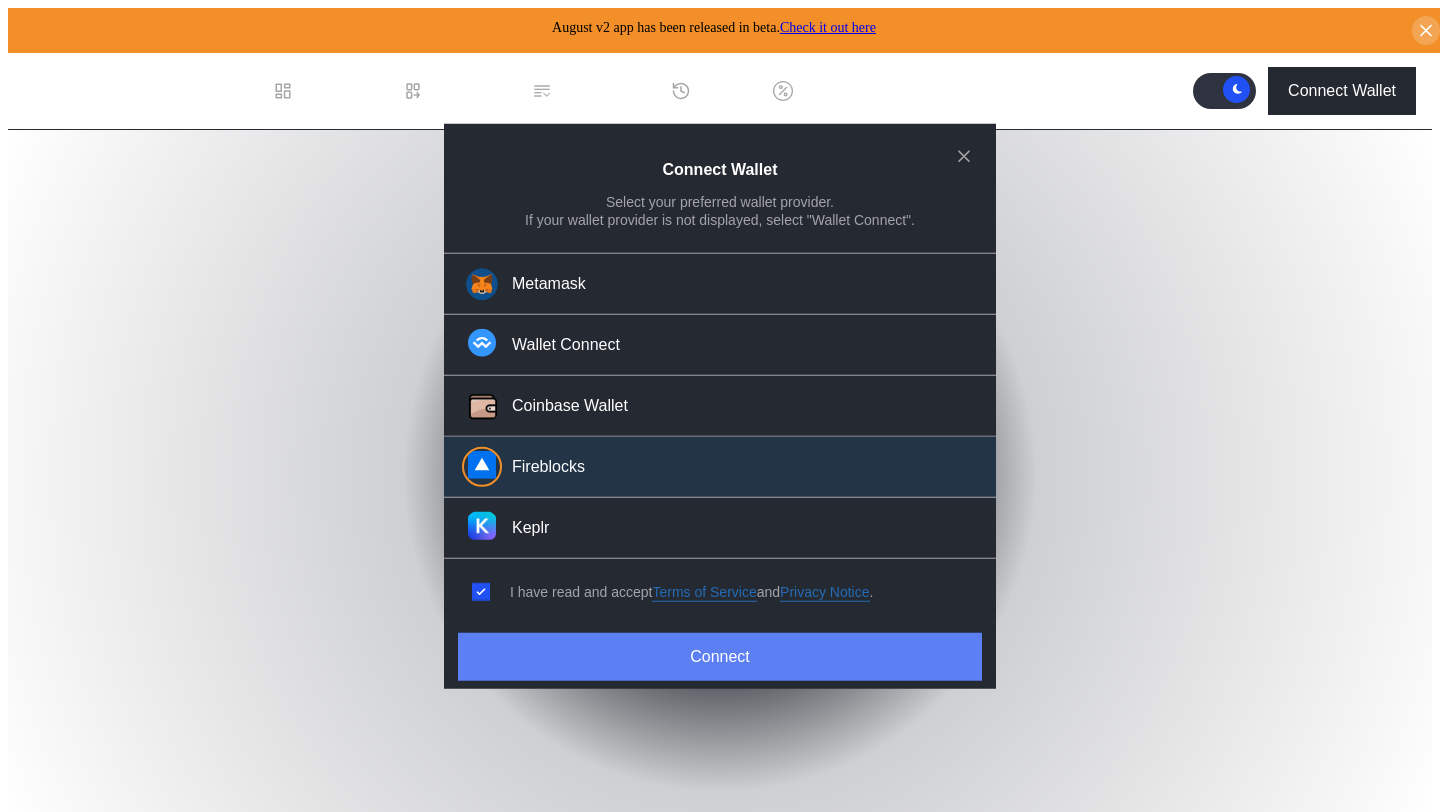 click on "Connect" at bounding box center [720, 656] 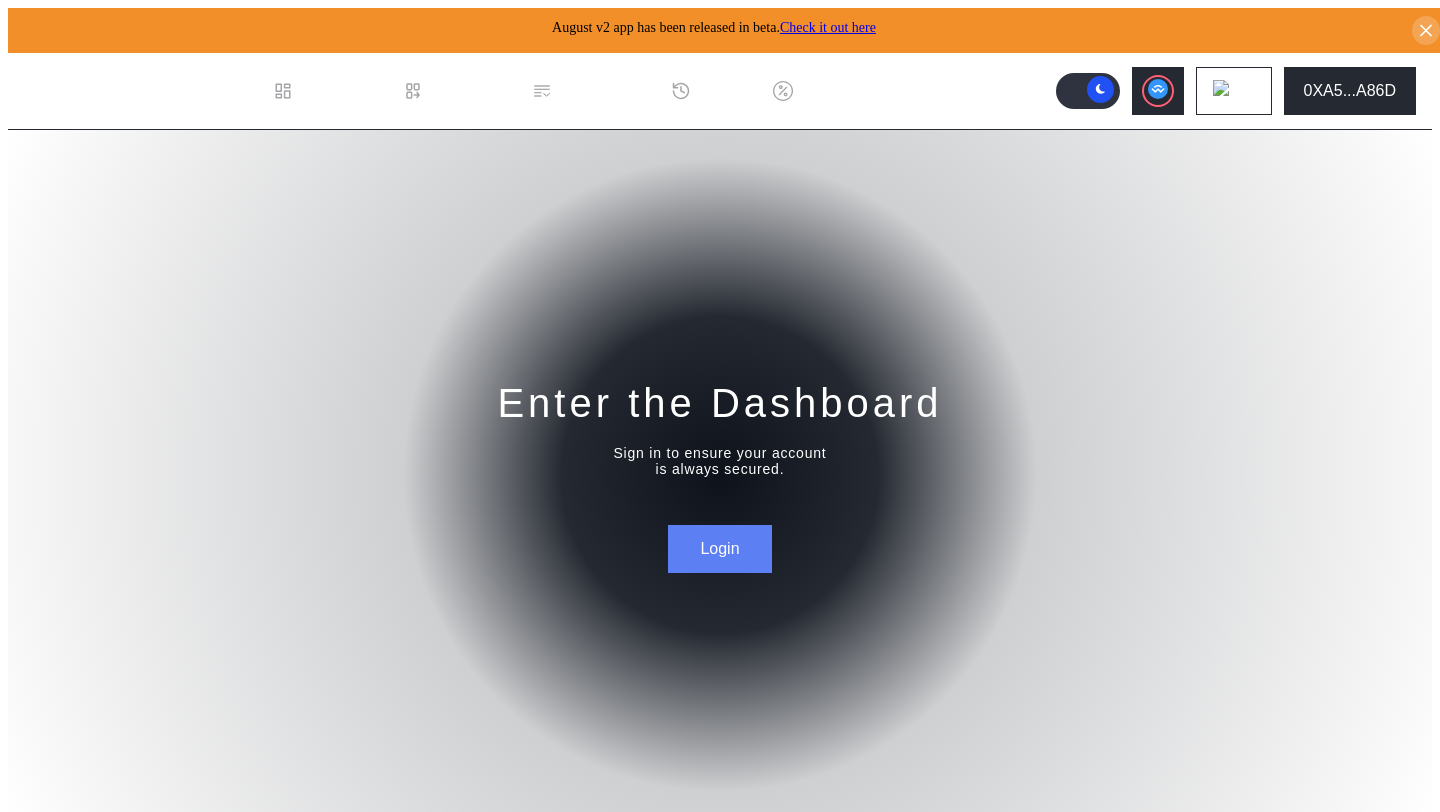 click on "Login" at bounding box center [719, 549] 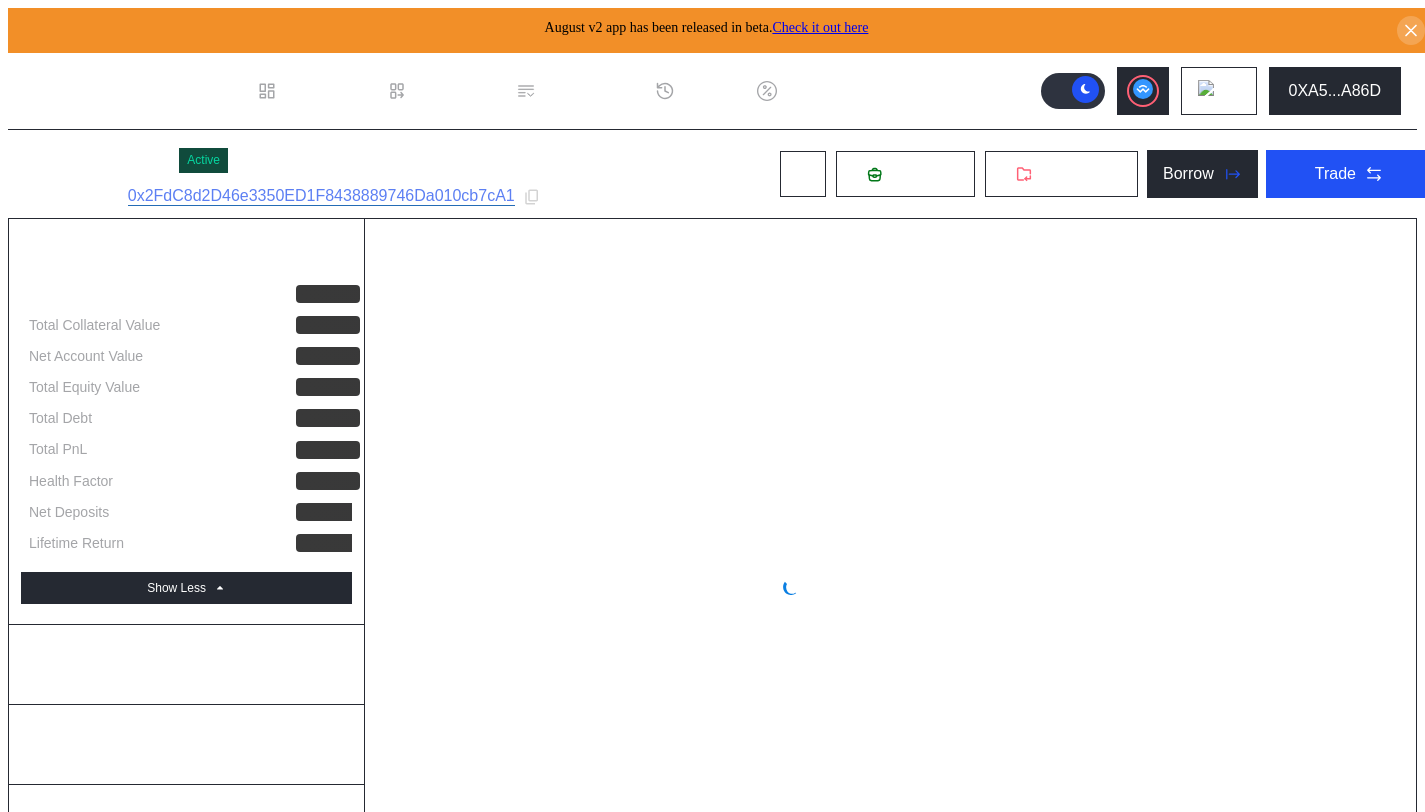 select on "*" 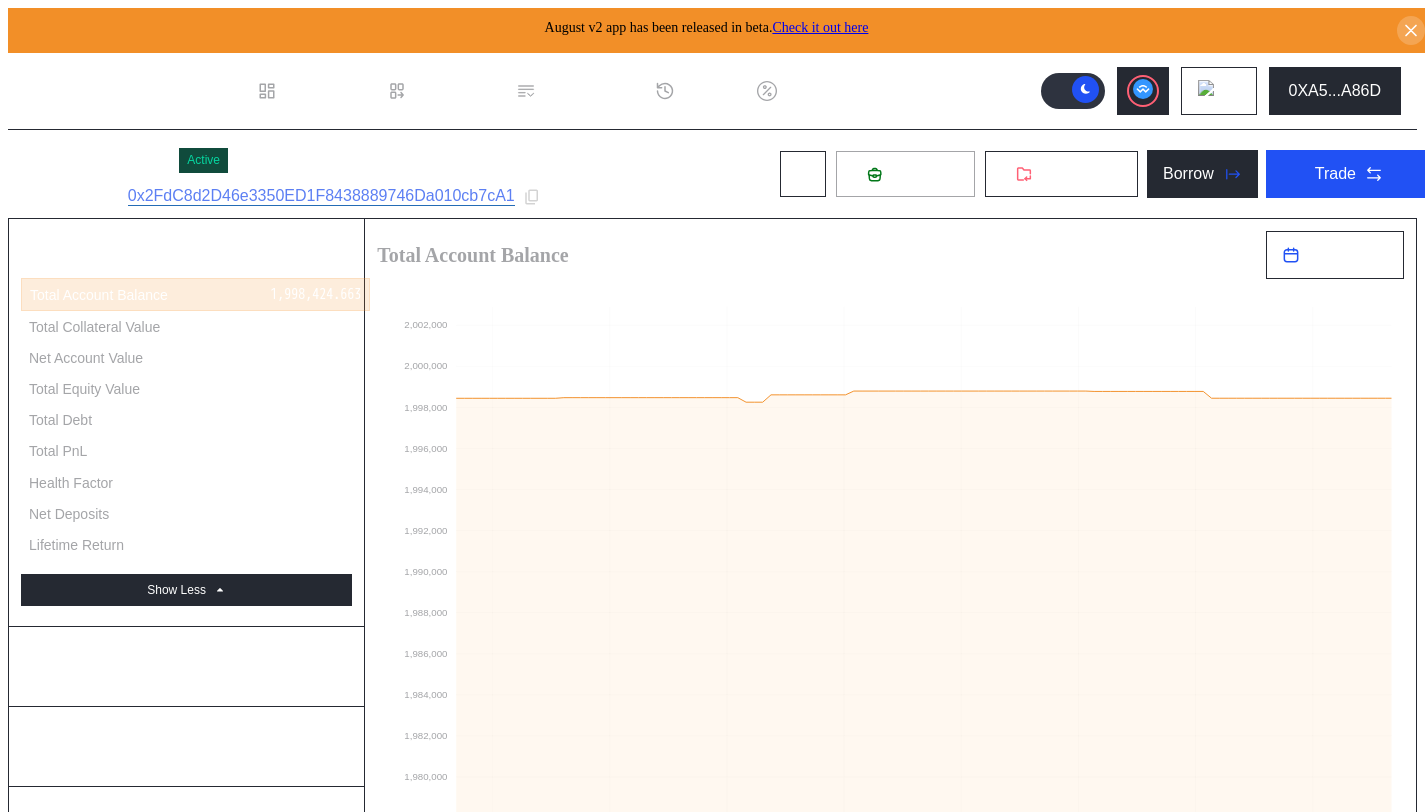 click on "Deposit" at bounding box center (905, 174) 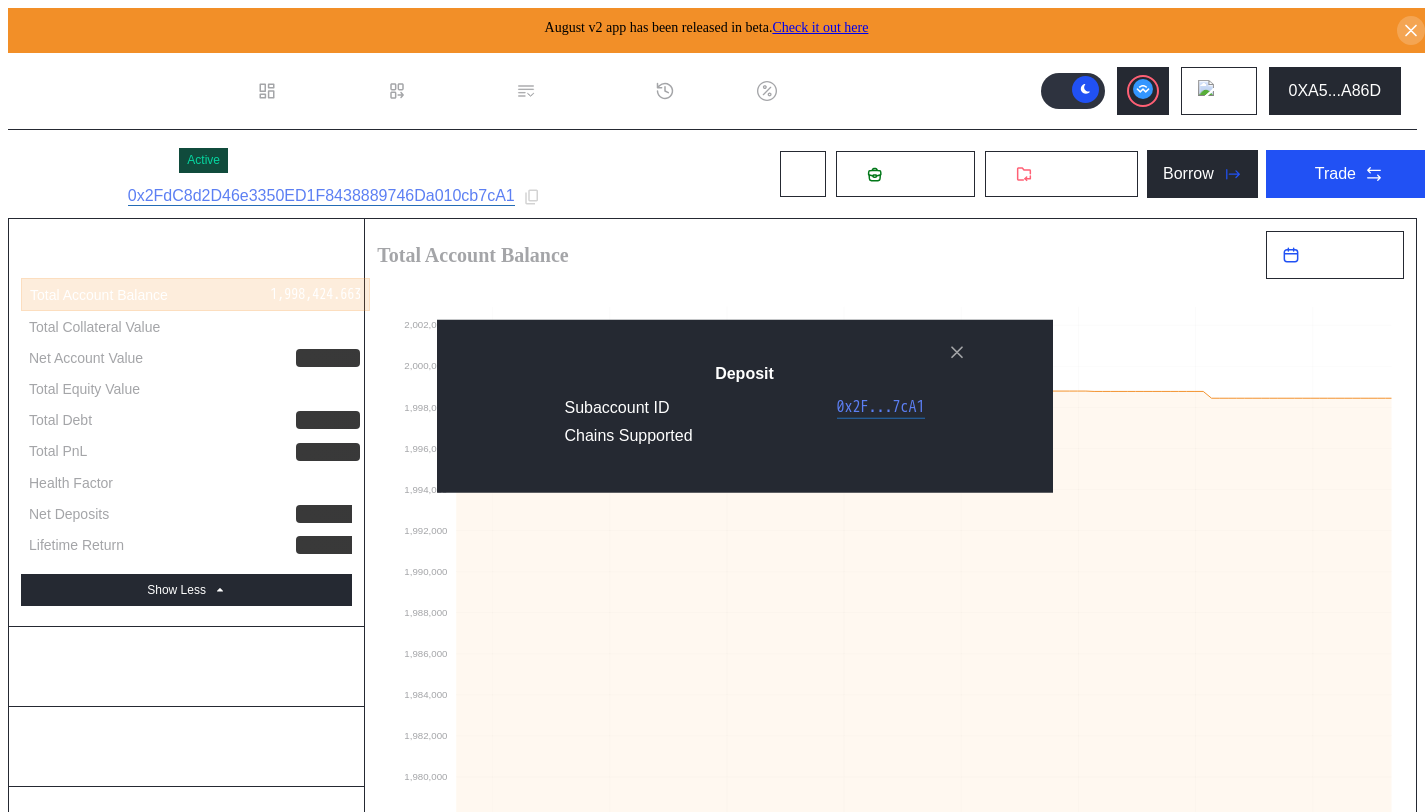 click on "Deposit Subaccount ID 0x2F...7cA1 Chains Supported" at bounding box center [712, 1443] 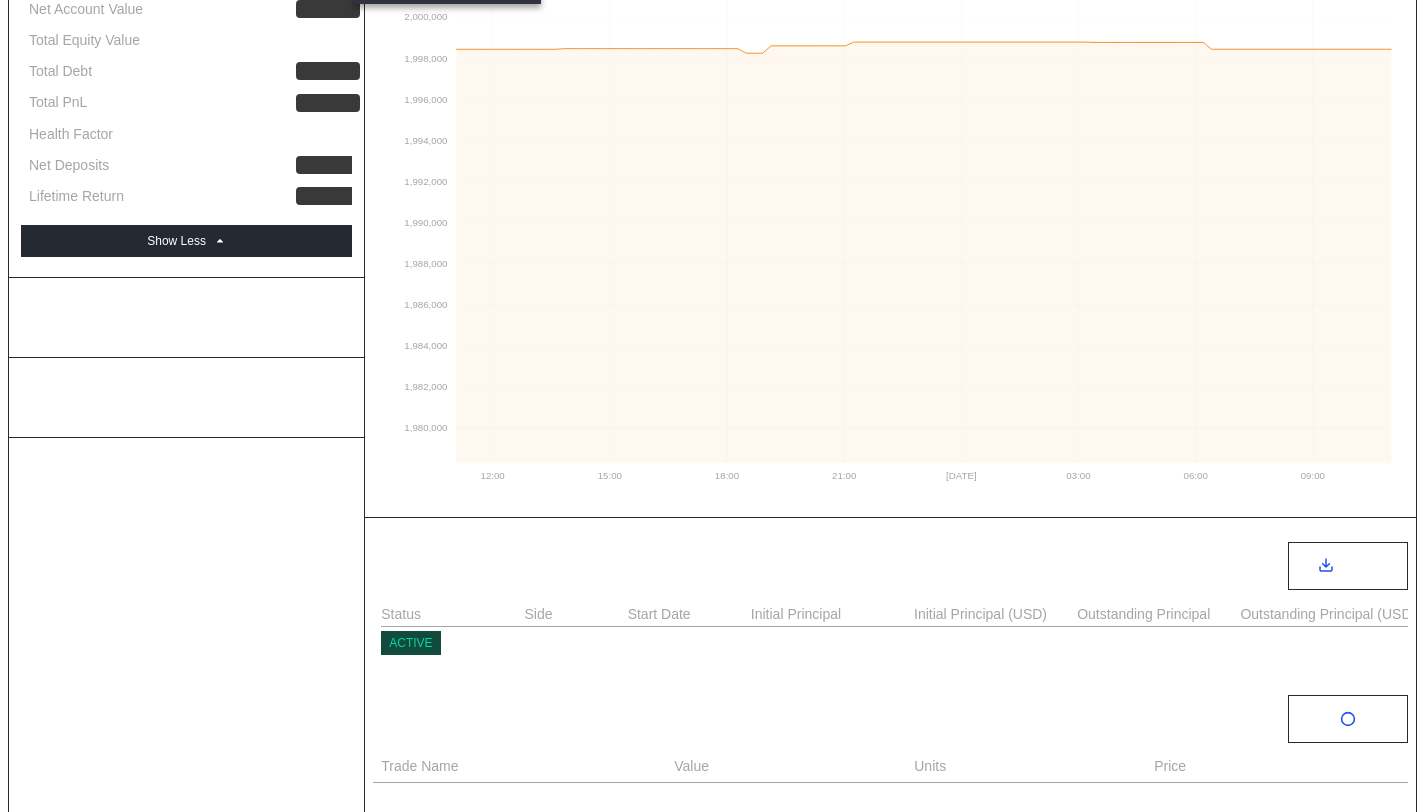 scroll, scrollTop: 0, scrollLeft: 0, axis: both 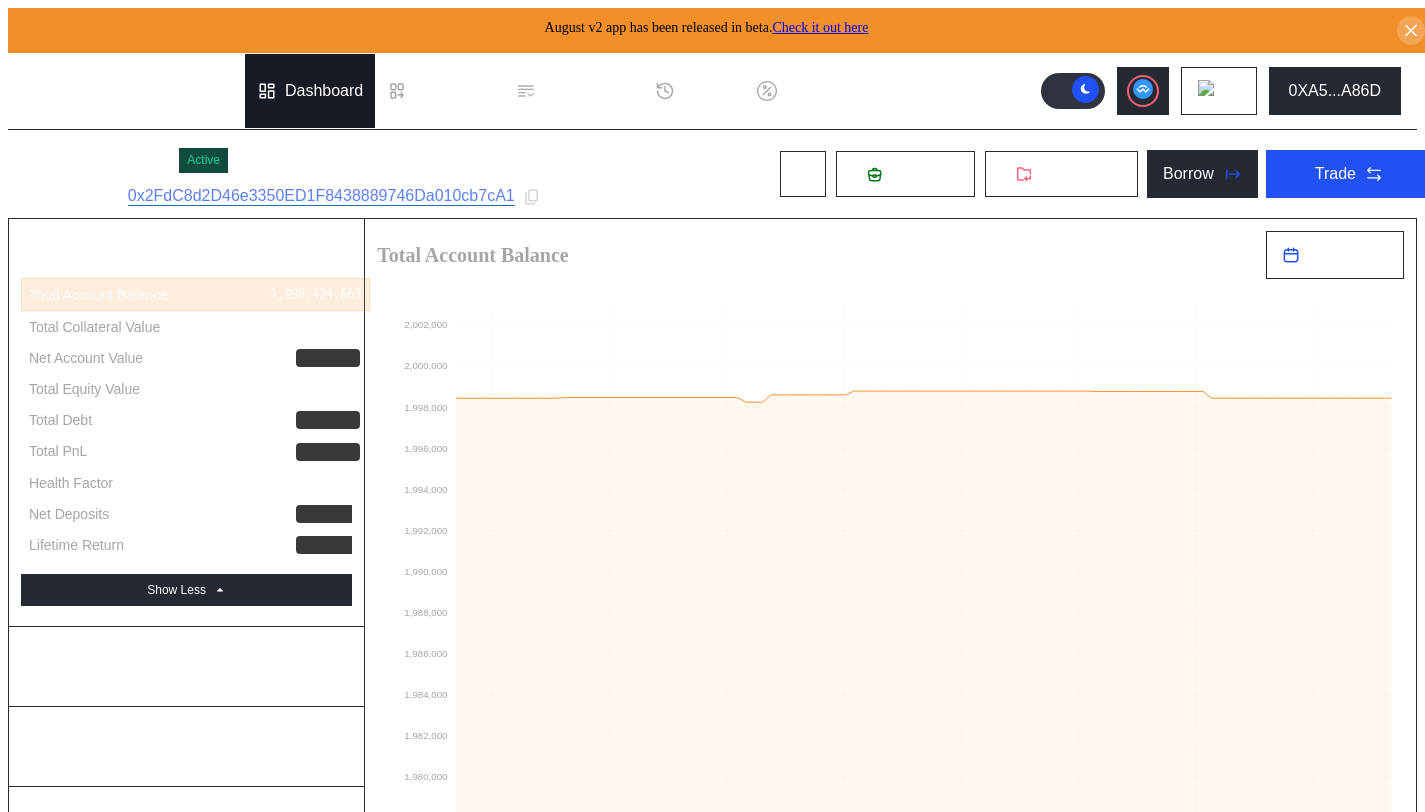 click on "Dashboard" at bounding box center (324, 91) 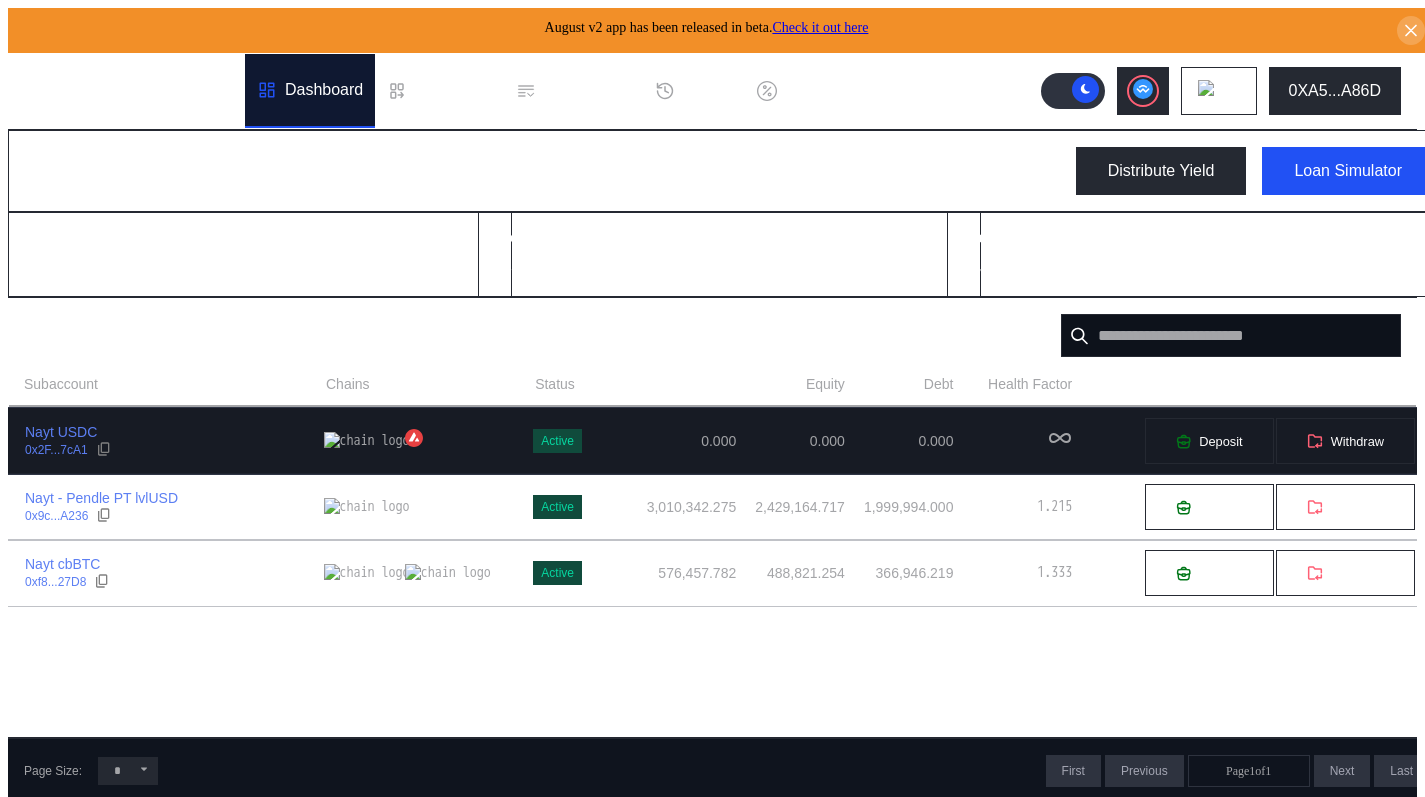 click at bounding box center (1013, 441) 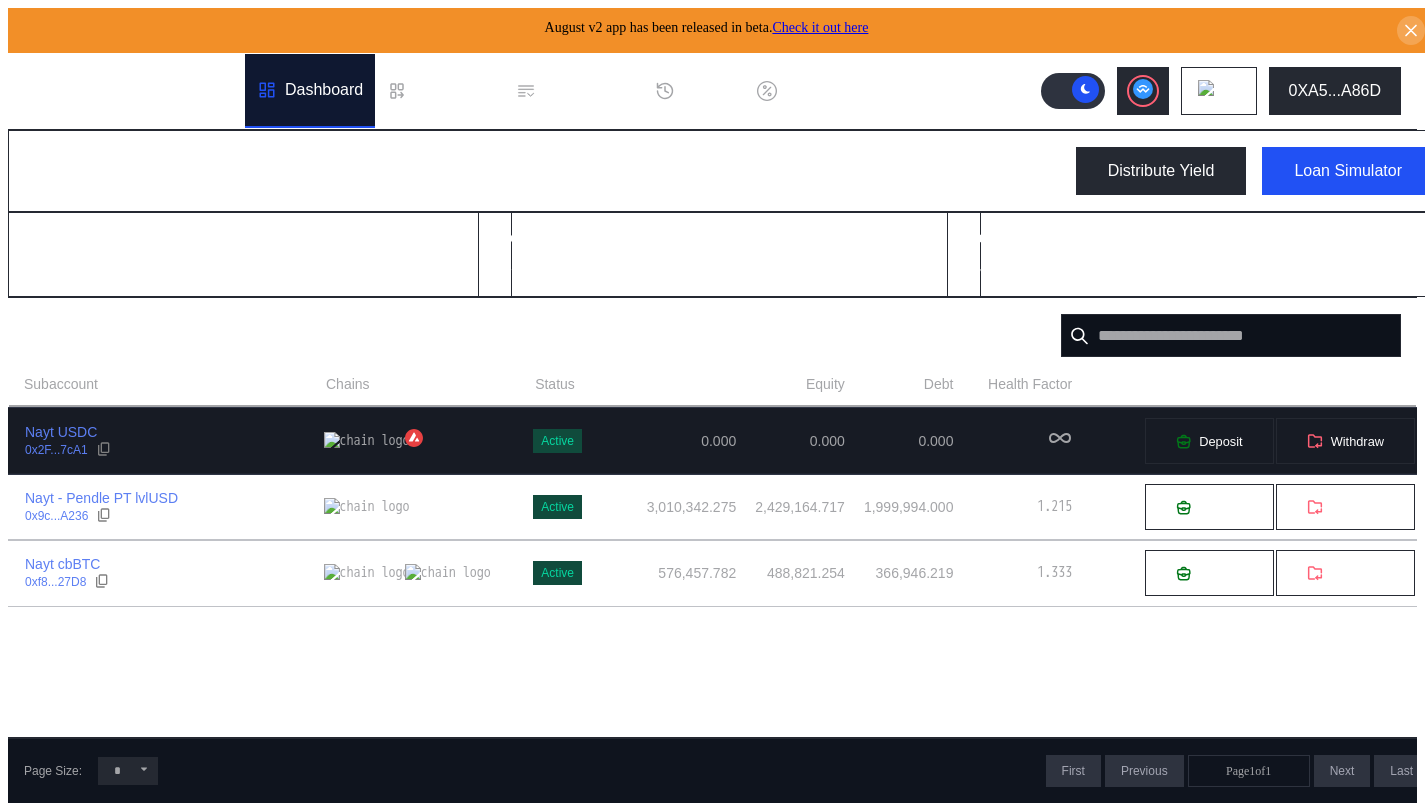 select on "*" 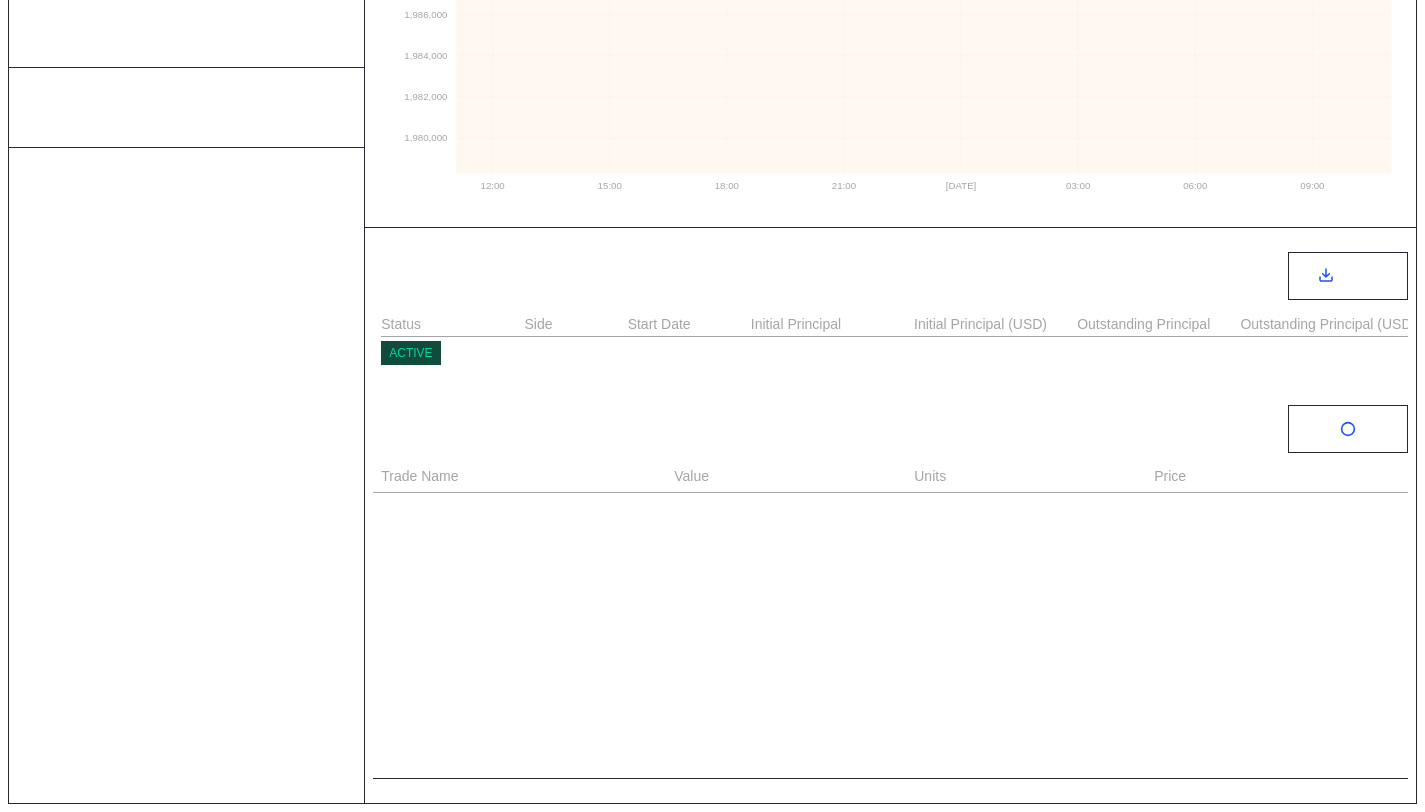 scroll, scrollTop: 0, scrollLeft: 0, axis: both 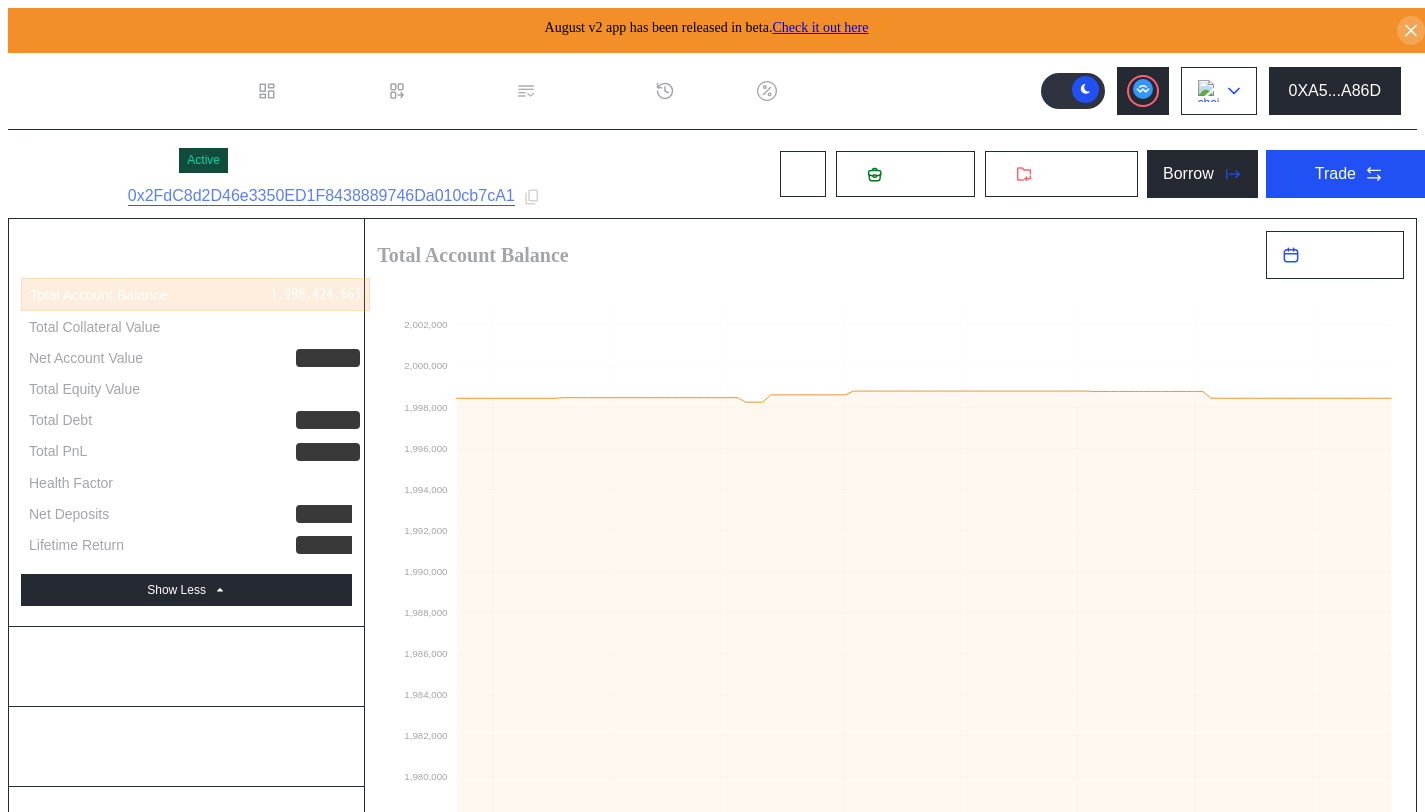 drag, startPoint x: 1239, startPoint y: 71, endPoint x: 1230, endPoint y: 95, distance: 25.632011 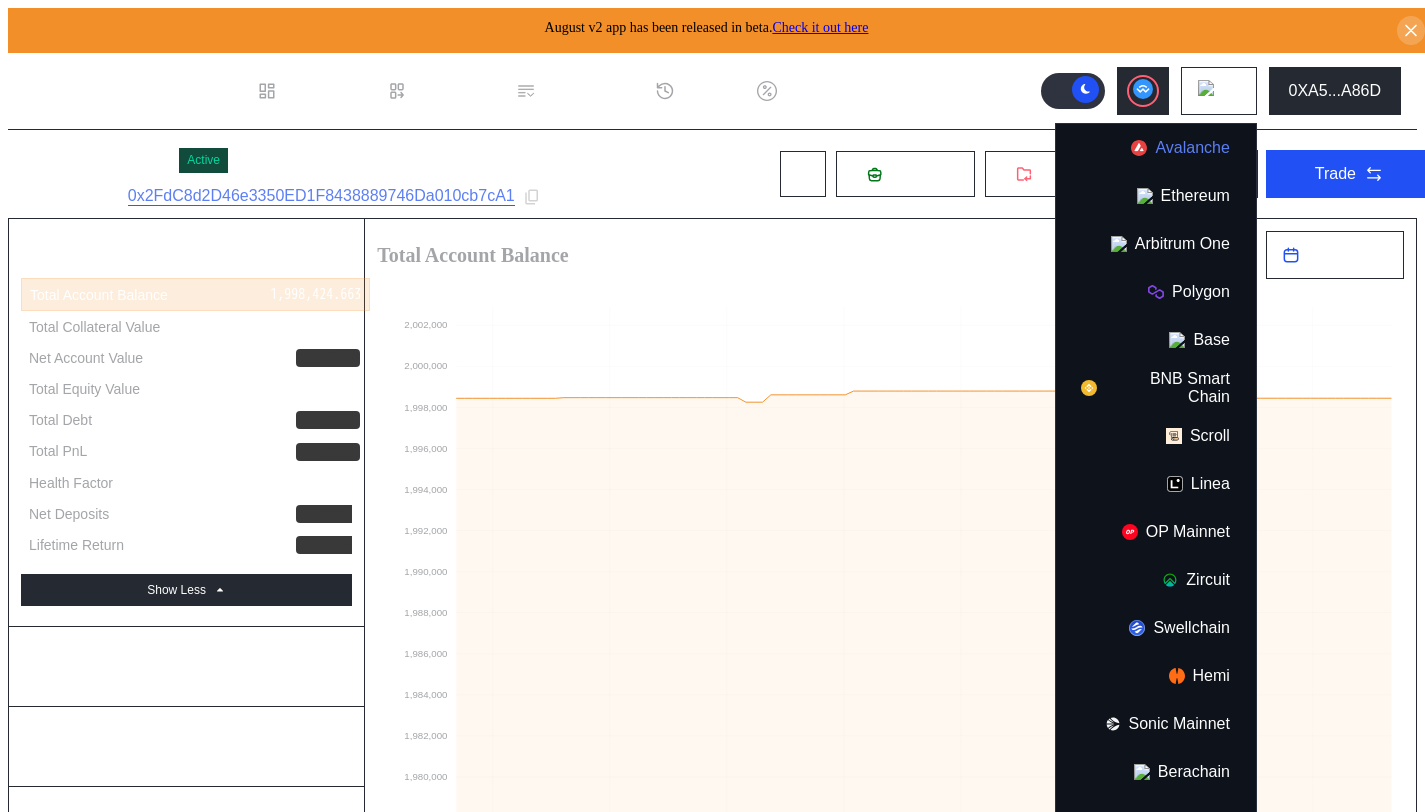 click on "Avalanche" at bounding box center [1156, 148] 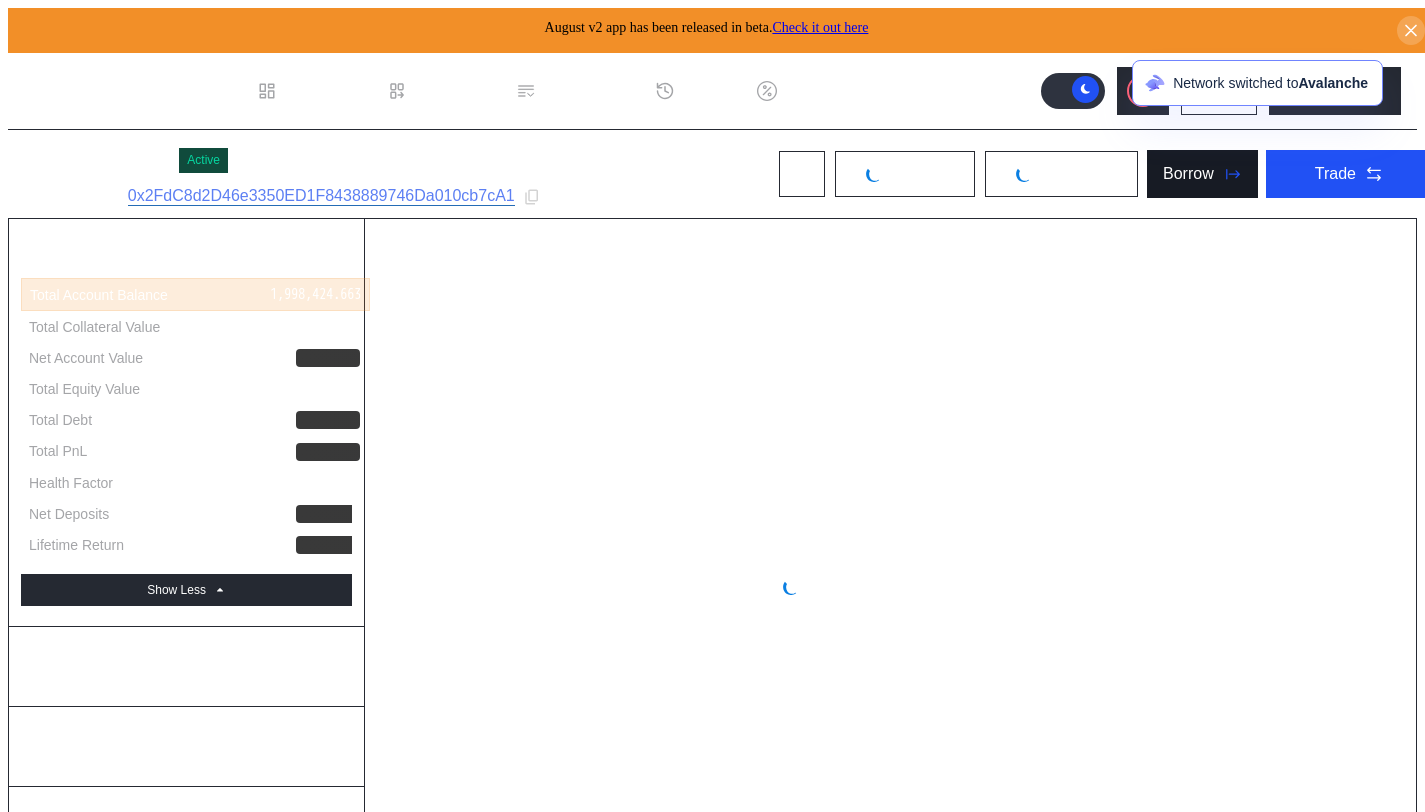 select on "*" 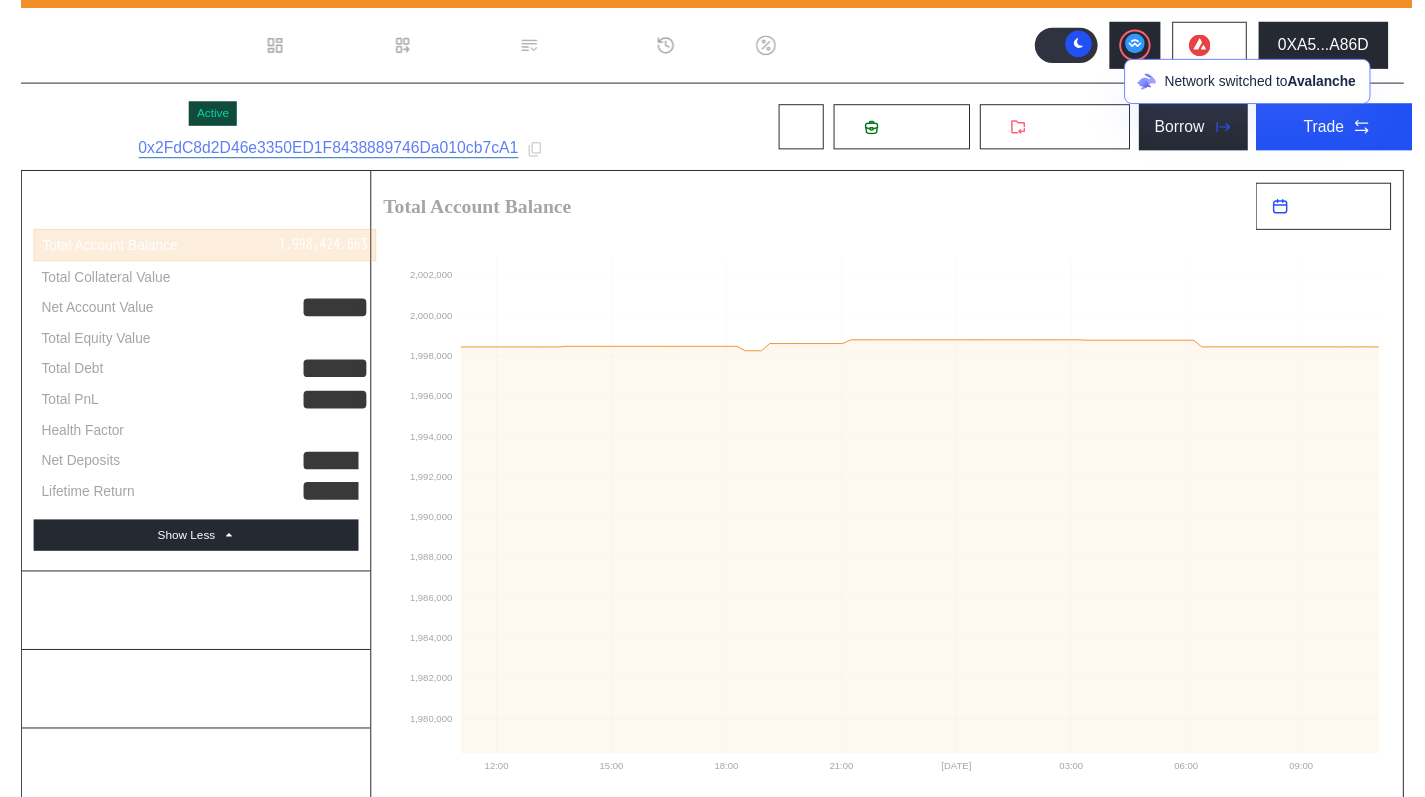 scroll, scrollTop: 46, scrollLeft: 0, axis: vertical 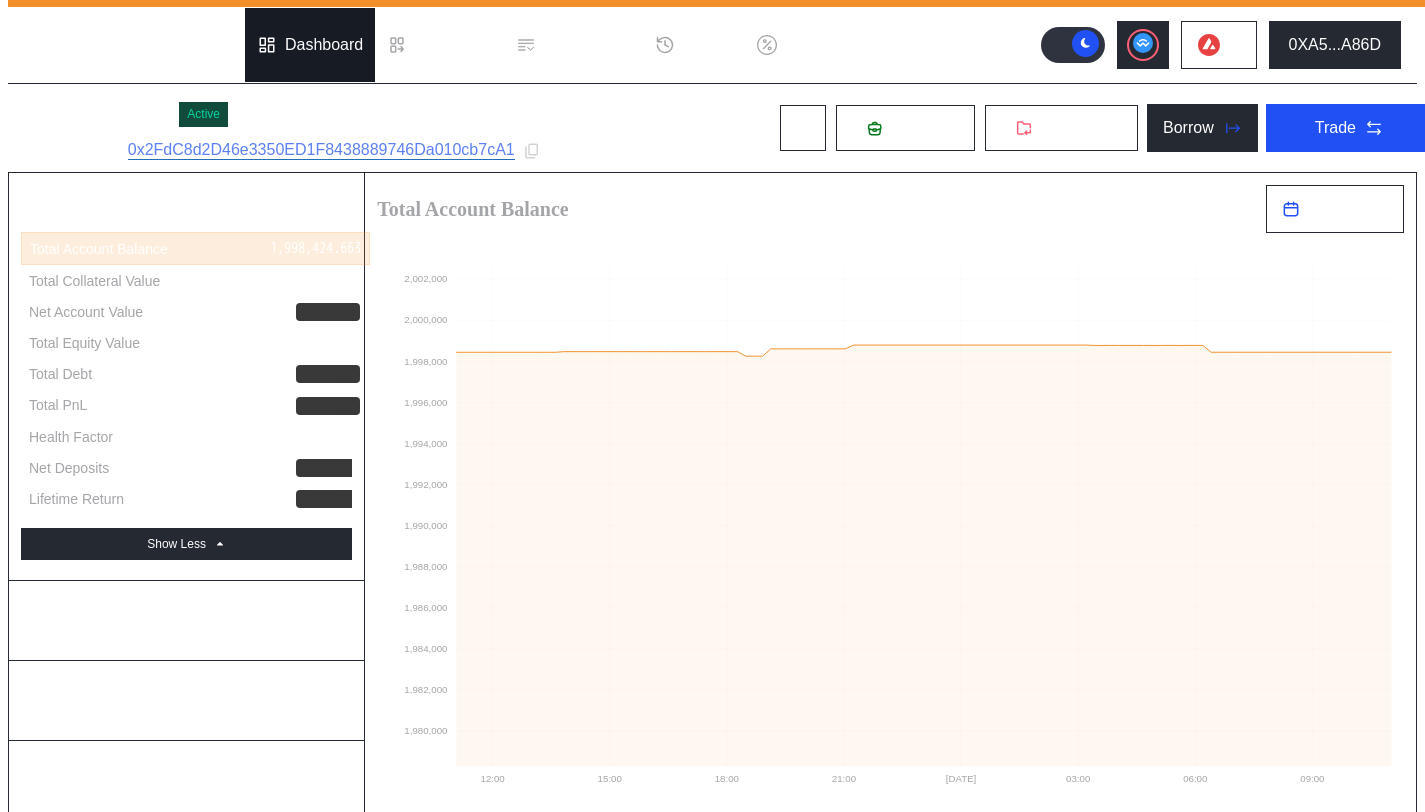 click on "Dashboard" at bounding box center [310, 45] 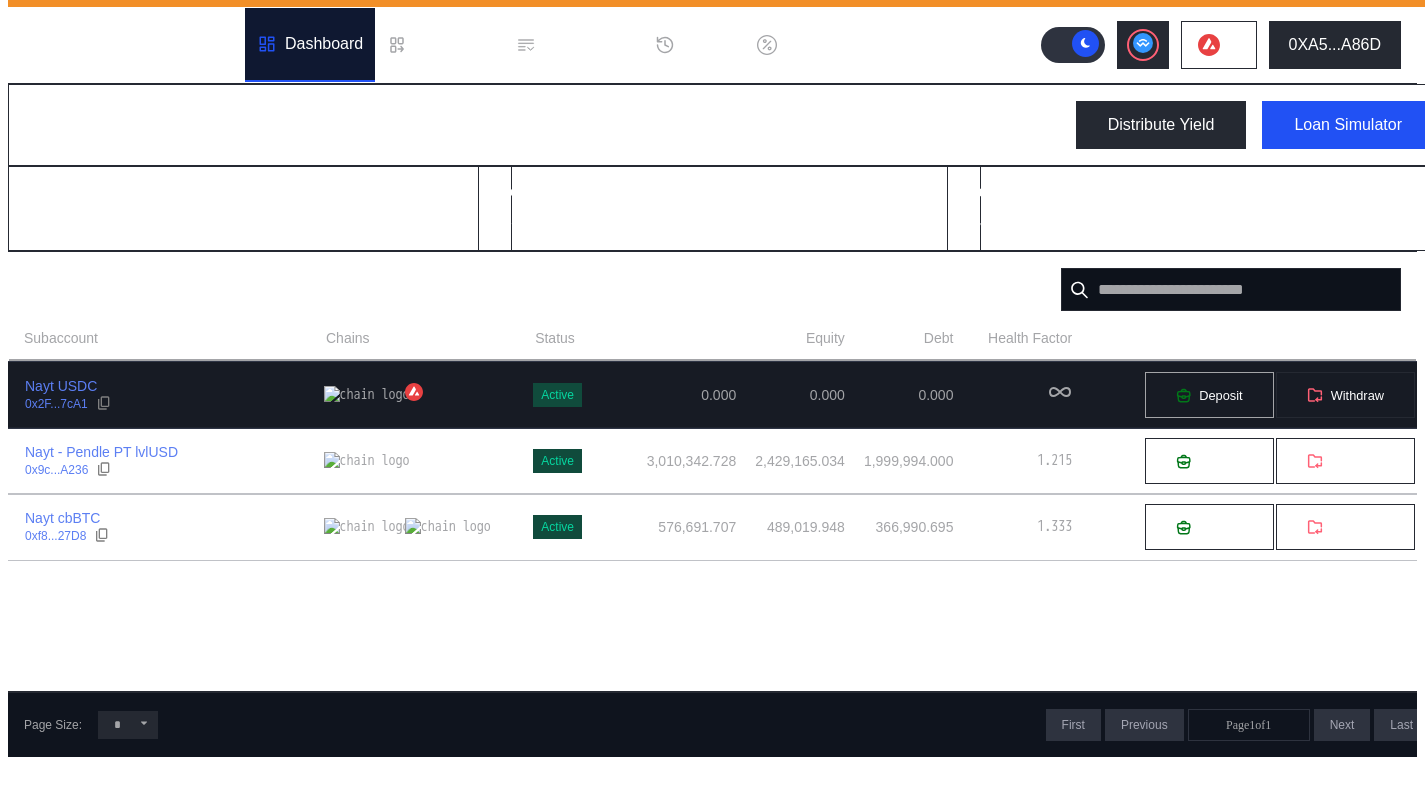 click on "Deposit" at bounding box center (1209, 395) 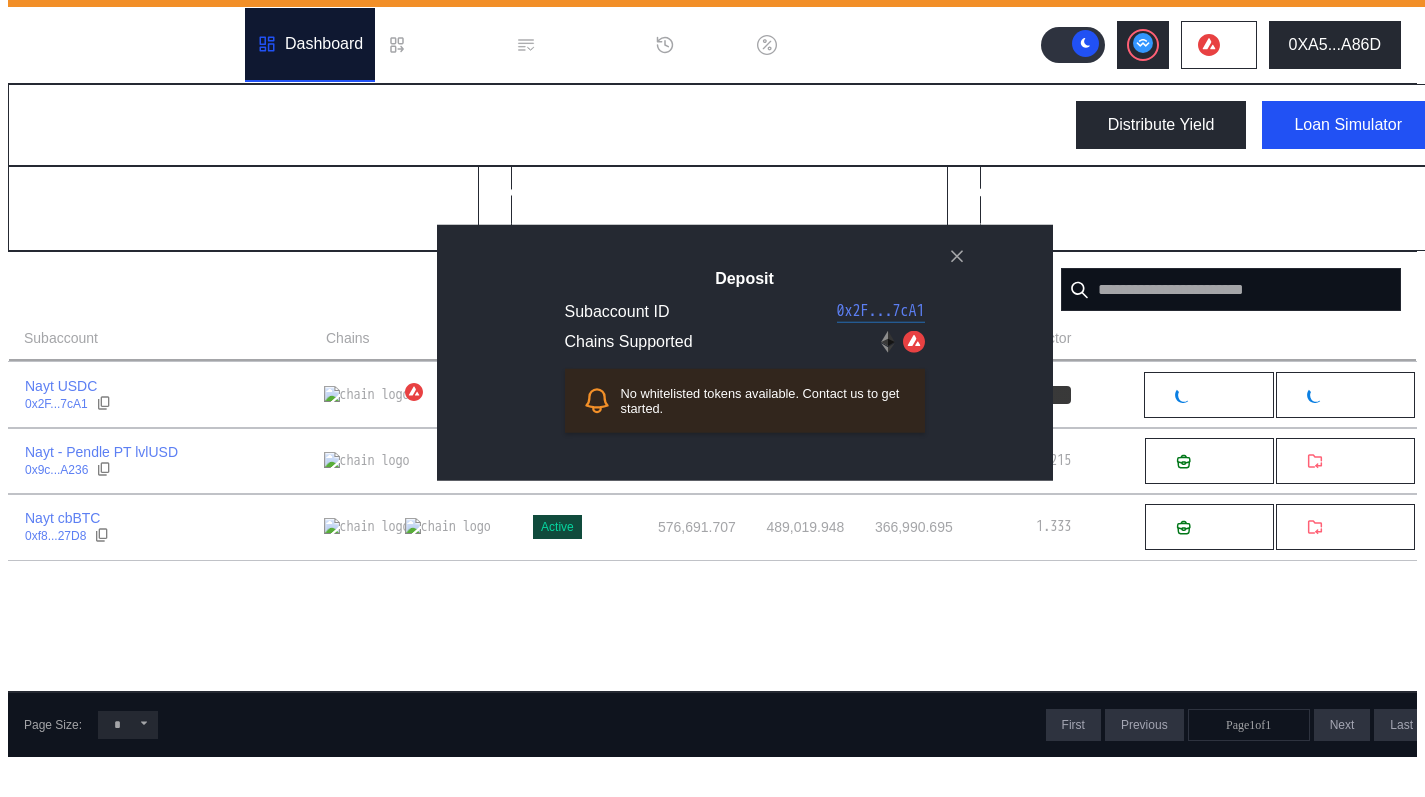 click on "No whitelisted tokens available. Contact us to get started." at bounding box center (745, 401) 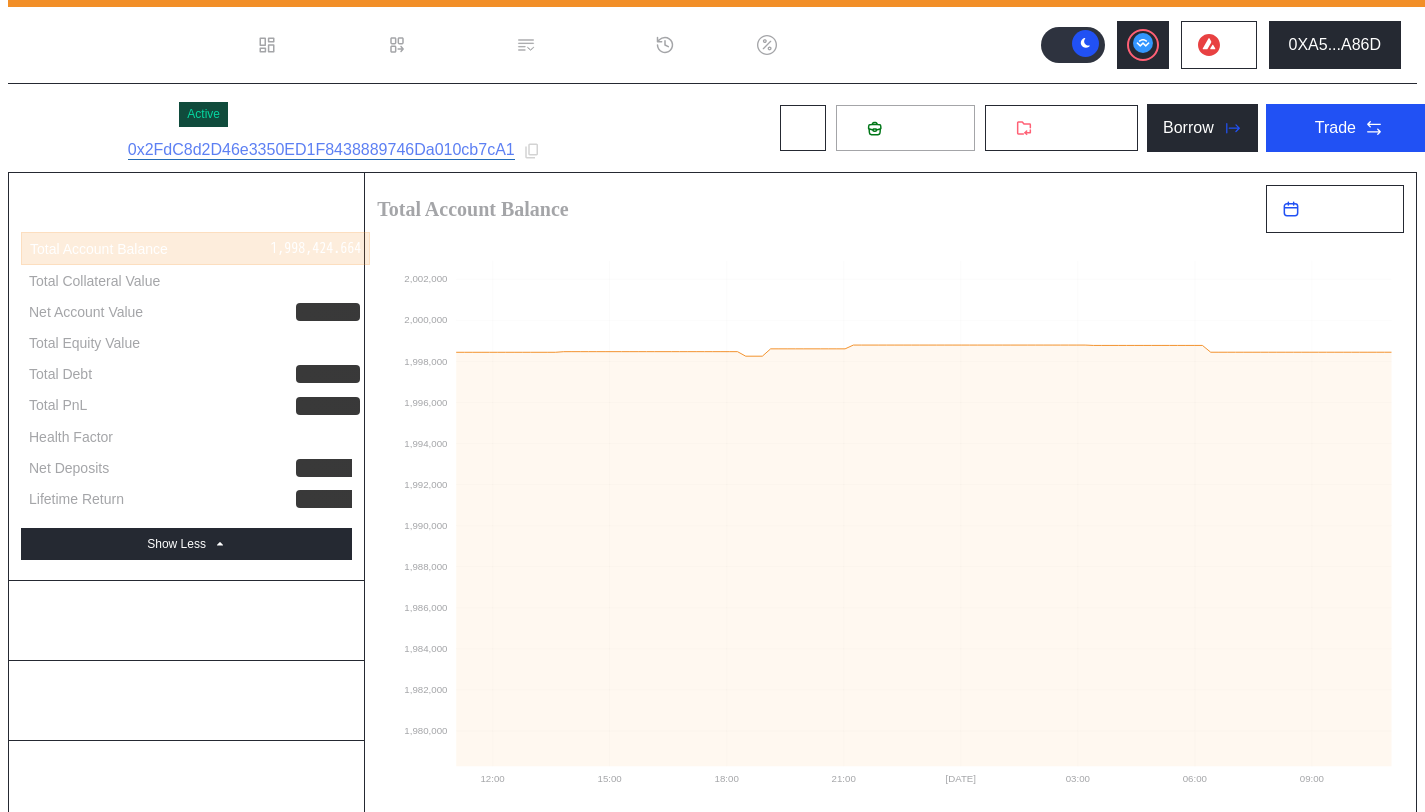click on "Deposit" at bounding box center [917, 128] 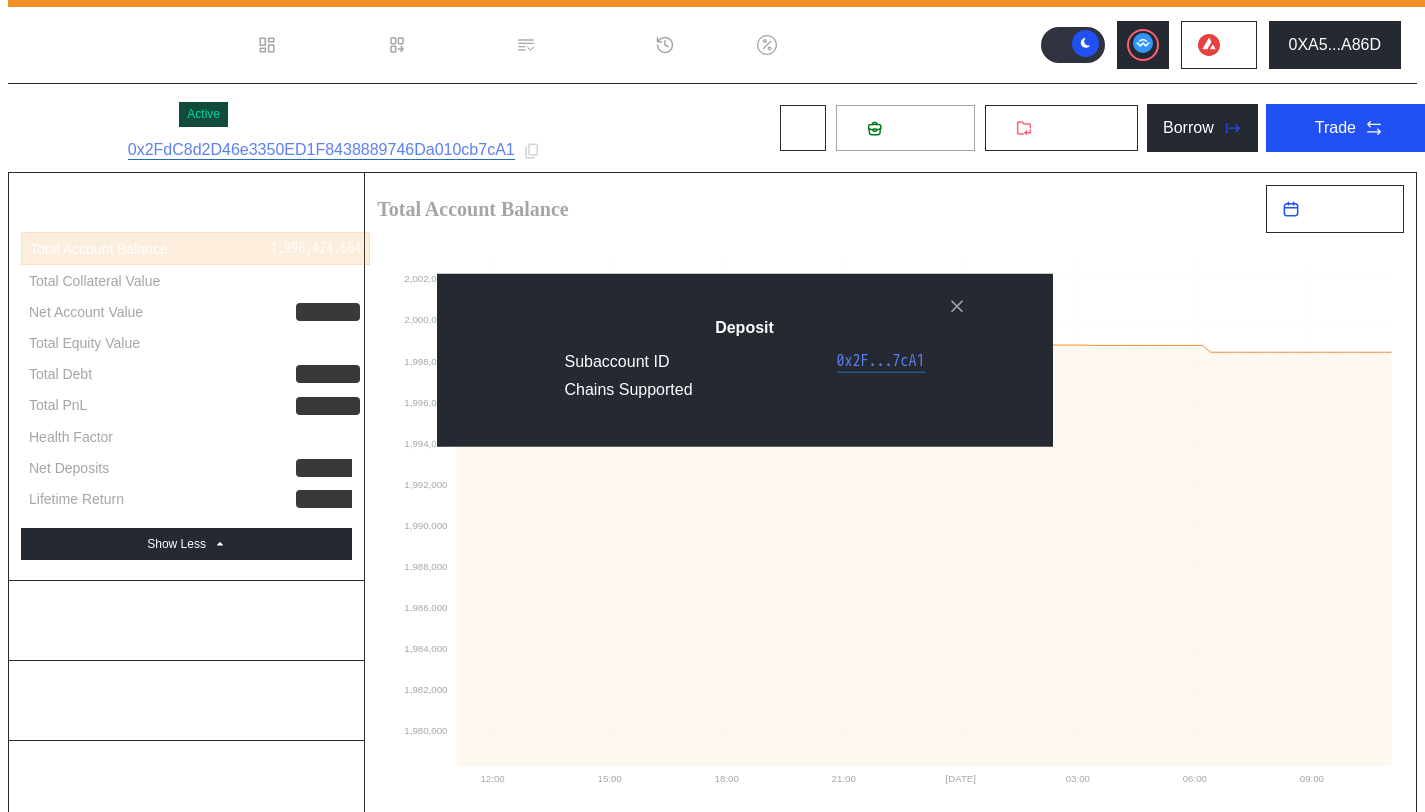 click on "Deposit Subaccount ID 0x2F...7cA1 Chains Supported" at bounding box center (712, 1397) 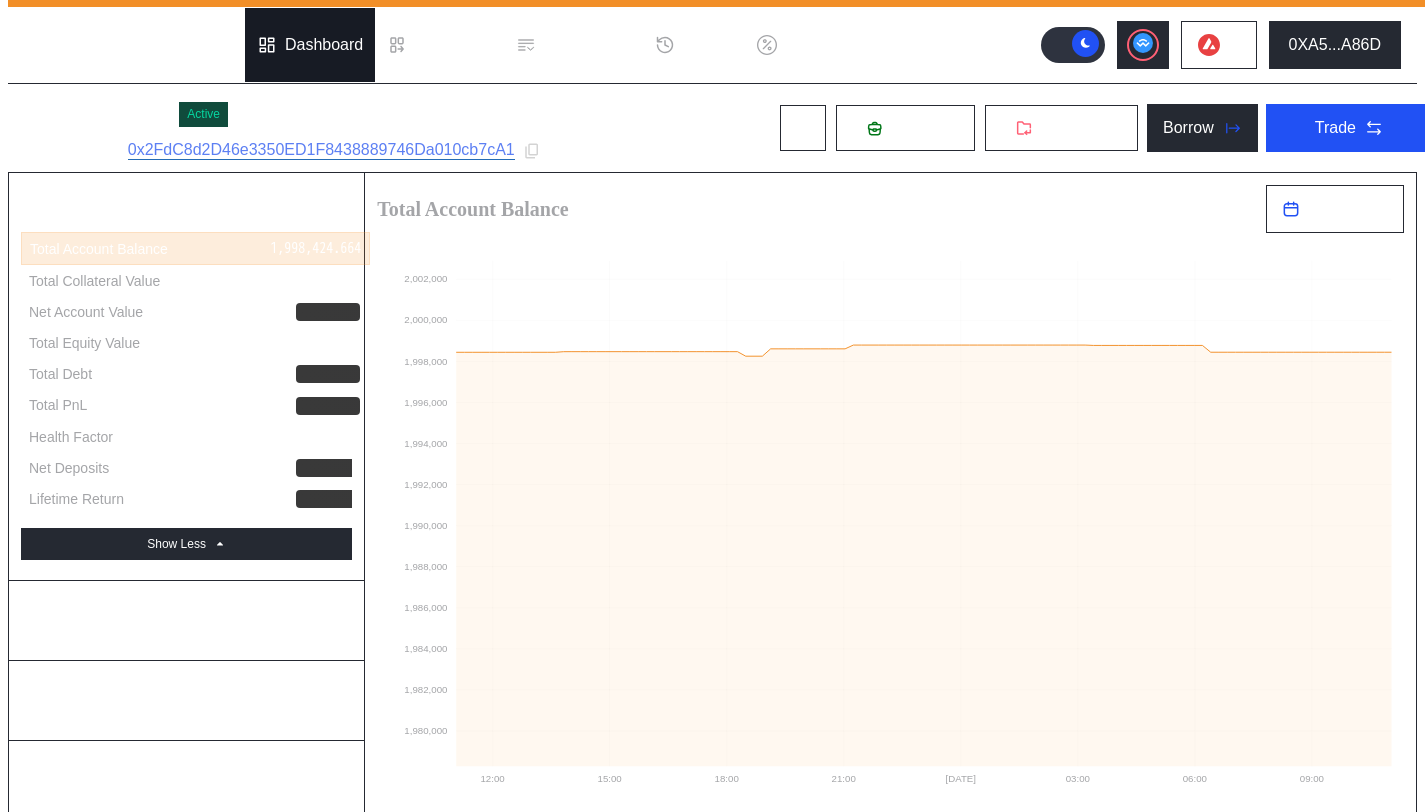 click on "Dashboard" at bounding box center [324, 45] 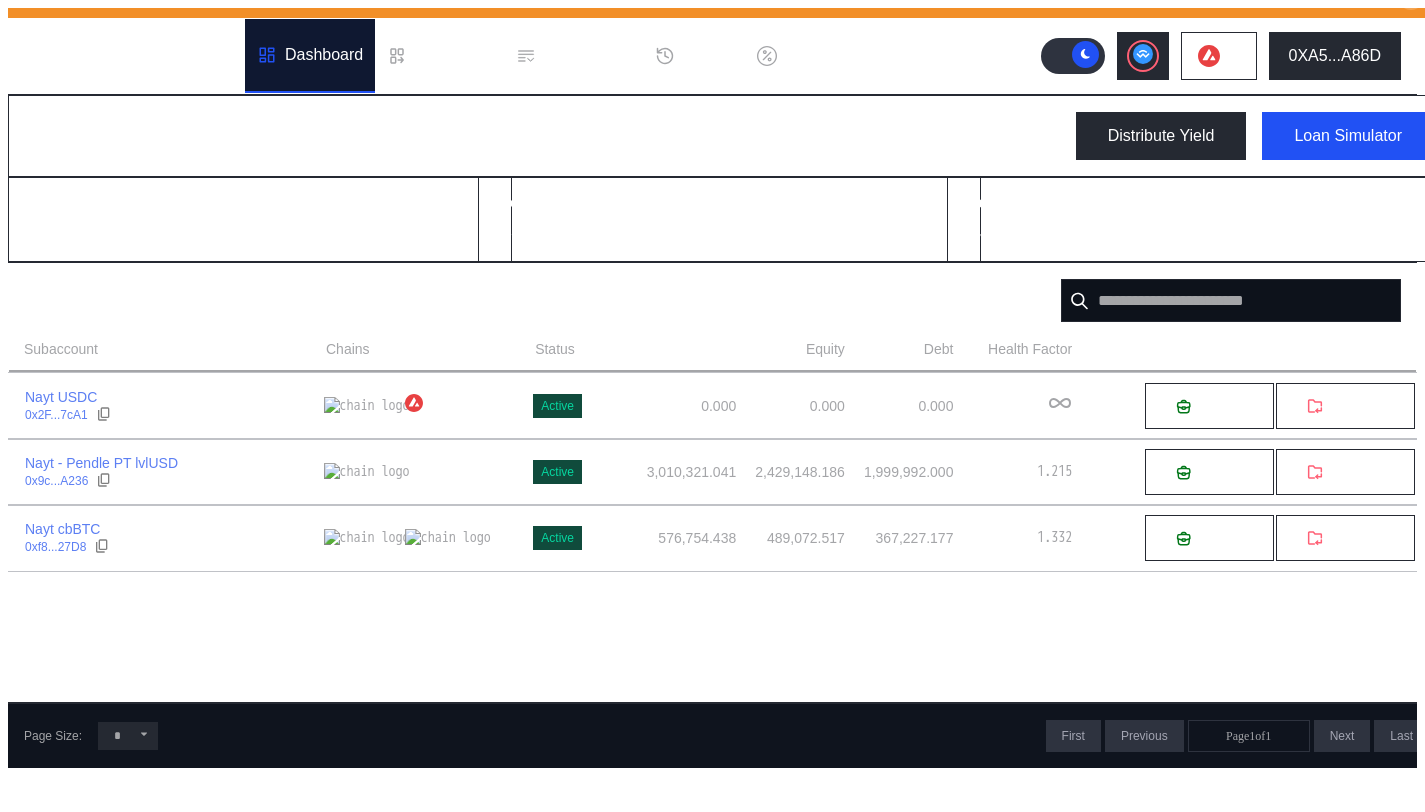 scroll, scrollTop: 42, scrollLeft: 0, axis: vertical 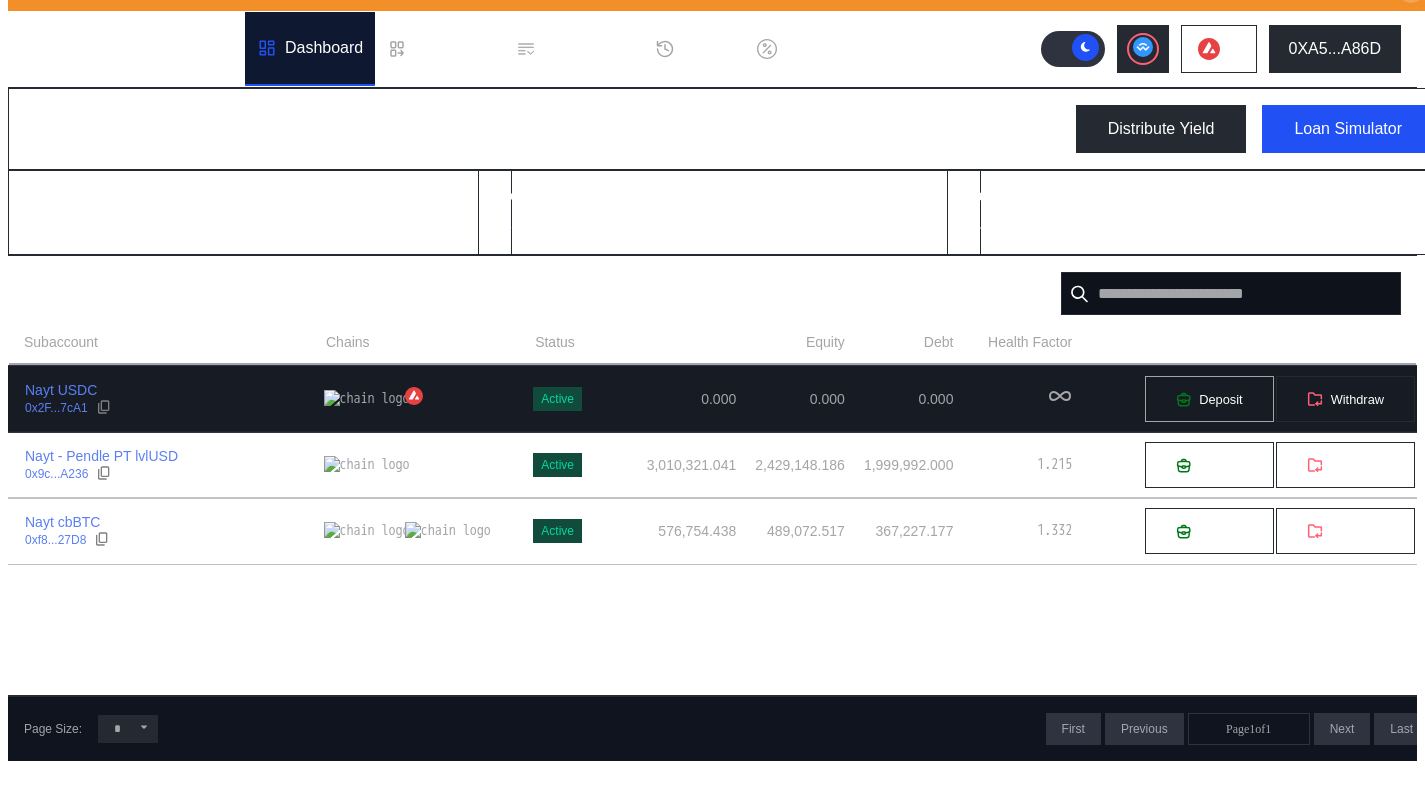 click on "Deposit" at bounding box center [1220, 399] 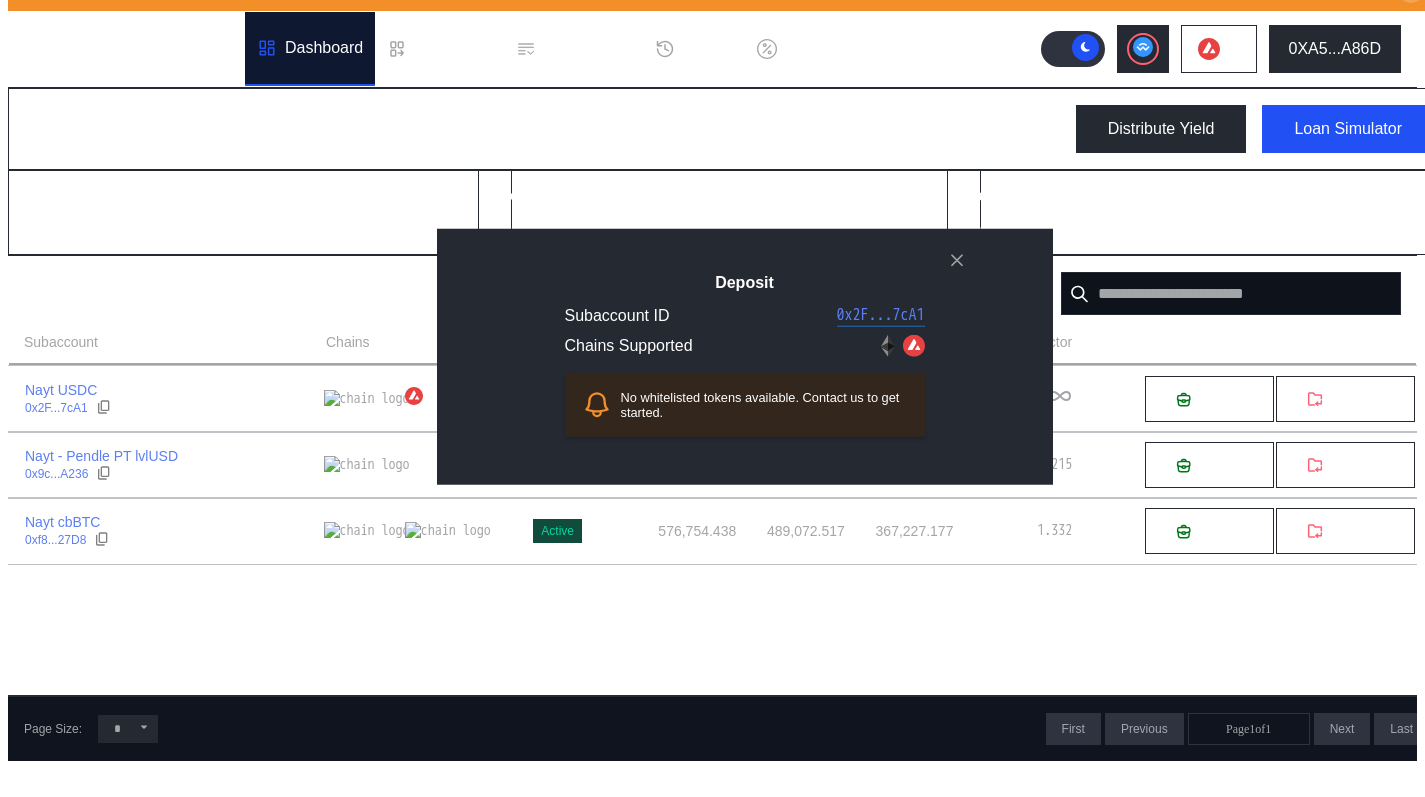 click on "Deposit Subaccount ID 0x2F...7cA1 Chains Supported No whitelisted tokens available. Contact us to get started." at bounding box center [745, 356] 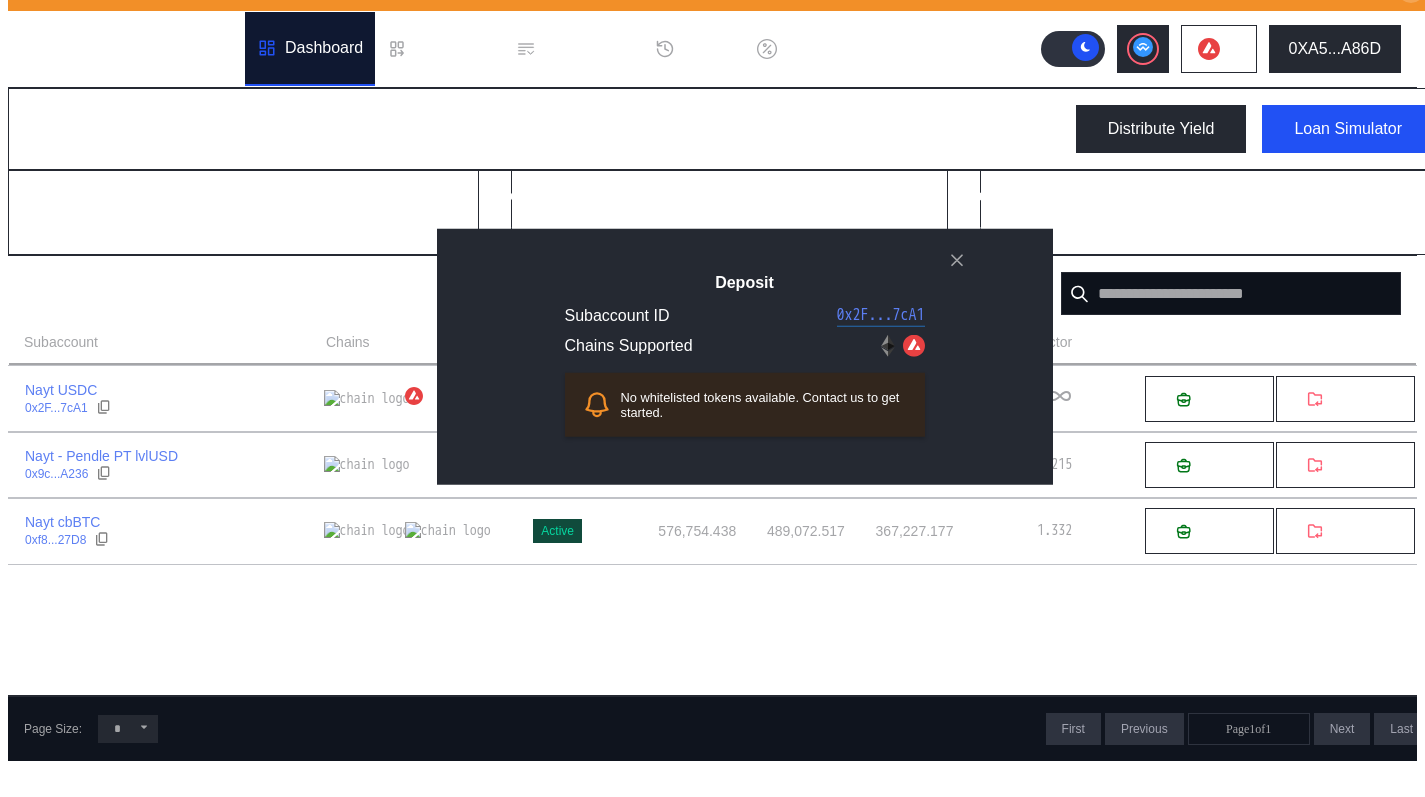 click on "Deposit Subaccount ID 0x2F...7cA1 Chains Supported No whitelisted tokens available. Contact us to get started." at bounding box center [745, 356] 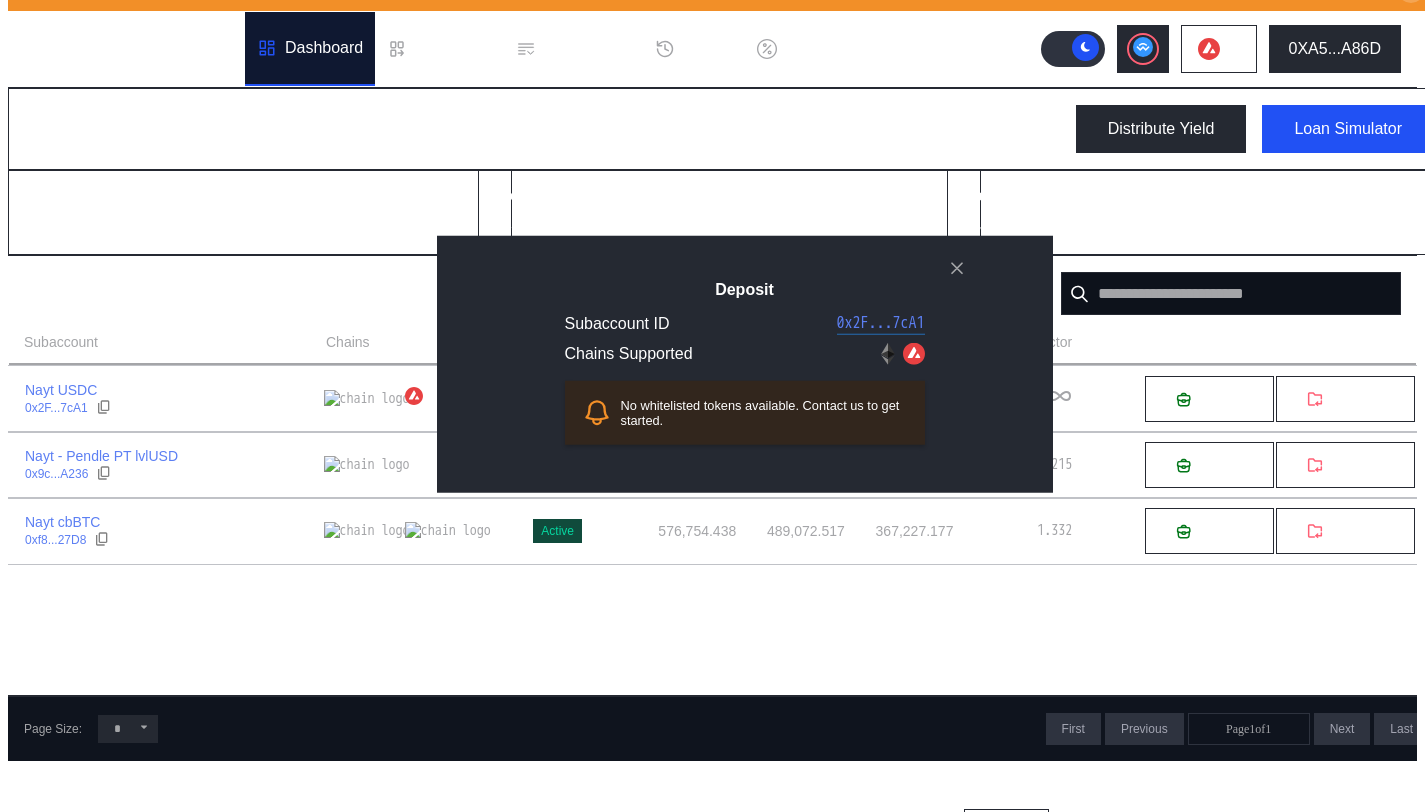 select on "*" 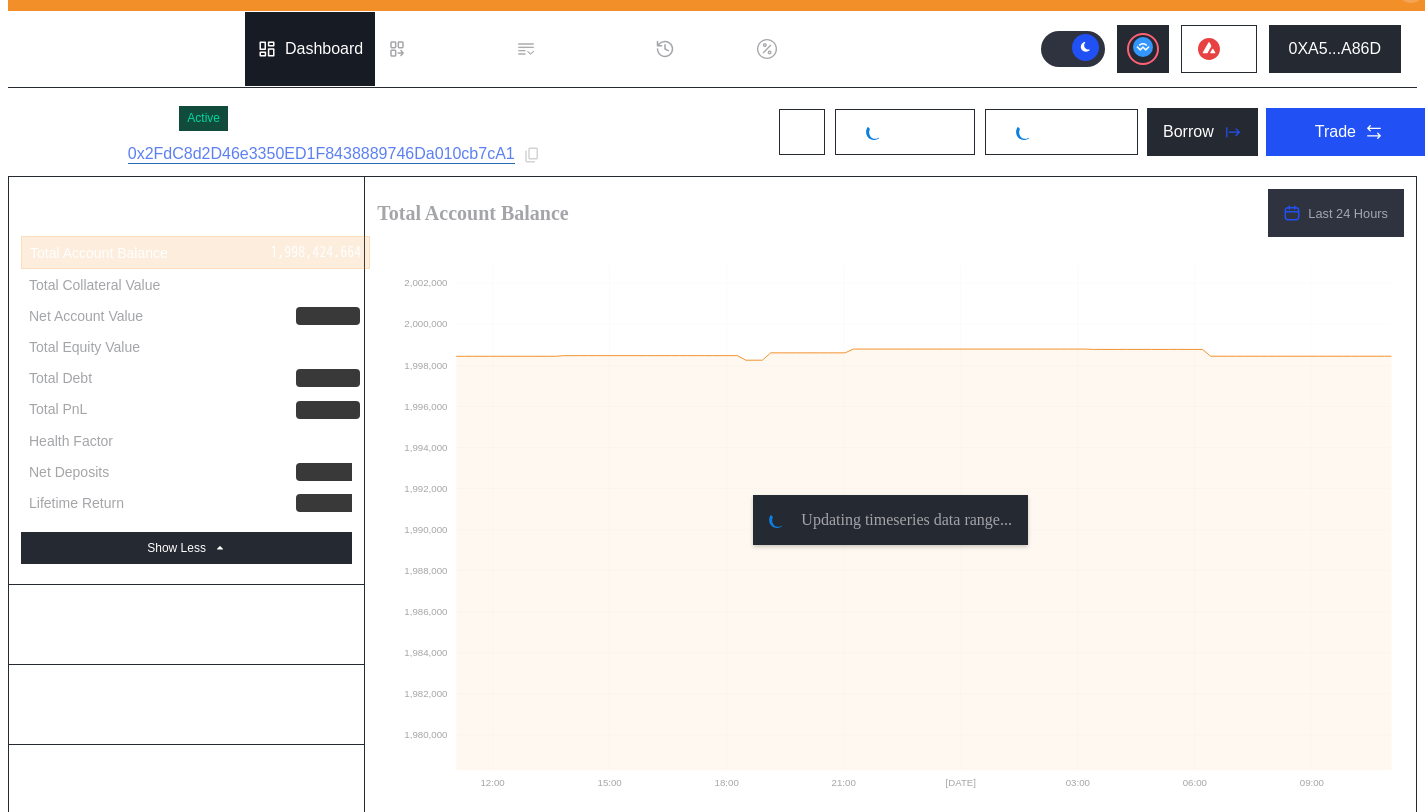 click on "Dashboard" at bounding box center (324, 49) 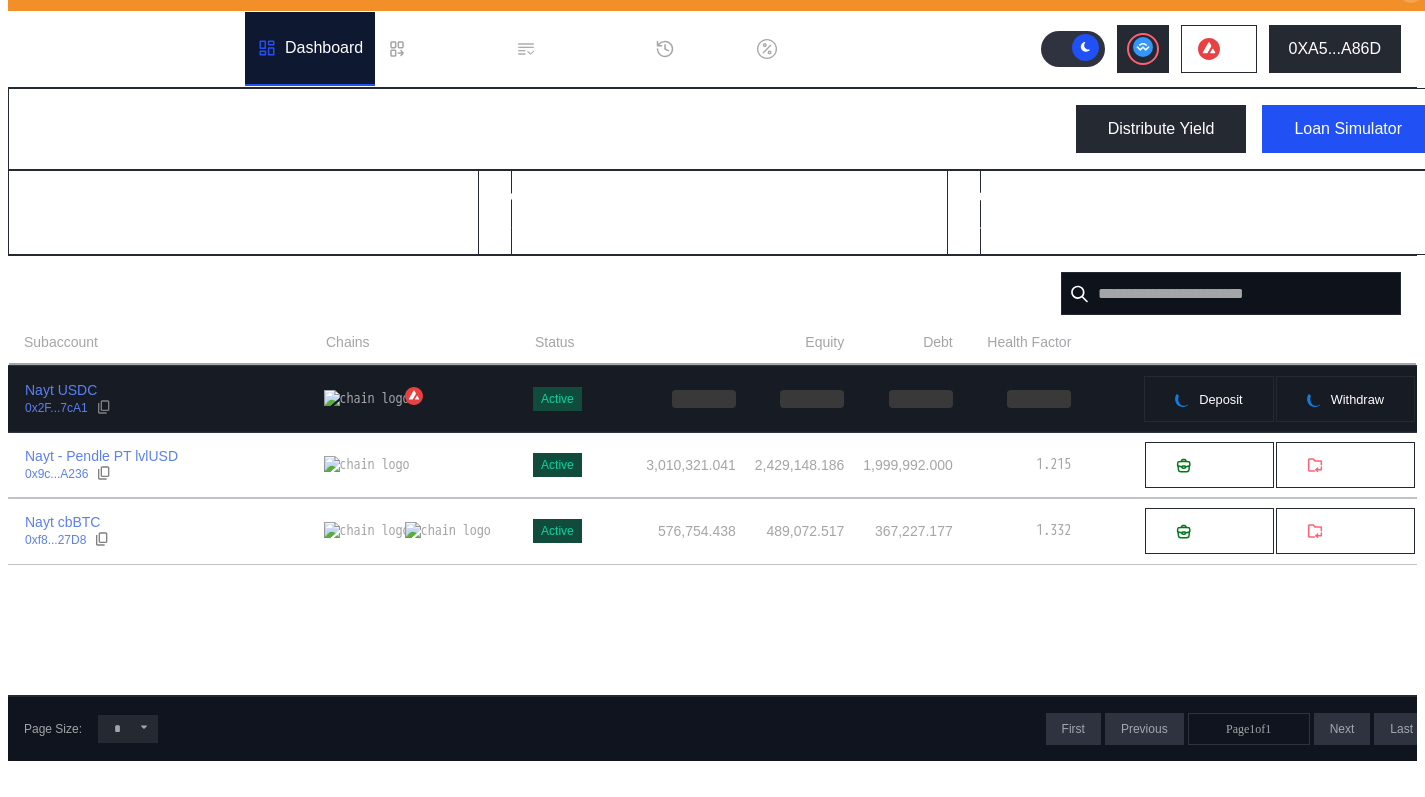 click on "Nayt USDC  0x2F...7cA1" at bounding box center (166, 399) 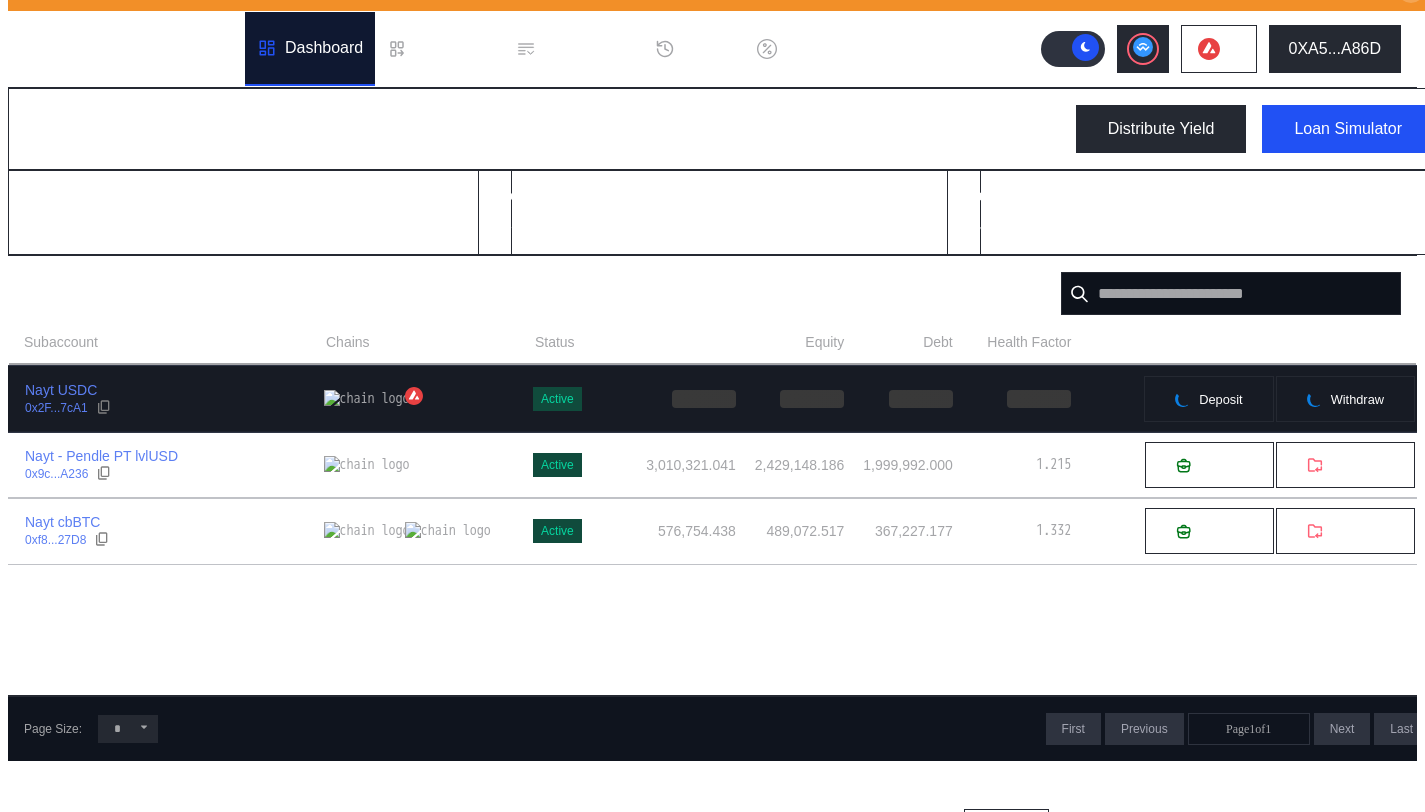 select on "*" 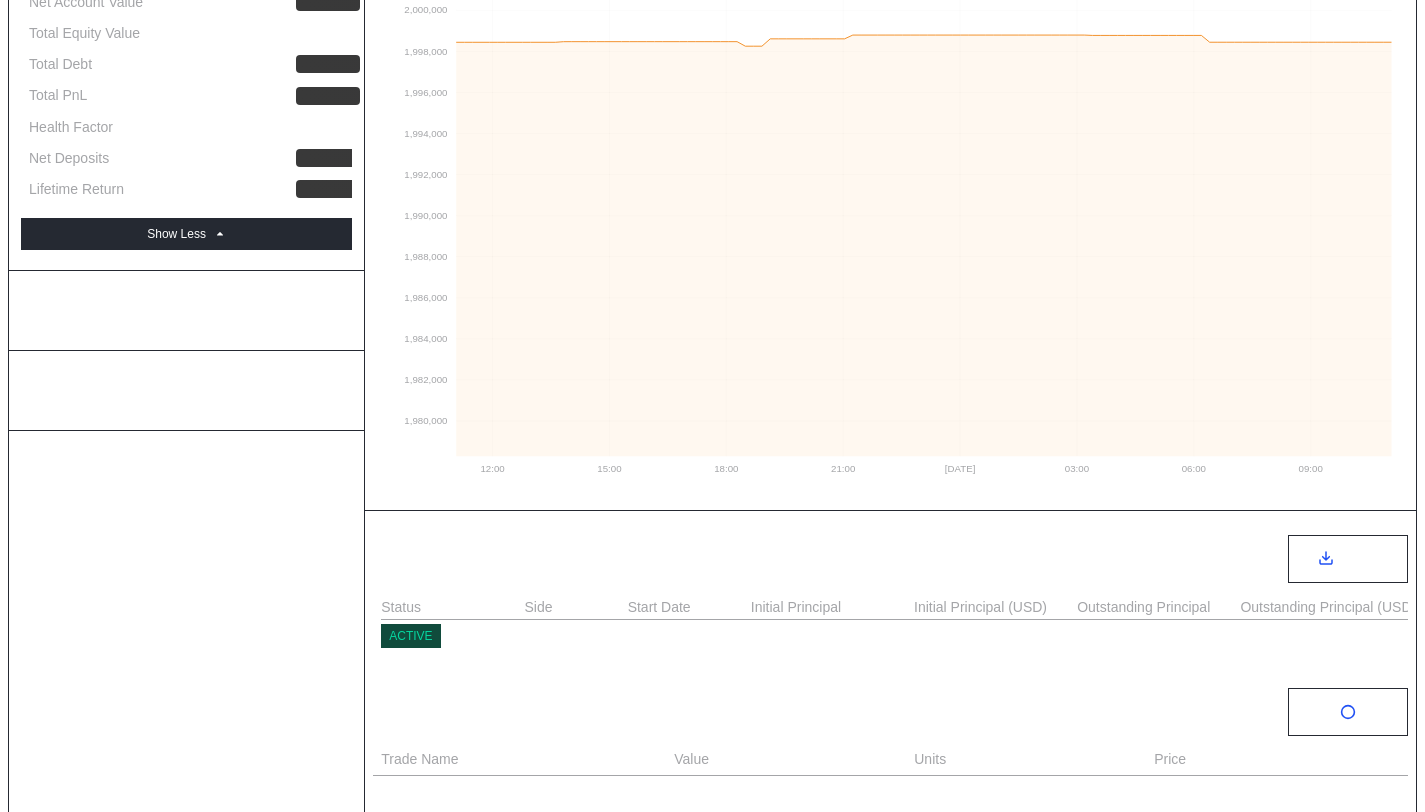 scroll, scrollTop: 646, scrollLeft: 0, axis: vertical 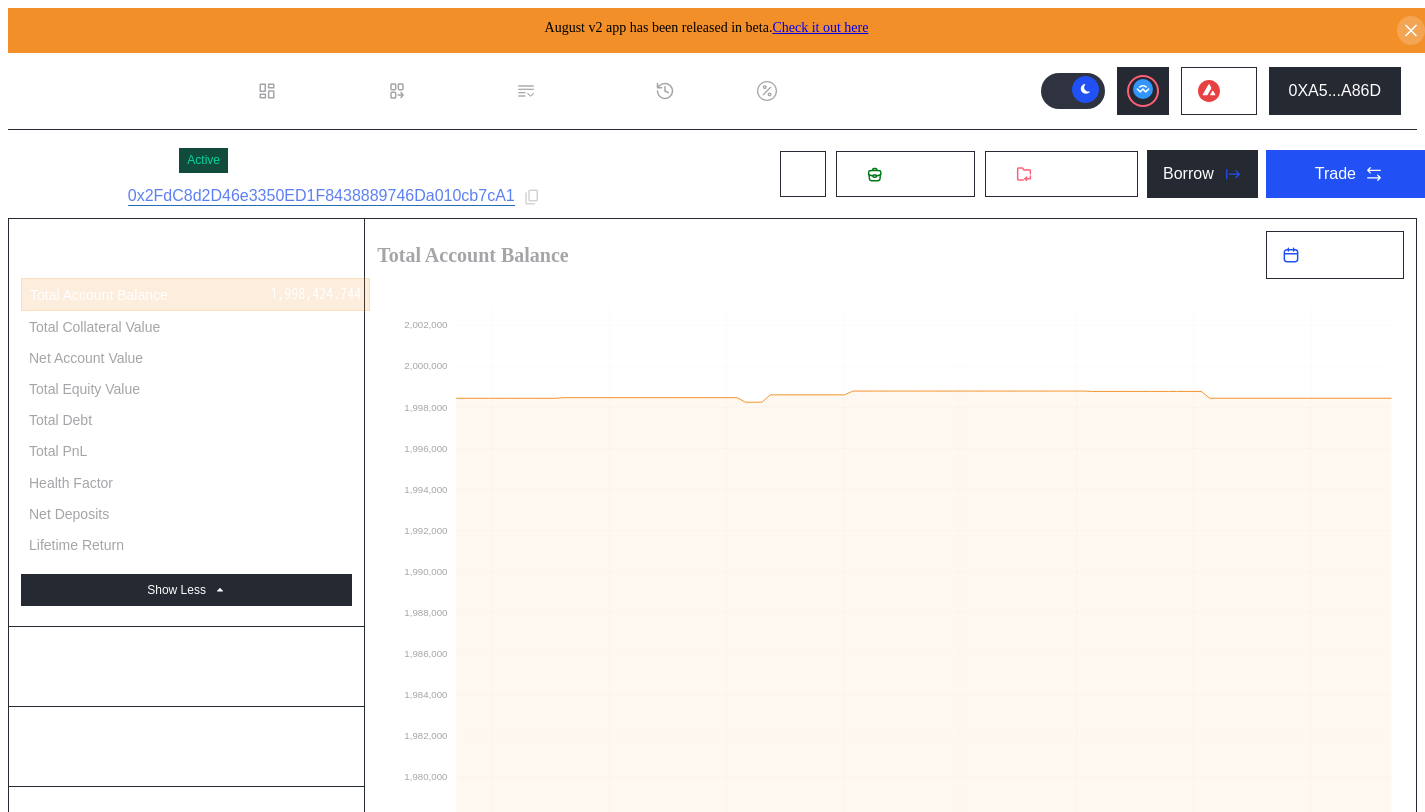 click on "Nayt USDC  Active Subaccount ID: 0x2FdC8d2D46e3350ED1F8438889746Da010cb7cA1 Deposit Withdraw Borrow Trade" at bounding box center [728, 174] 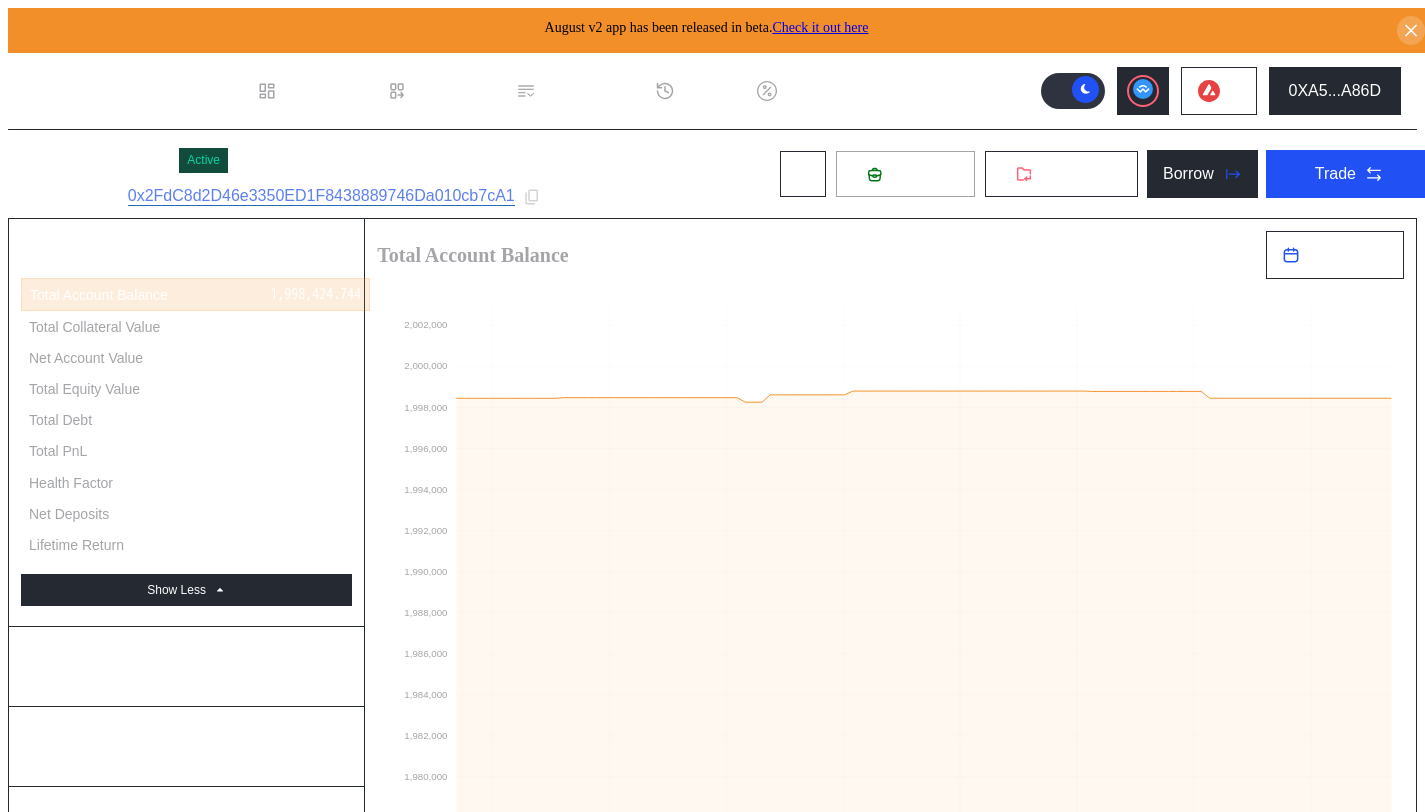 click on "Deposit" at bounding box center (905, 174) 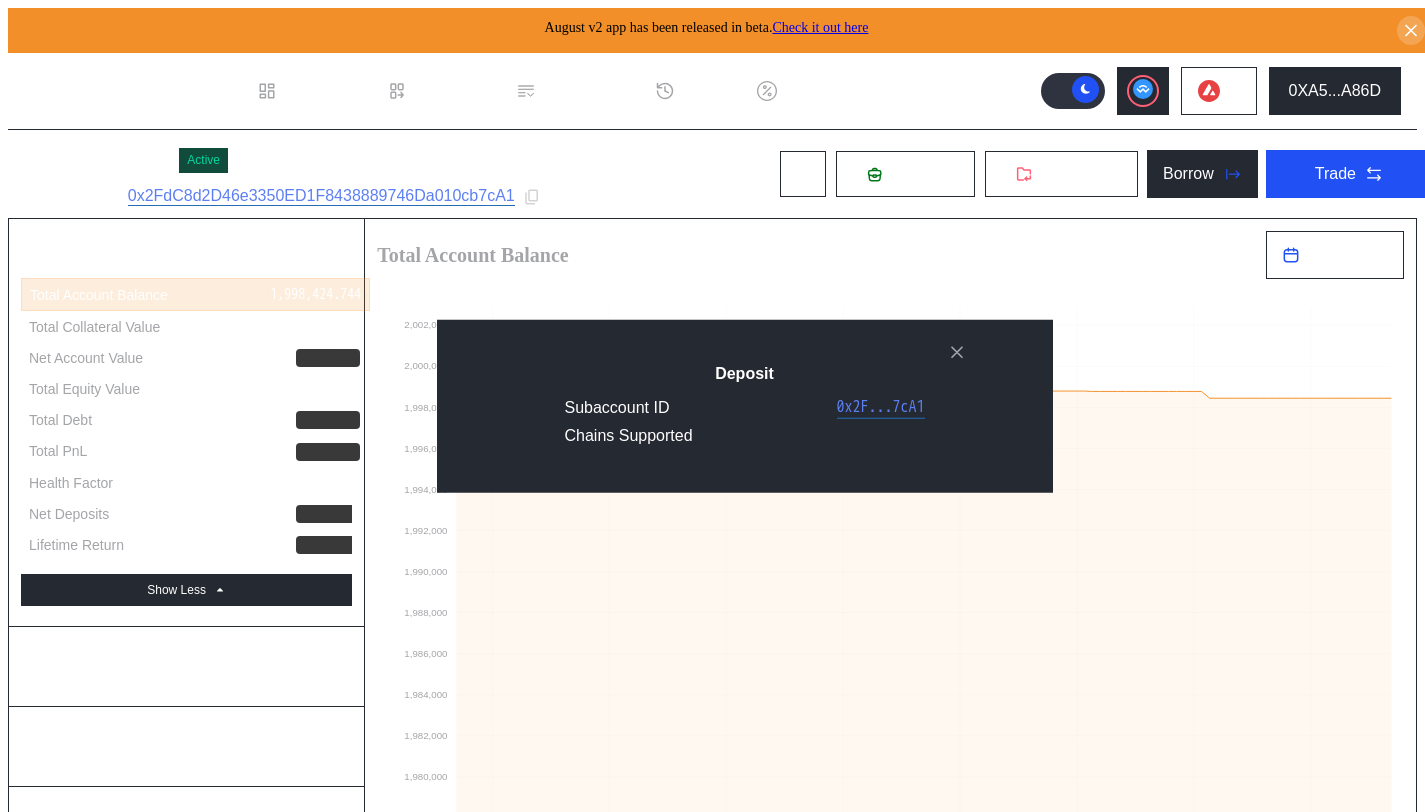 click on "Deposit Subaccount ID 0x2F...7cA1 Chains Supported" at bounding box center (745, 406) 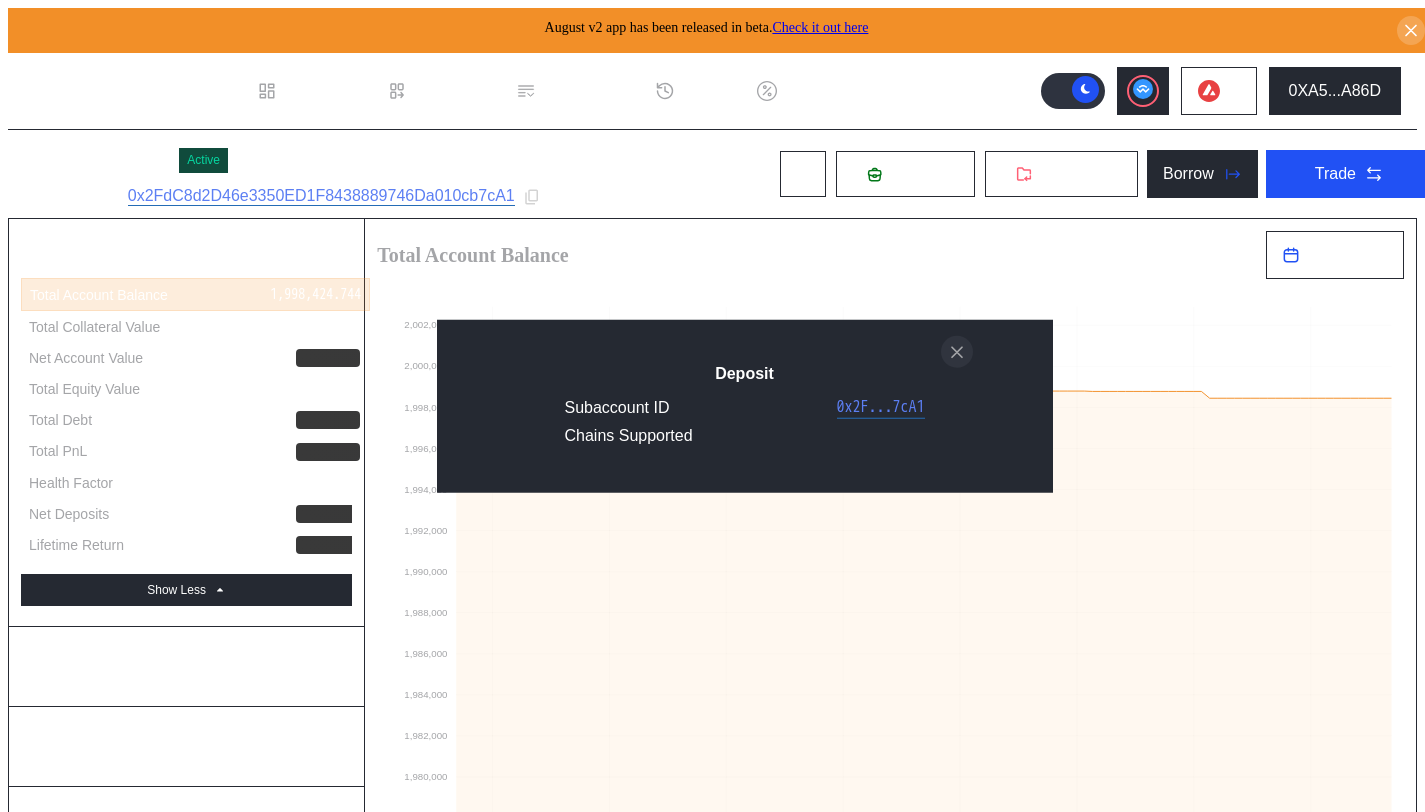 click at bounding box center [957, 352] 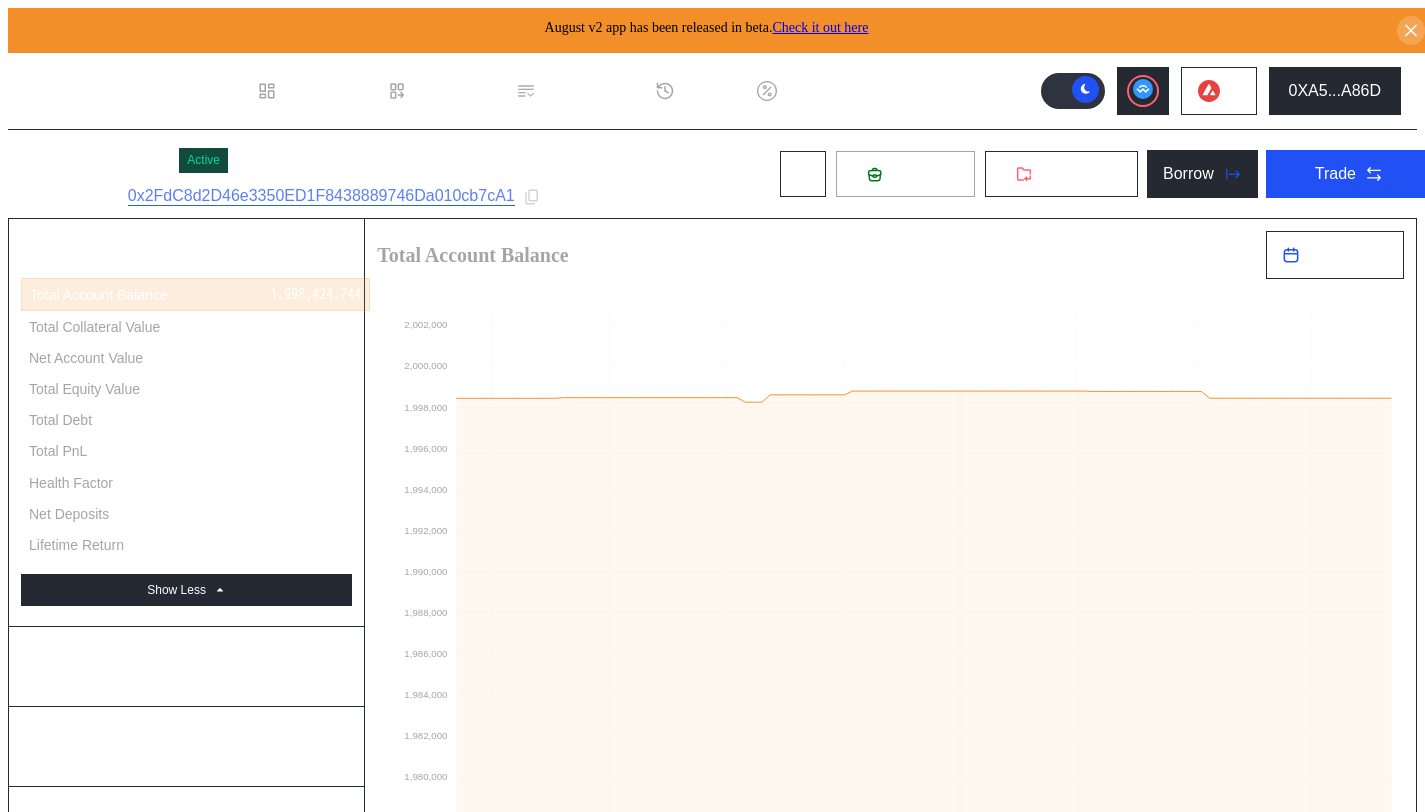 click on "Deposit" at bounding box center [905, 174] 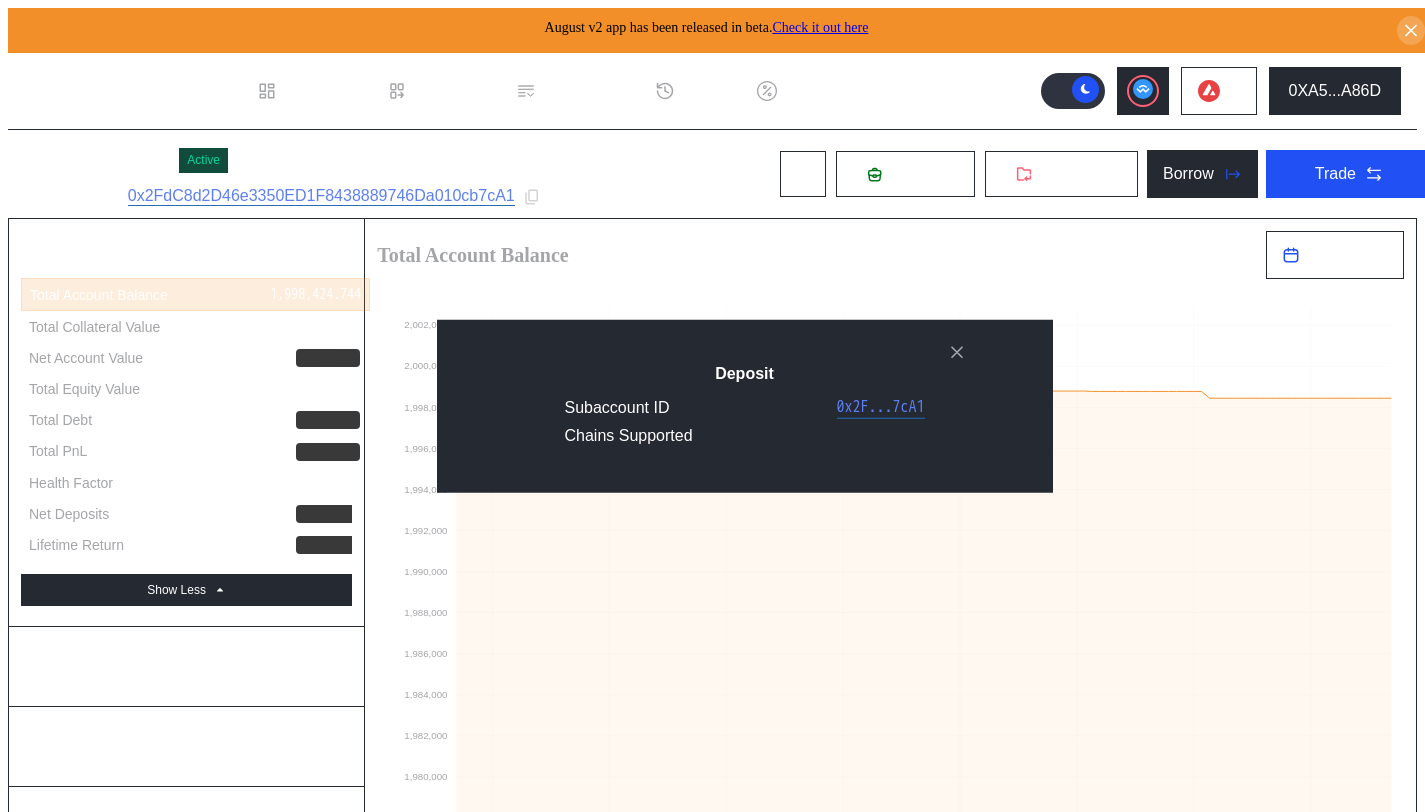 click on "Subaccount ID 0x2F...7cA1" at bounding box center [745, 407] 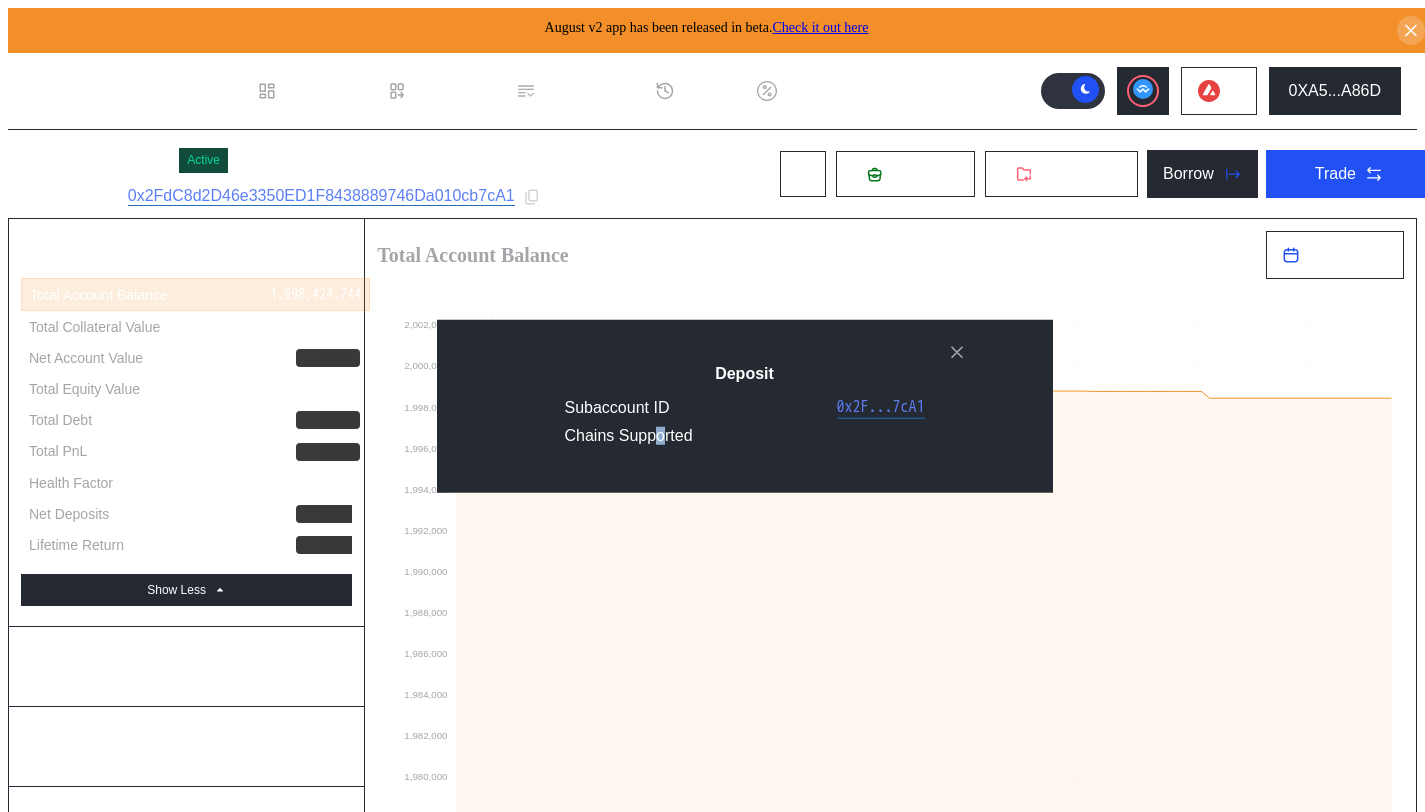 drag, startPoint x: 628, startPoint y: 429, endPoint x: 654, endPoint y: 411, distance: 31.622776 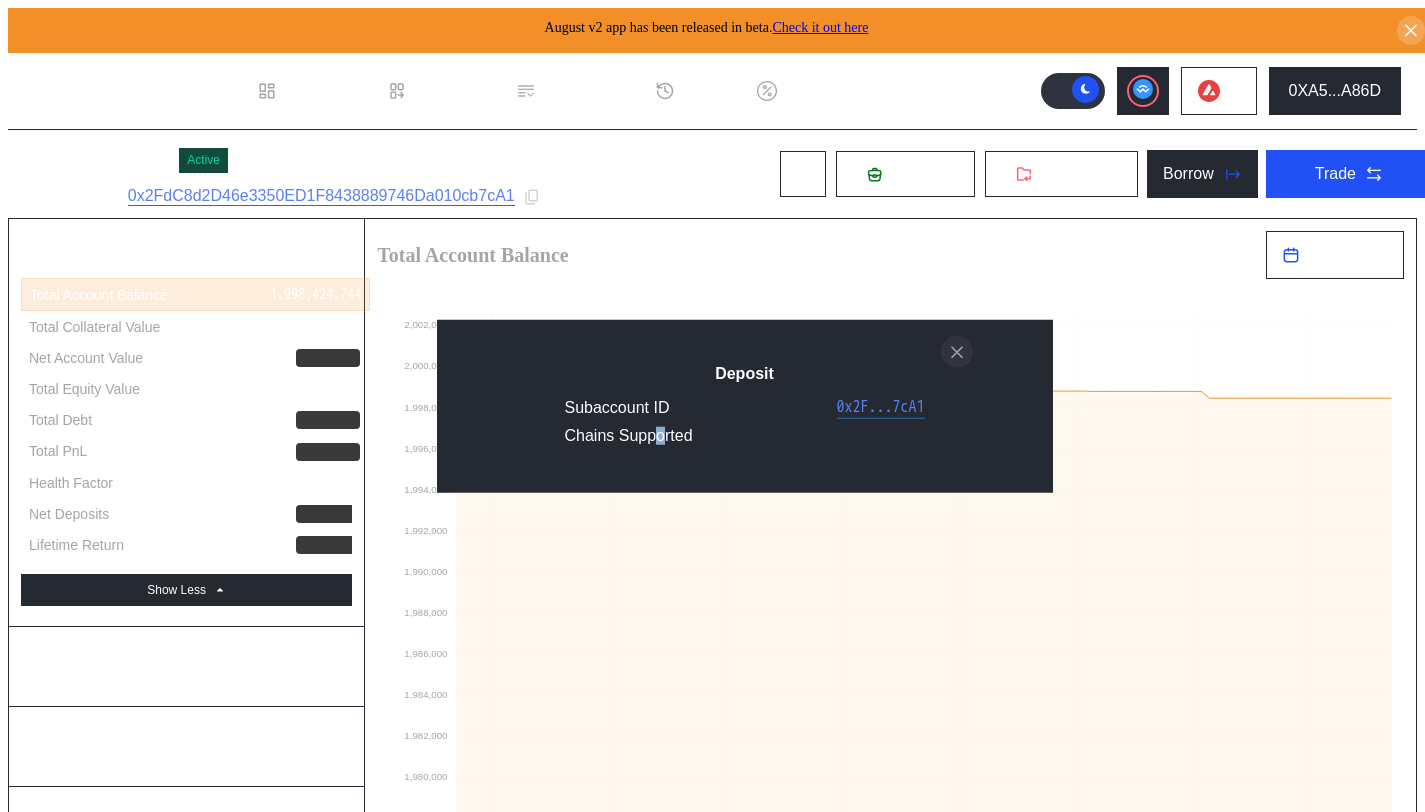click 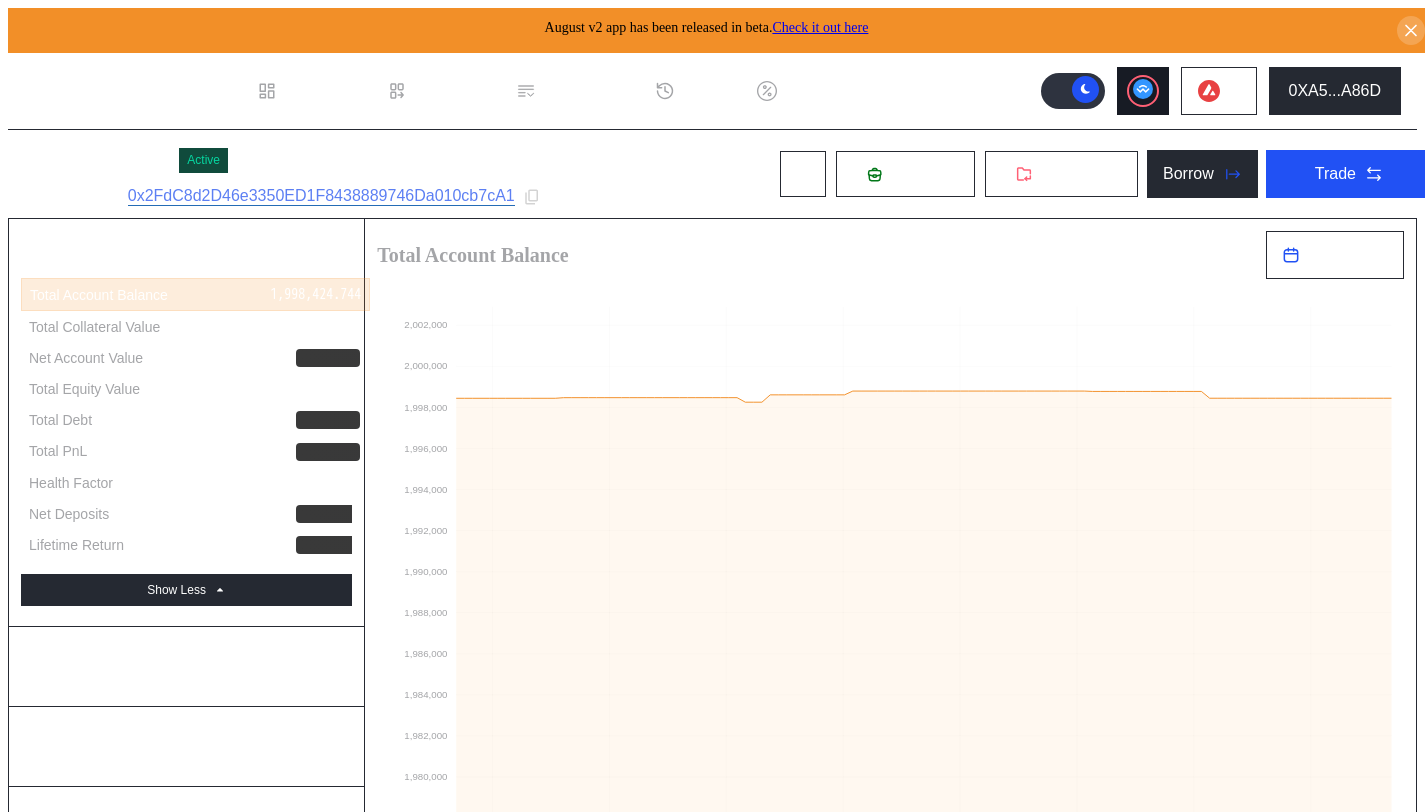 click at bounding box center [1143, 91] 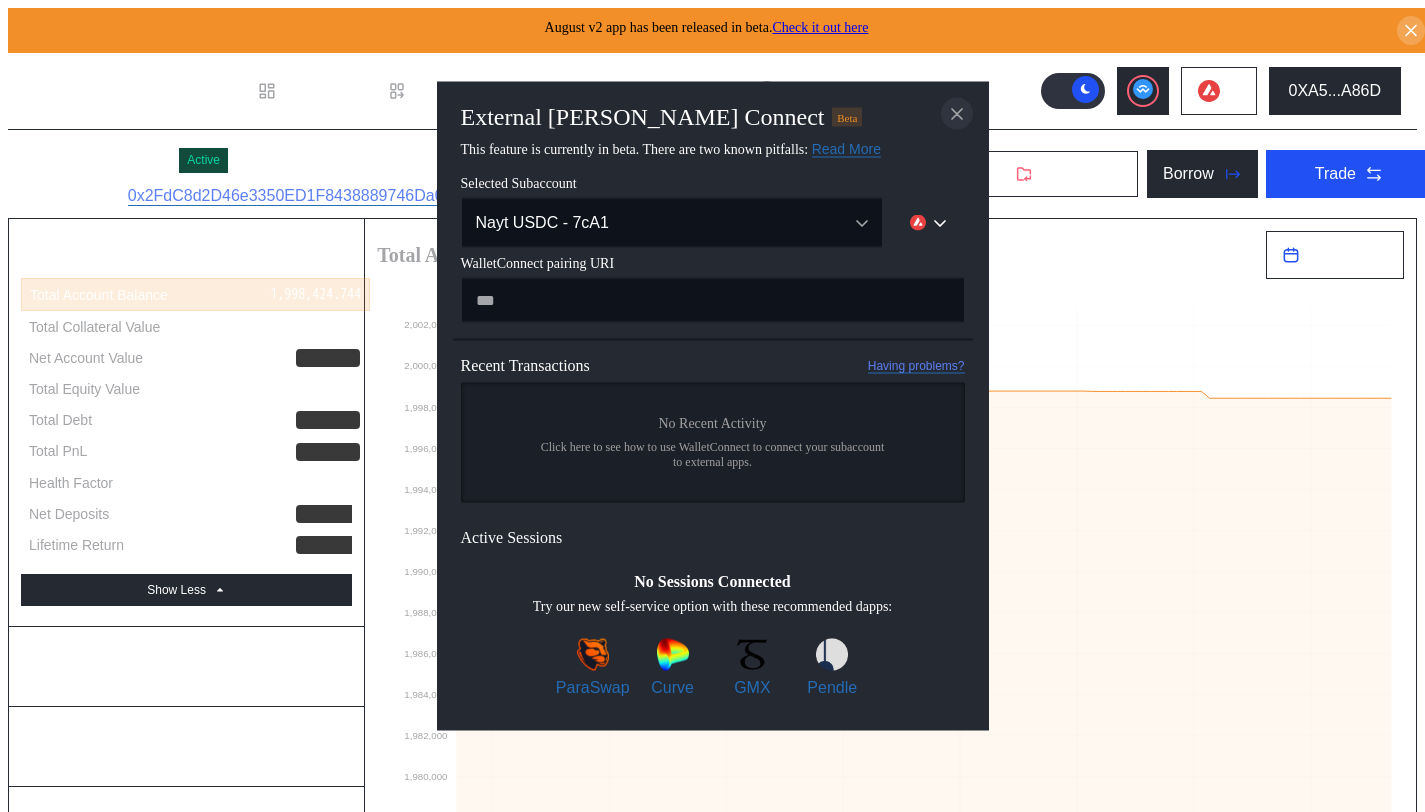 click 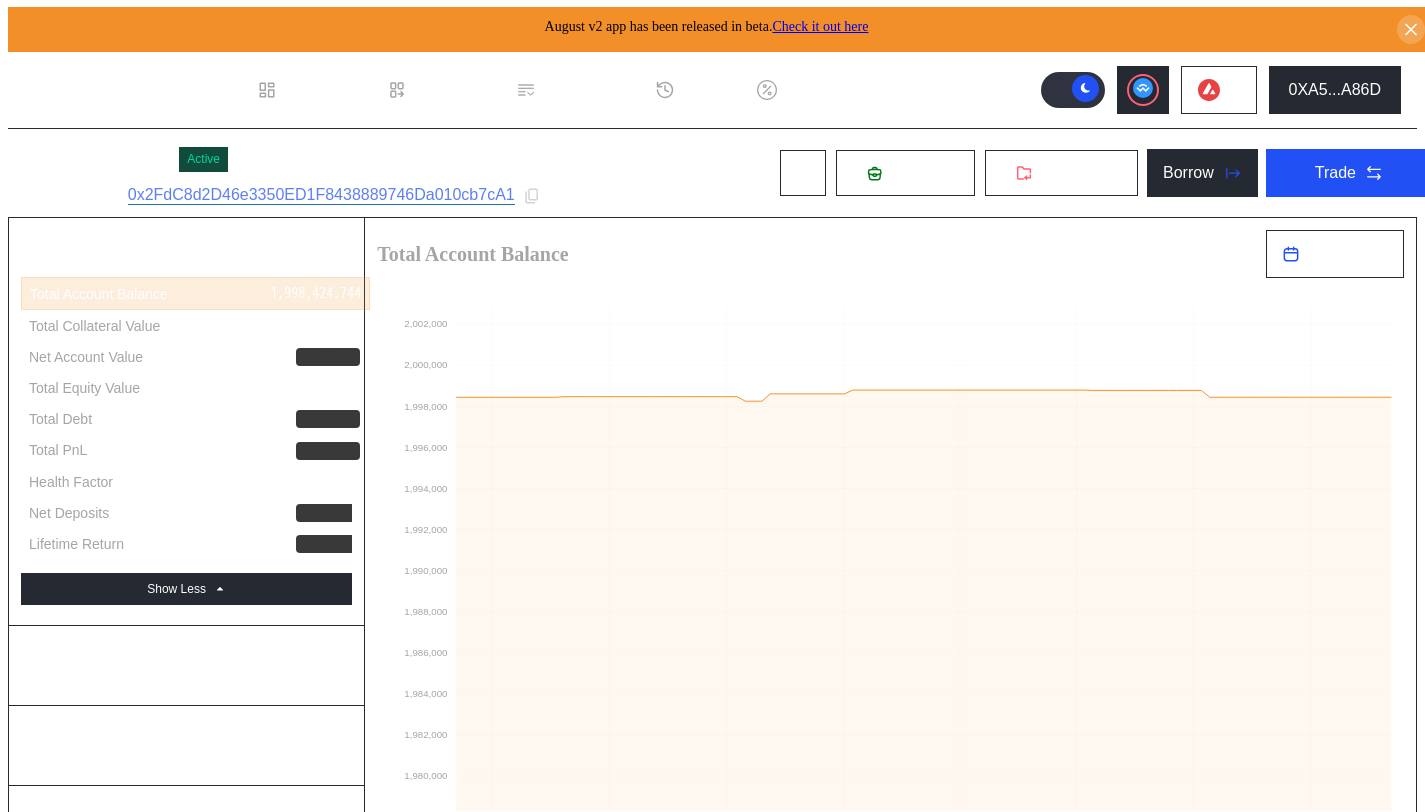 scroll, scrollTop: 0, scrollLeft: 0, axis: both 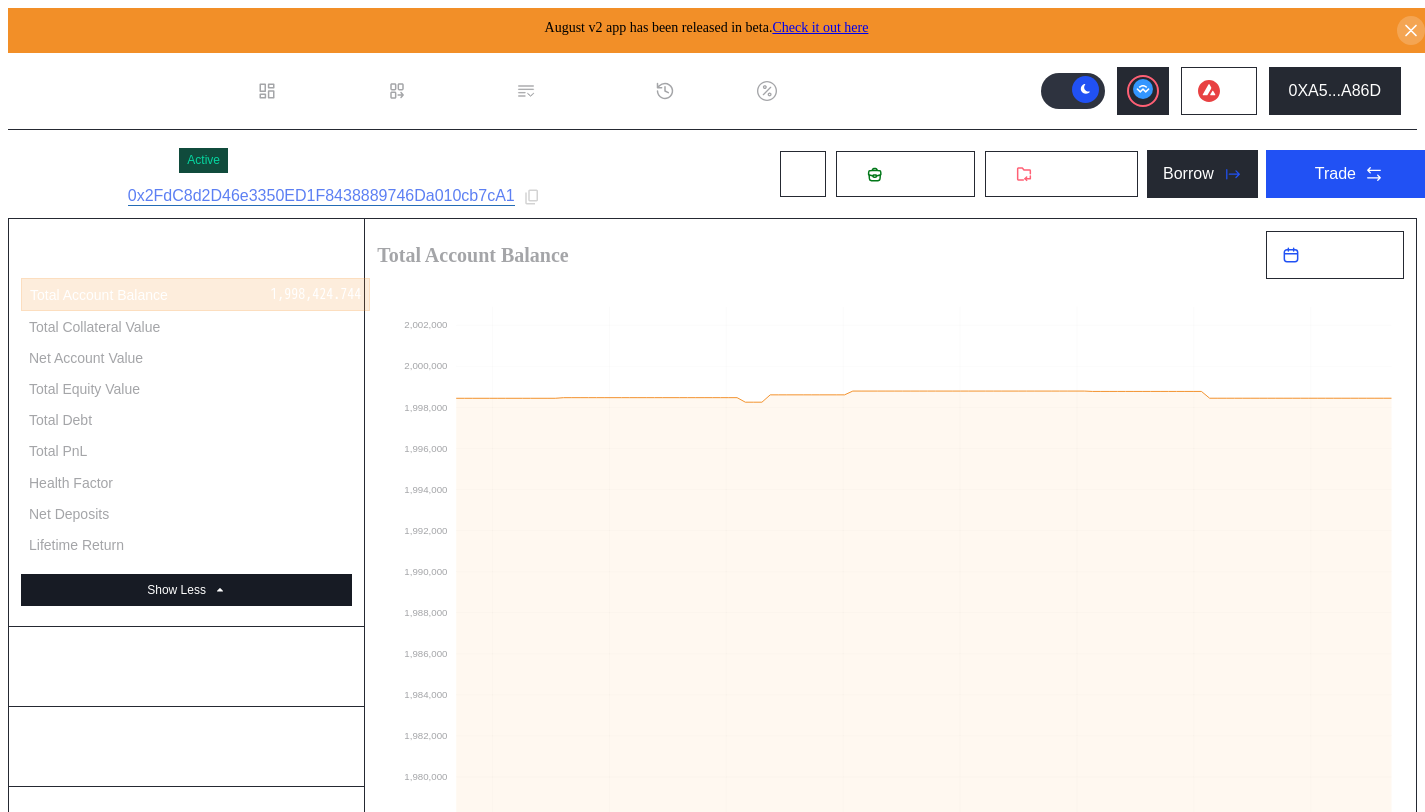 click on "Show Less" at bounding box center (186, 590) 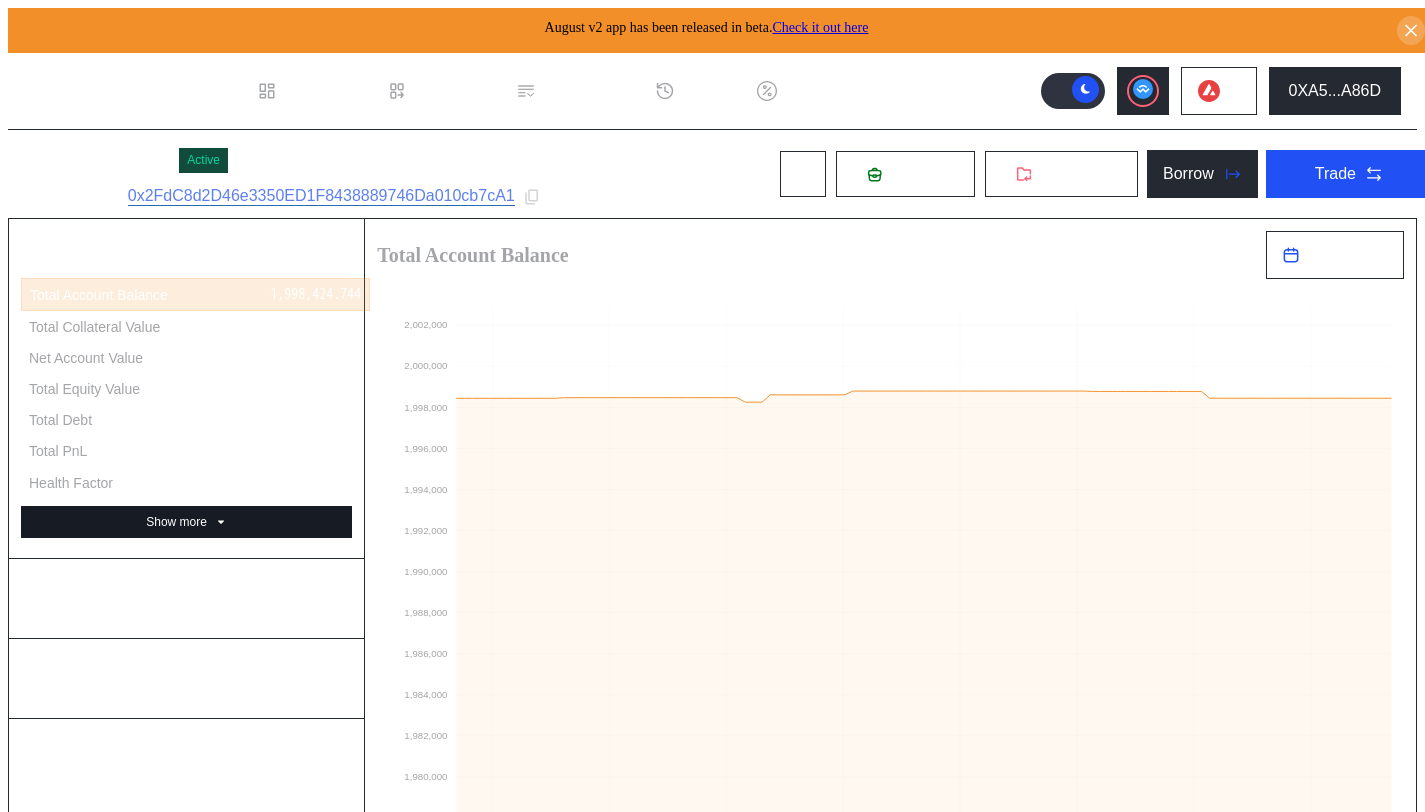 click on "Show more" at bounding box center [186, 522] 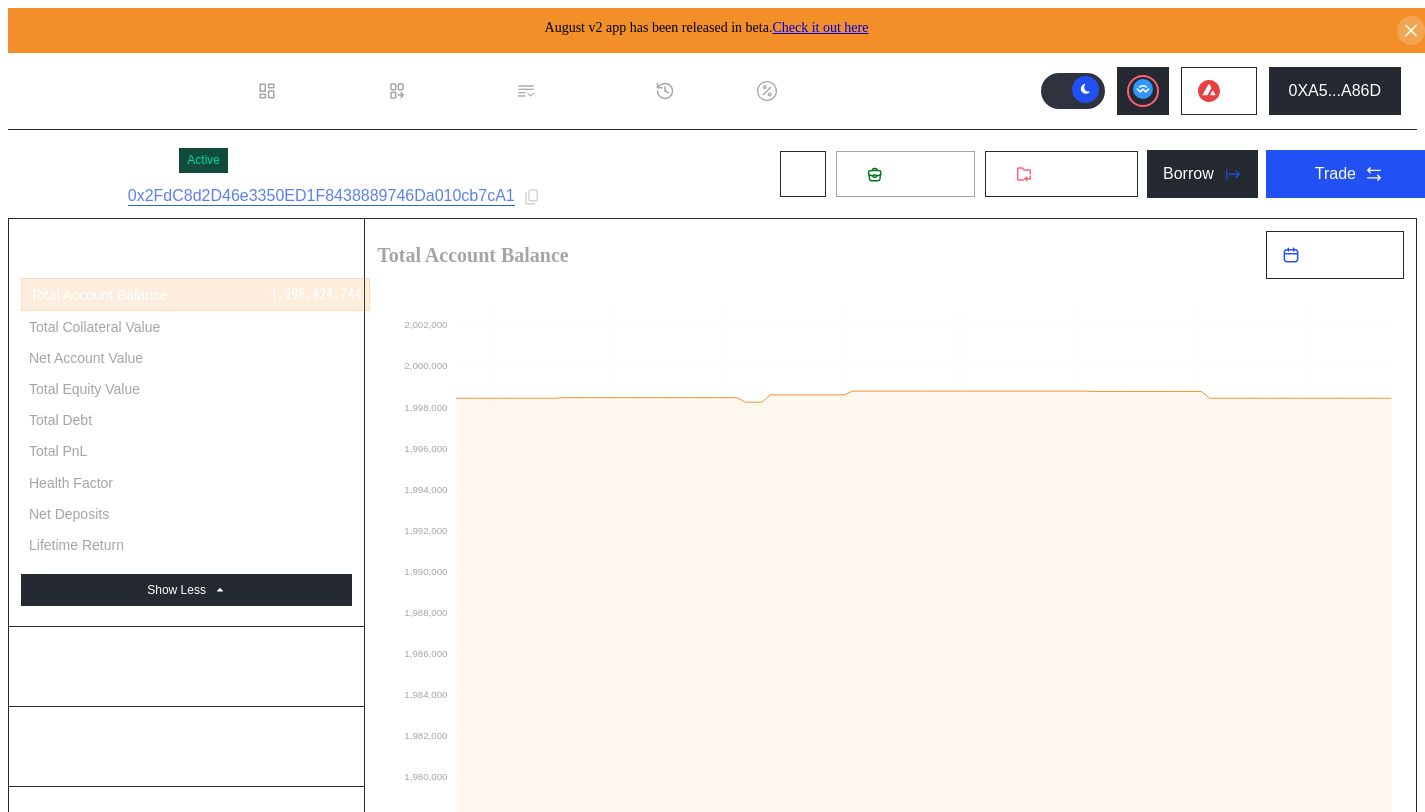 click on "Deposit" at bounding box center [917, 174] 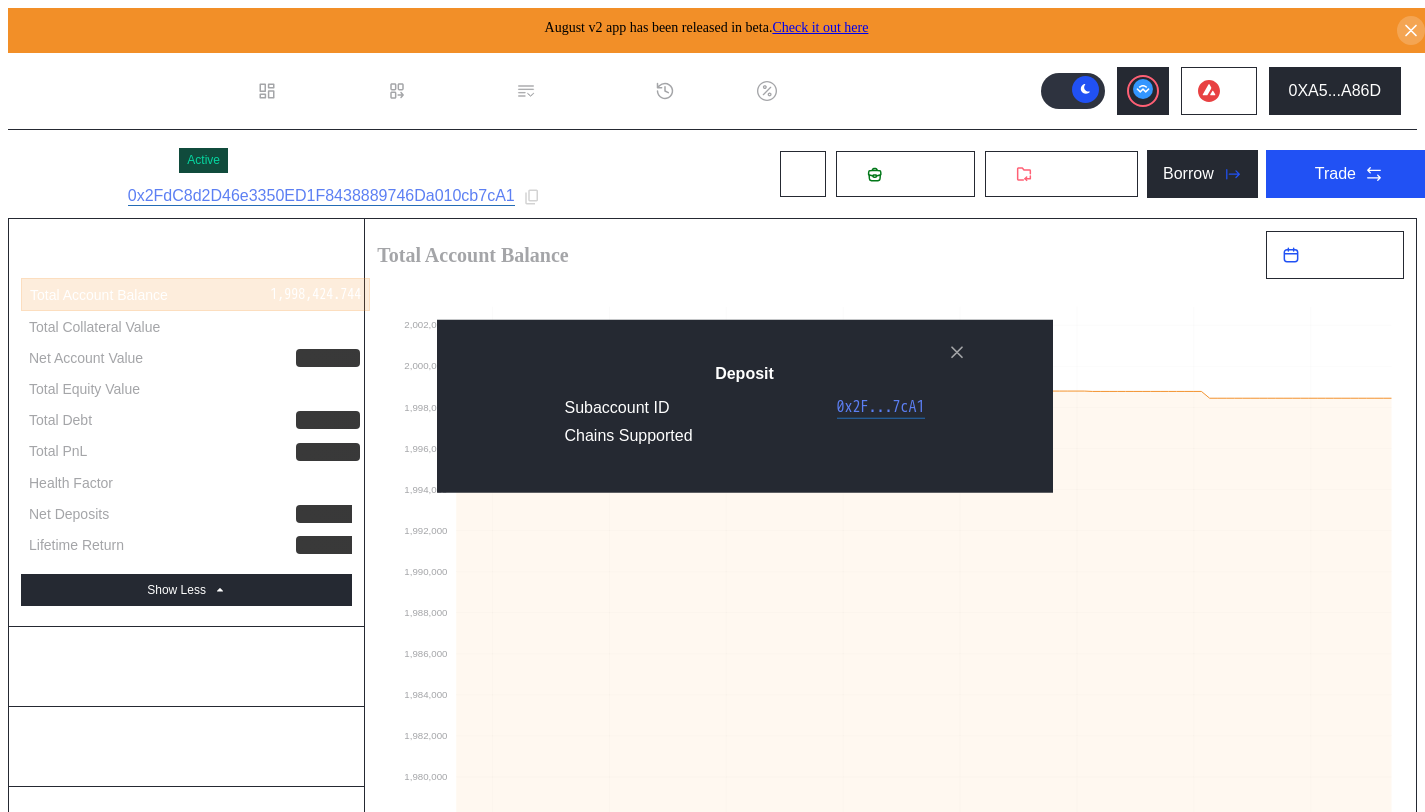 click on "Deposit Subaccount ID 0x2F...7cA1 Chains Supported" at bounding box center [712, 1443] 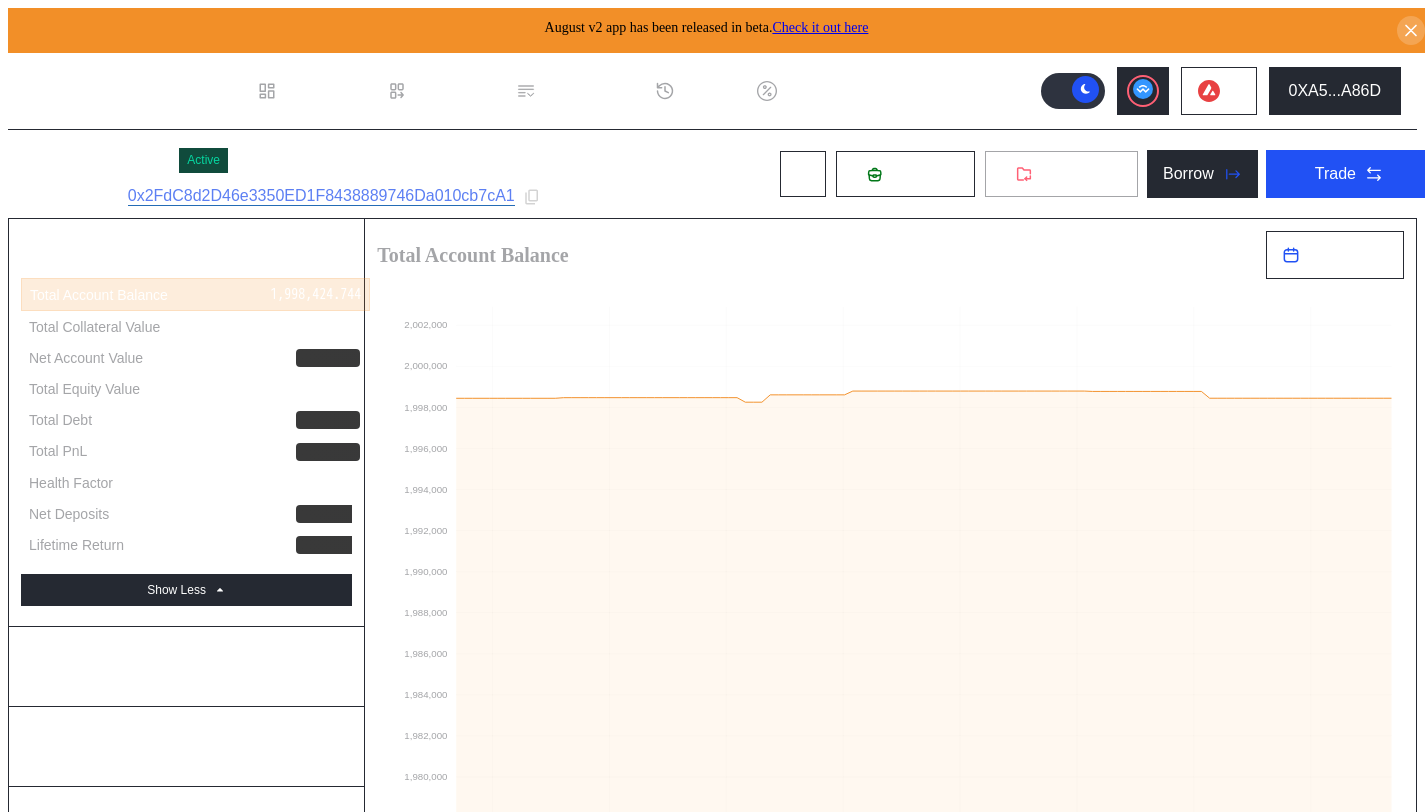 click 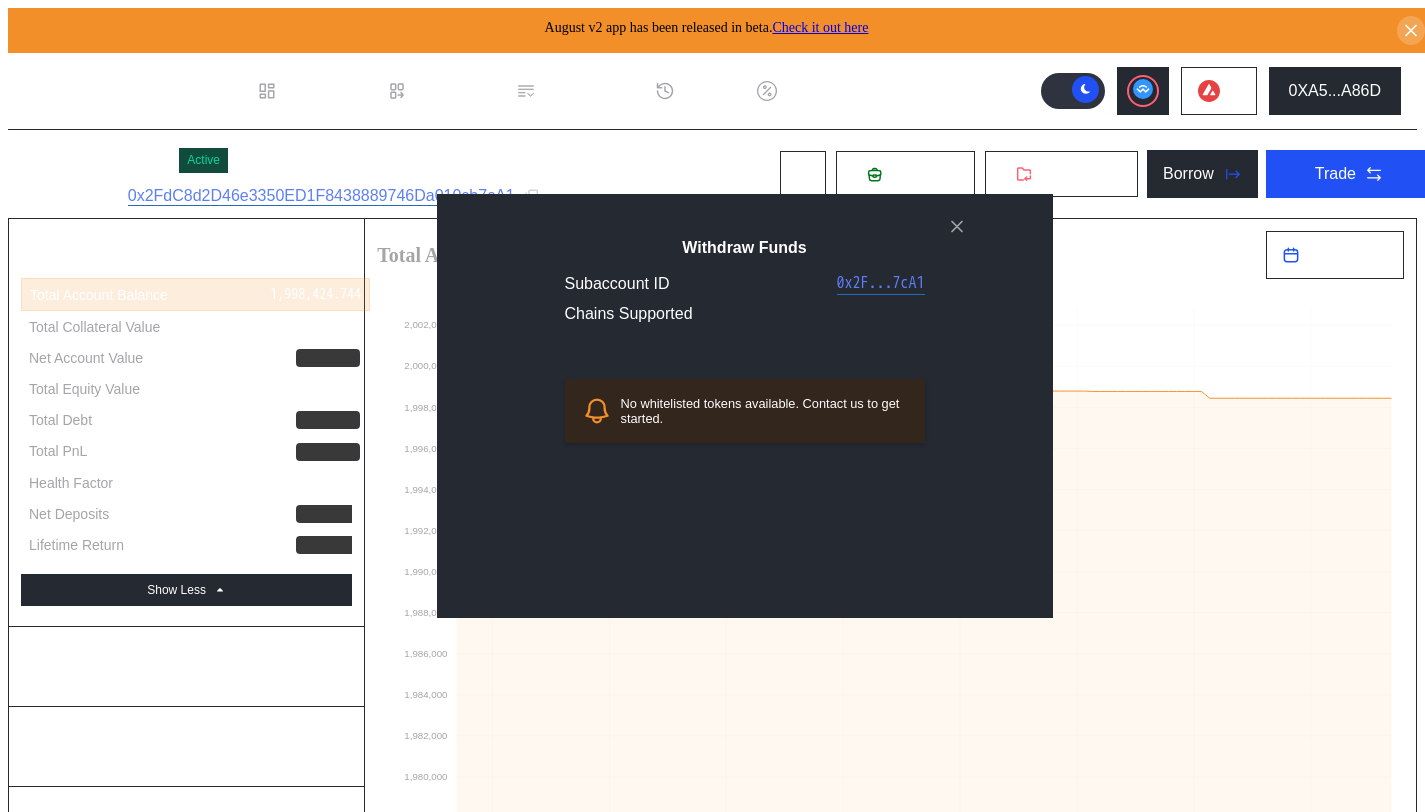 click on "Withdraw Funds Subaccount ID 0x2F...7cA1 Chains Supported No whitelisted tokens available. Contact us to get started." at bounding box center (712, 1443) 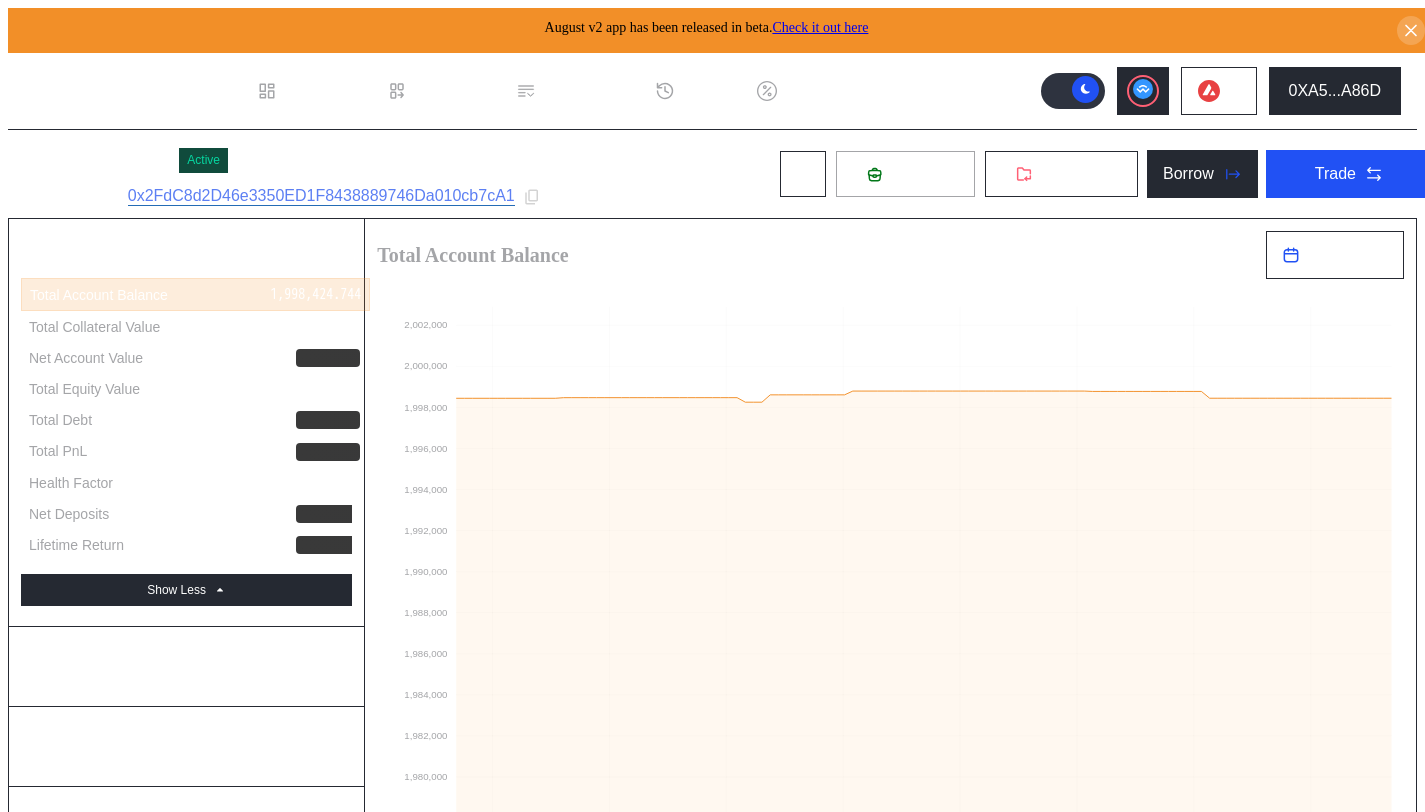 click on "Deposit" at bounding box center (917, 174) 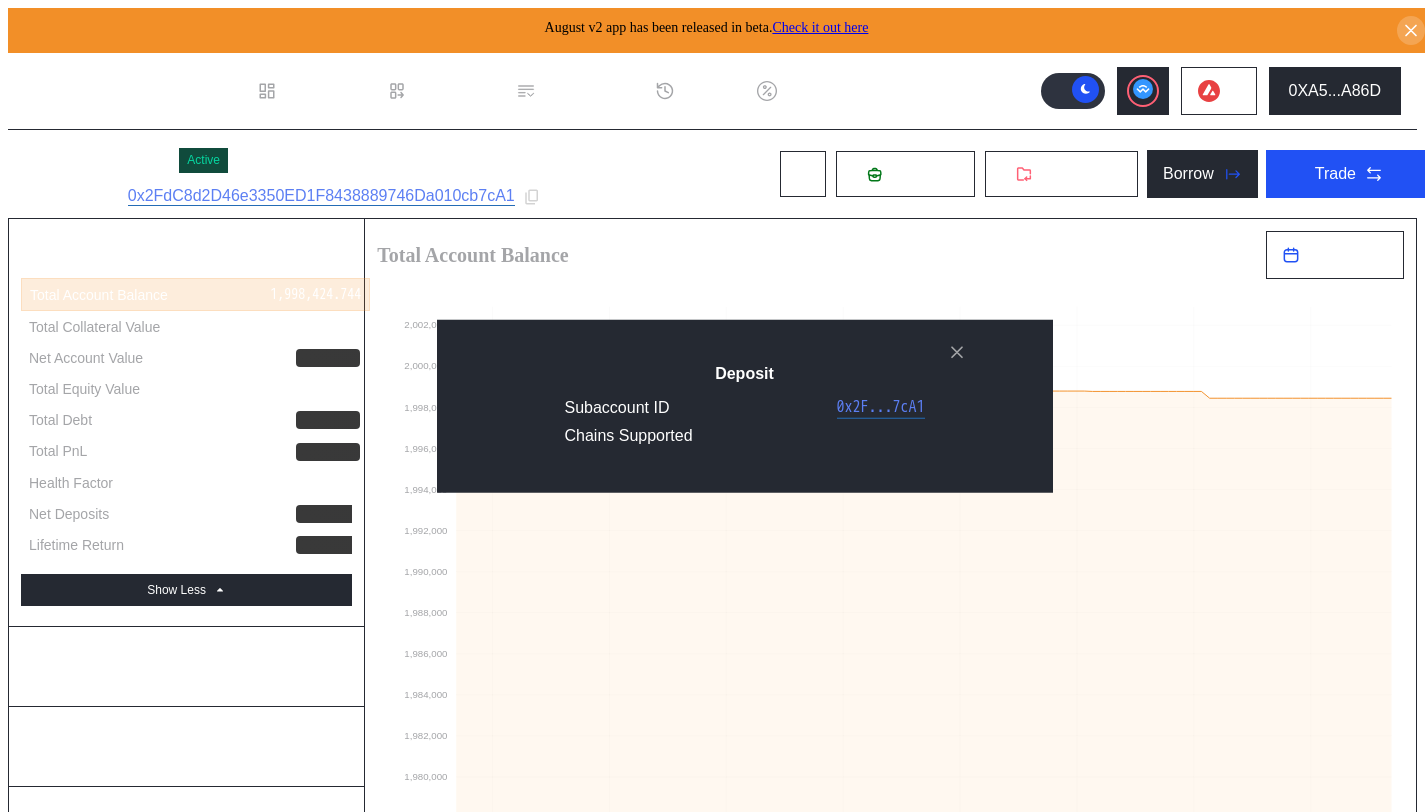 click on "Deposit Subaccount ID 0x2F...7cA1 Chains Supported" at bounding box center (712, 1443) 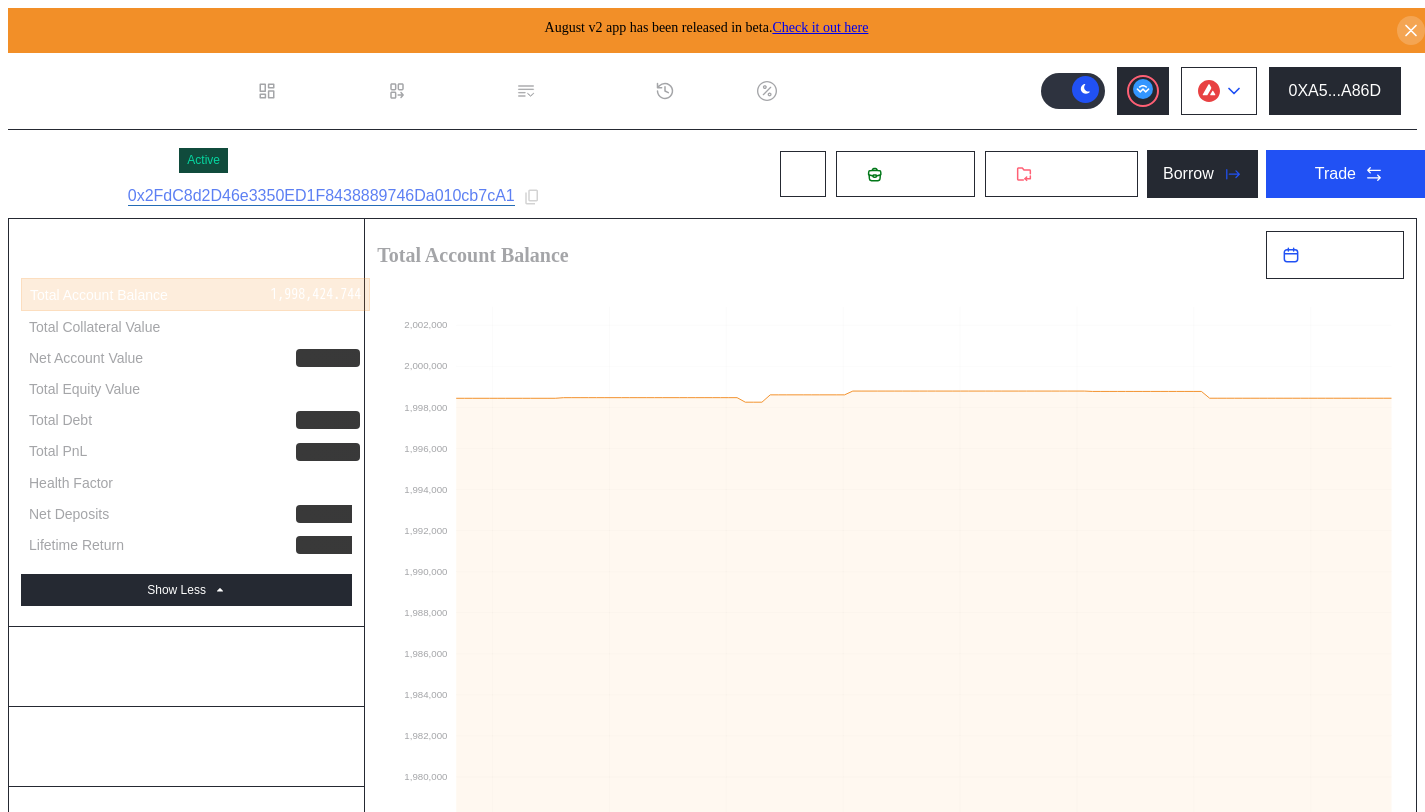 click at bounding box center [1219, 91] 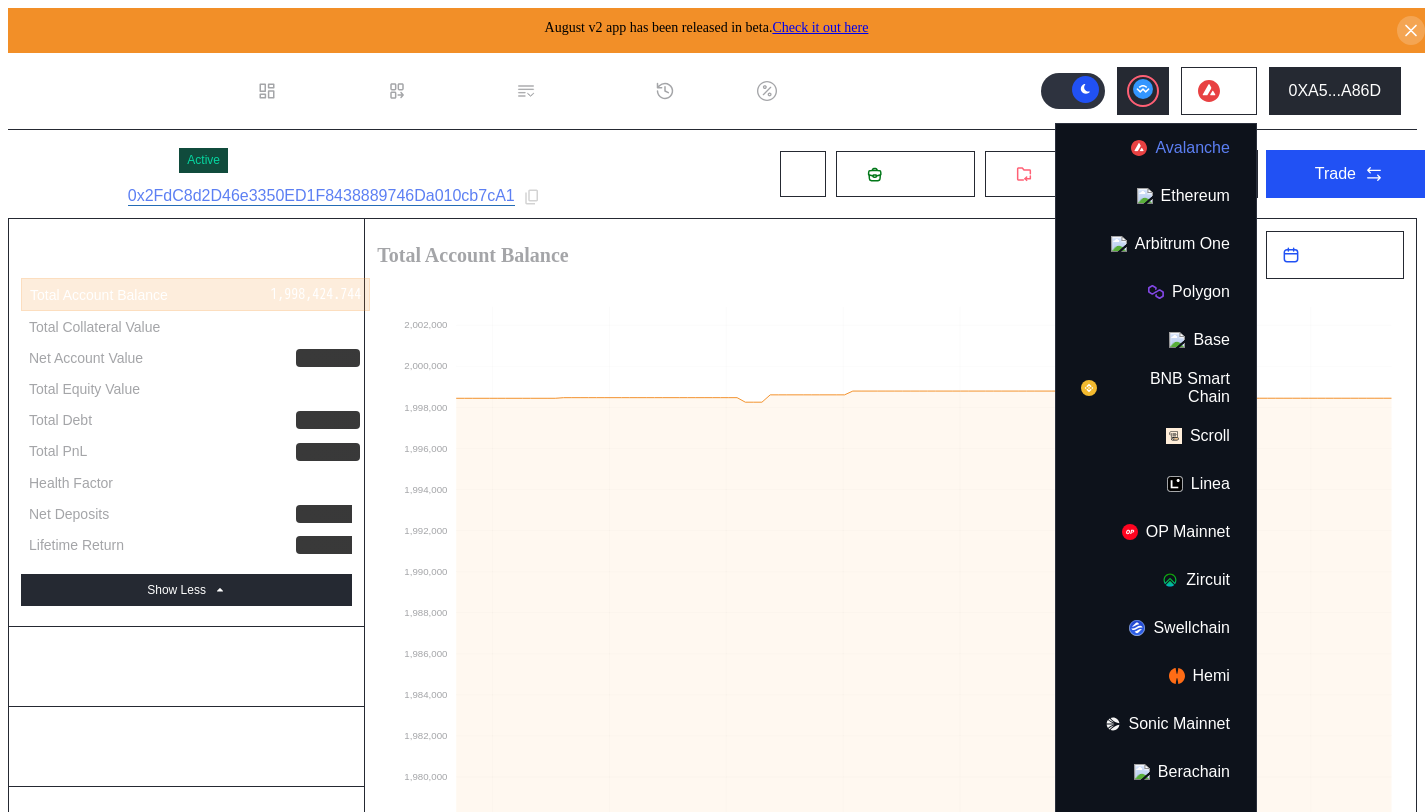 click on "Avalanche" at bounding box center [1156, 148] 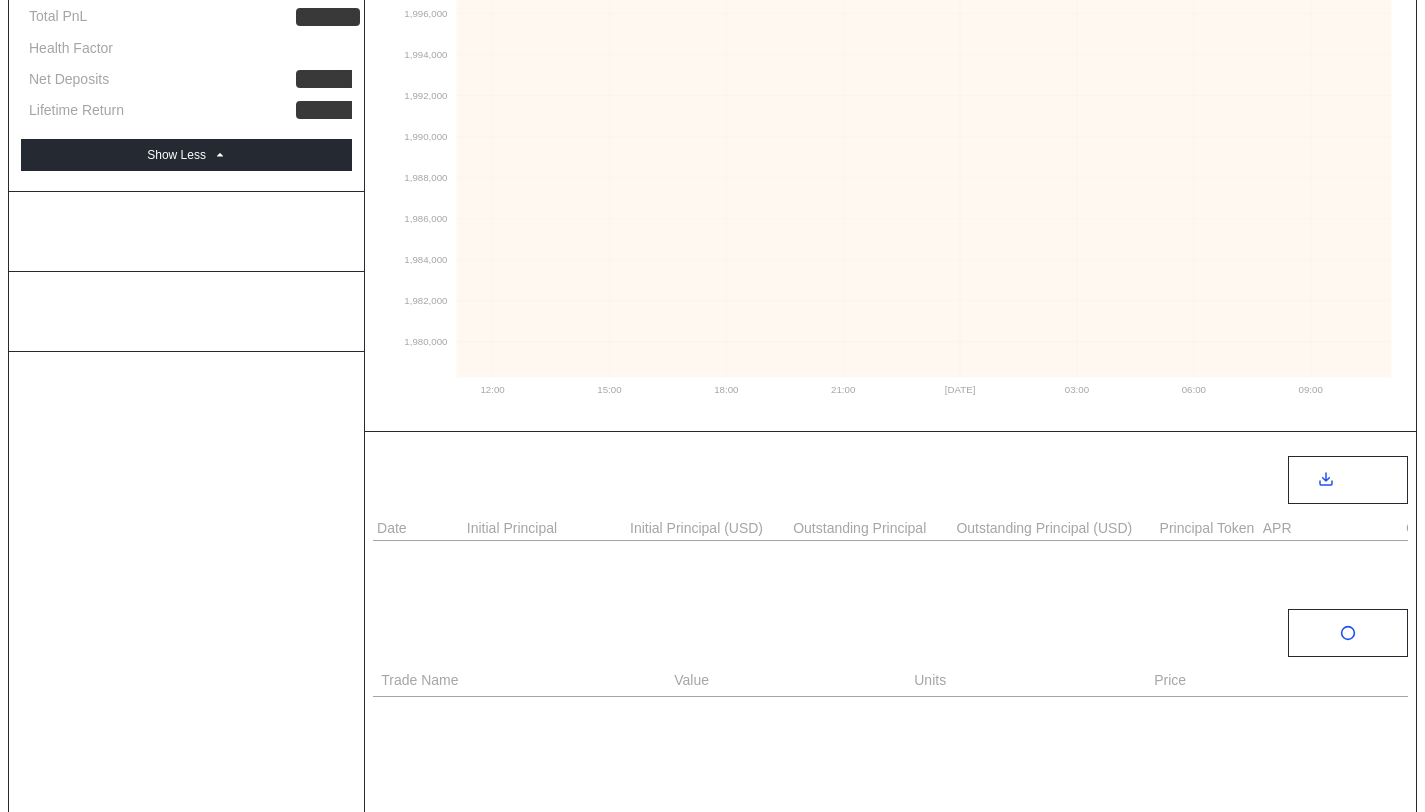 click on "Account Balance" at bounding box center (186, 231) 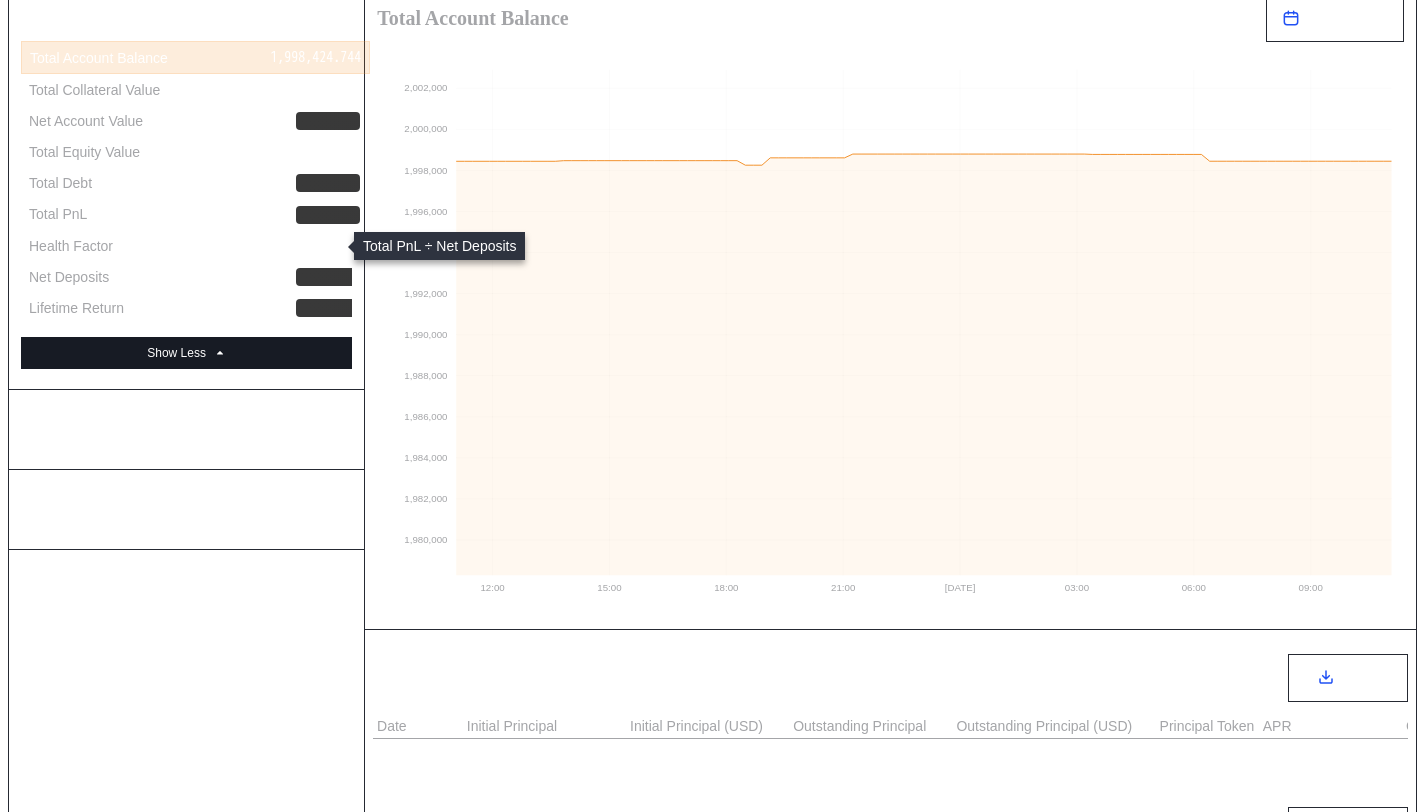 scroll, scrollTop: 233, scrollLeft: 0, axis: vertical 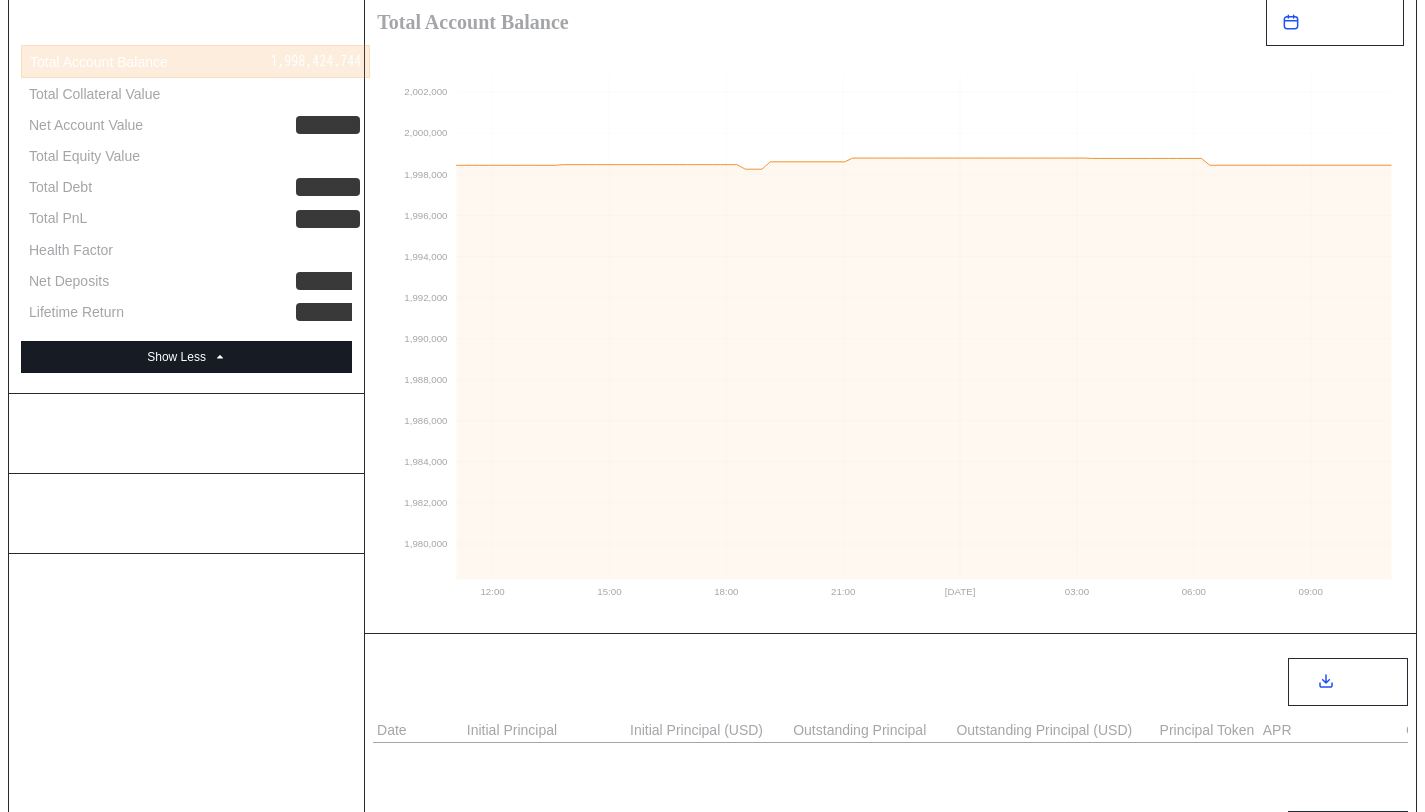 click on "Show Less" at bounding box center [176, 357] 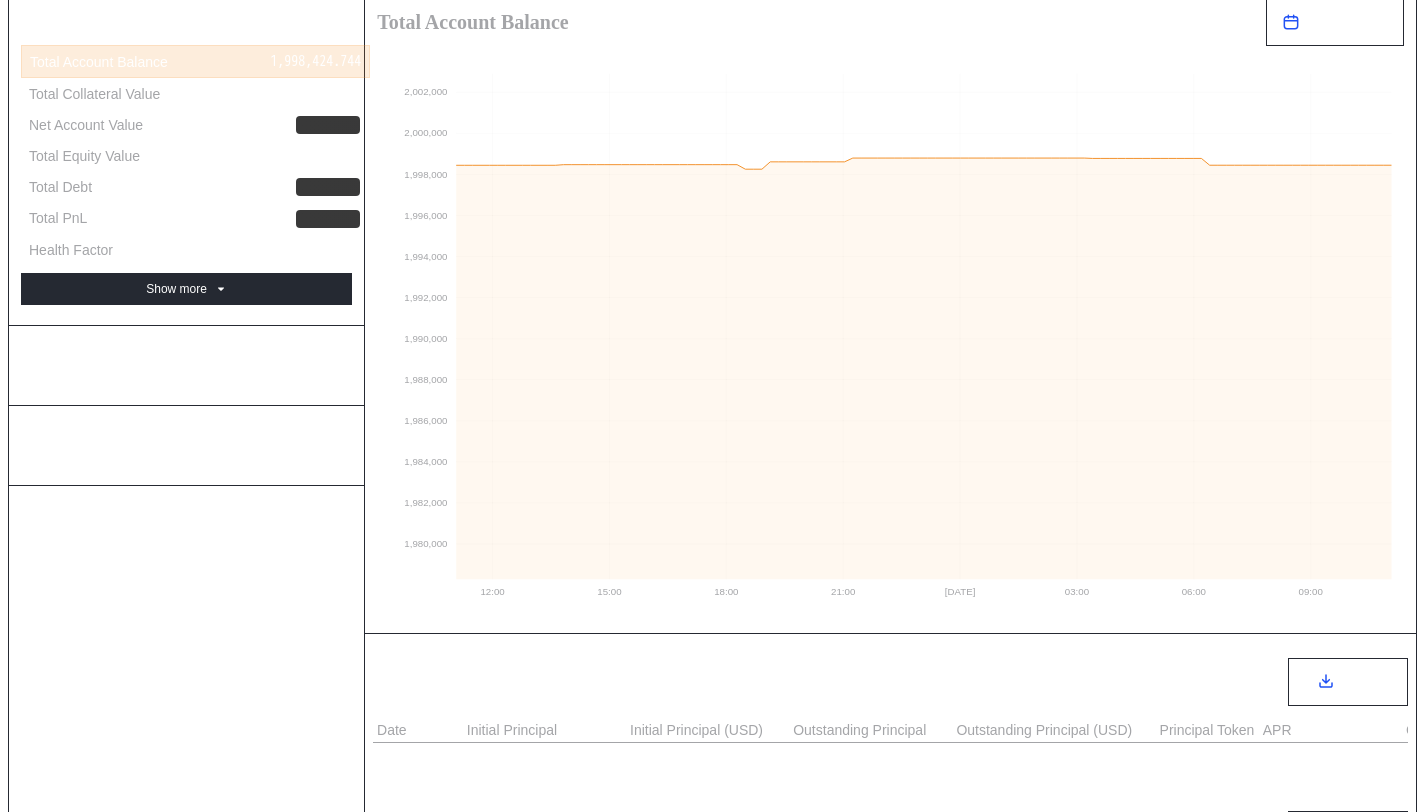 click on "Account Summary Total Account Balance 1,998,424.744   Total Collateral Value 1,598,424.744   Net Account Value Total Equity Value 498,485.116   Total Debt Total PnL Health Factor 1.454   Show more" at bounding box center [186, 156] 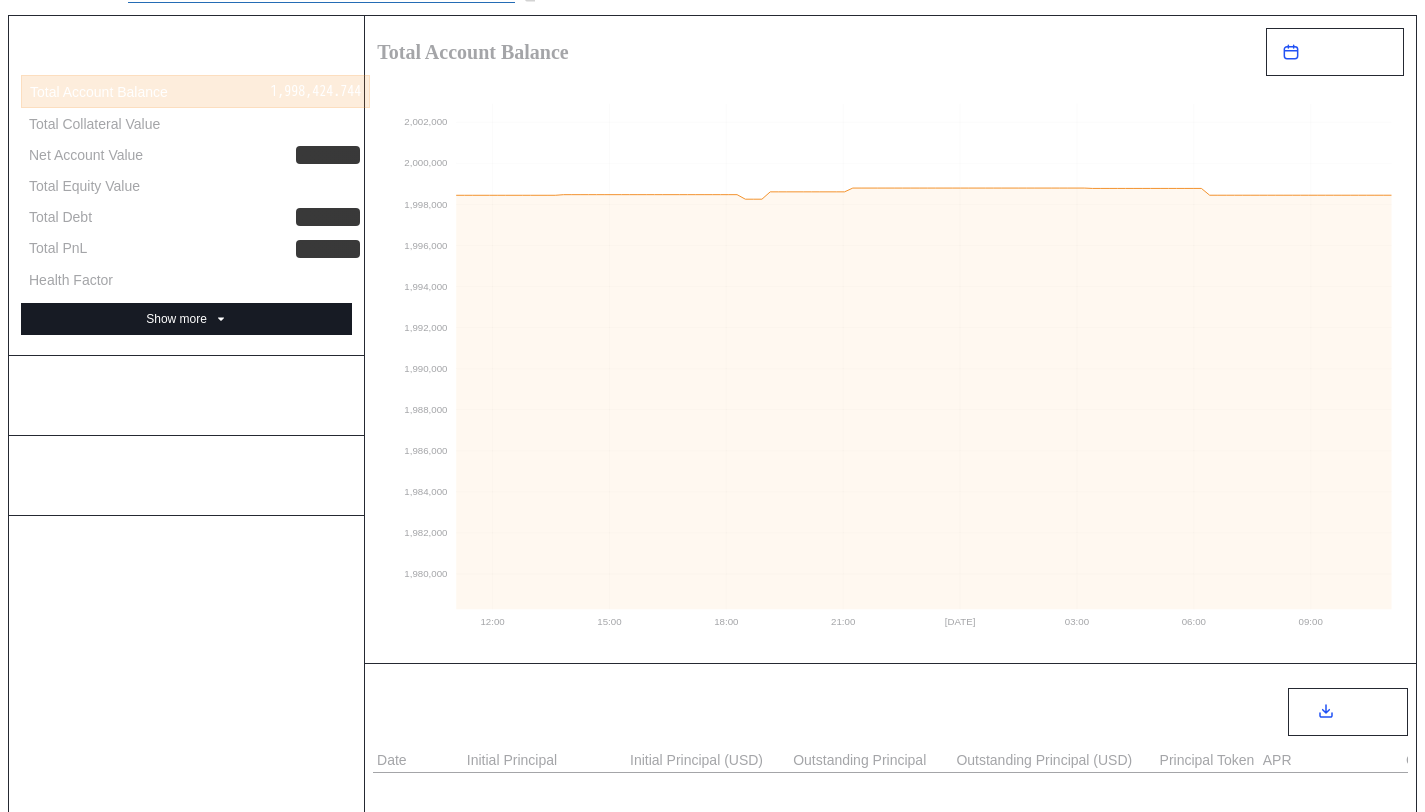 click on "Account Summary Total Account Balance 1,998,424.744   Total Collateral Value 1,598,424.744   Net Account Value Total Equity Value 498,485.116   Total Debt Total PnL Health Factor 1.454   Show more" at bounding box center (186, 186) 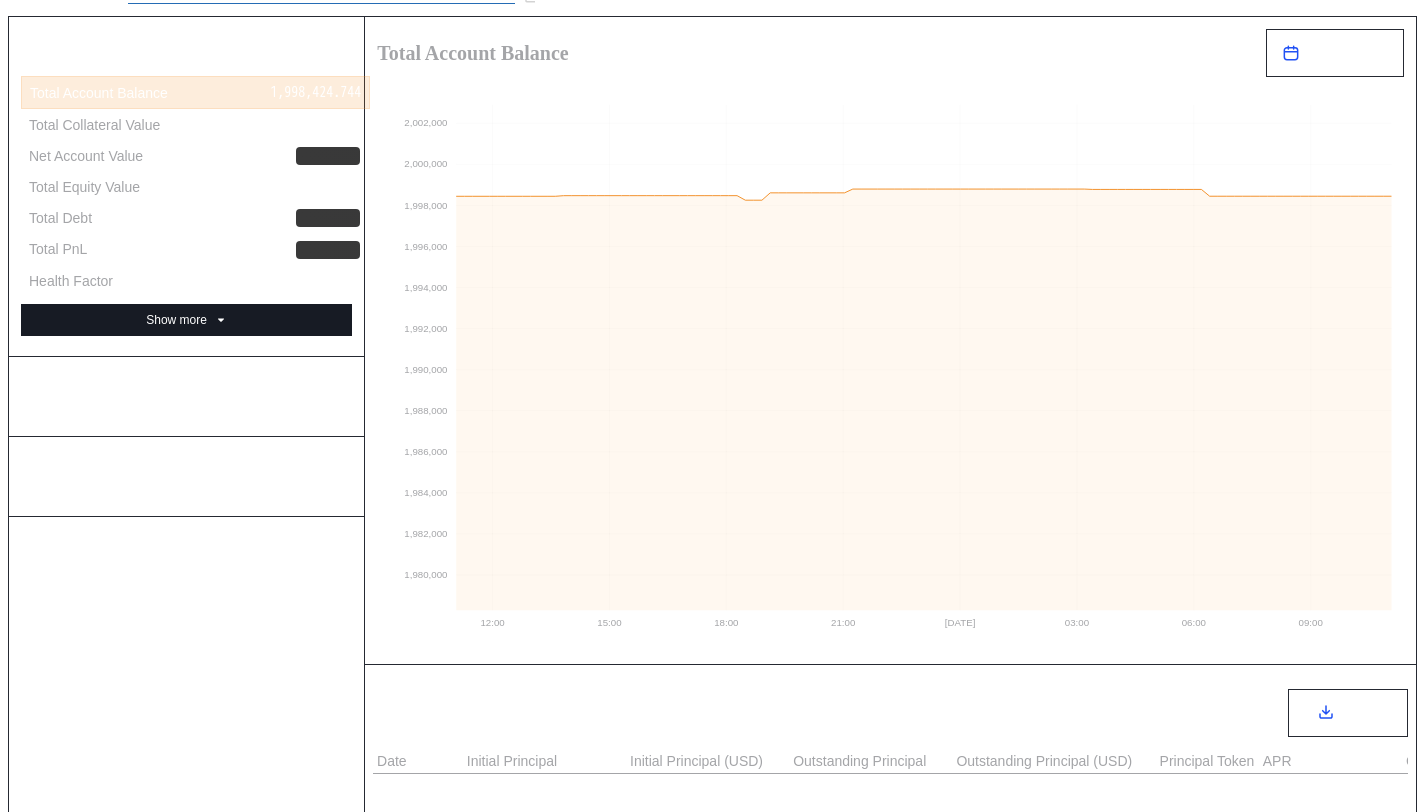 click on "Show more" at bounding box center [176, 320] 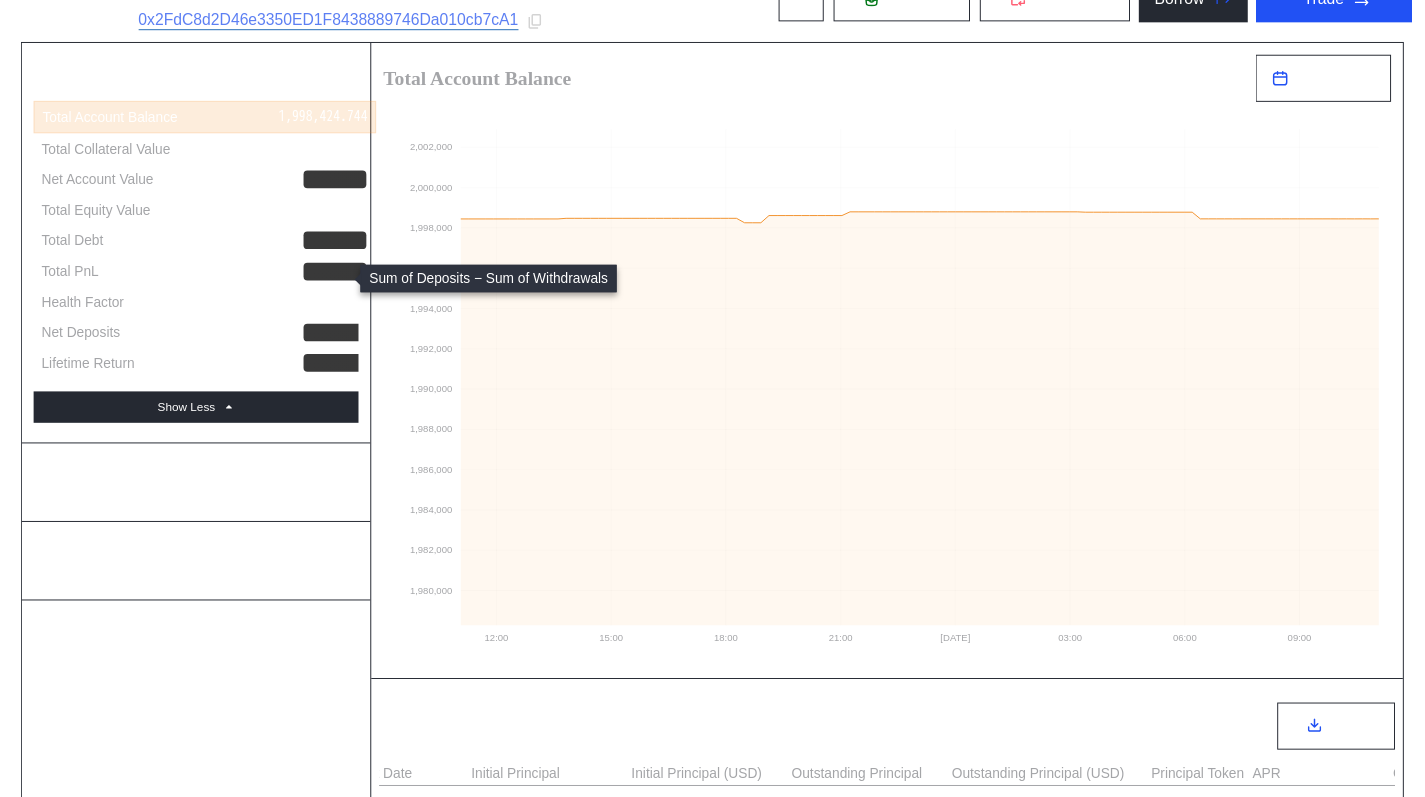 scroll, scrollTop: 0, scrollLeft: 0, axis: both 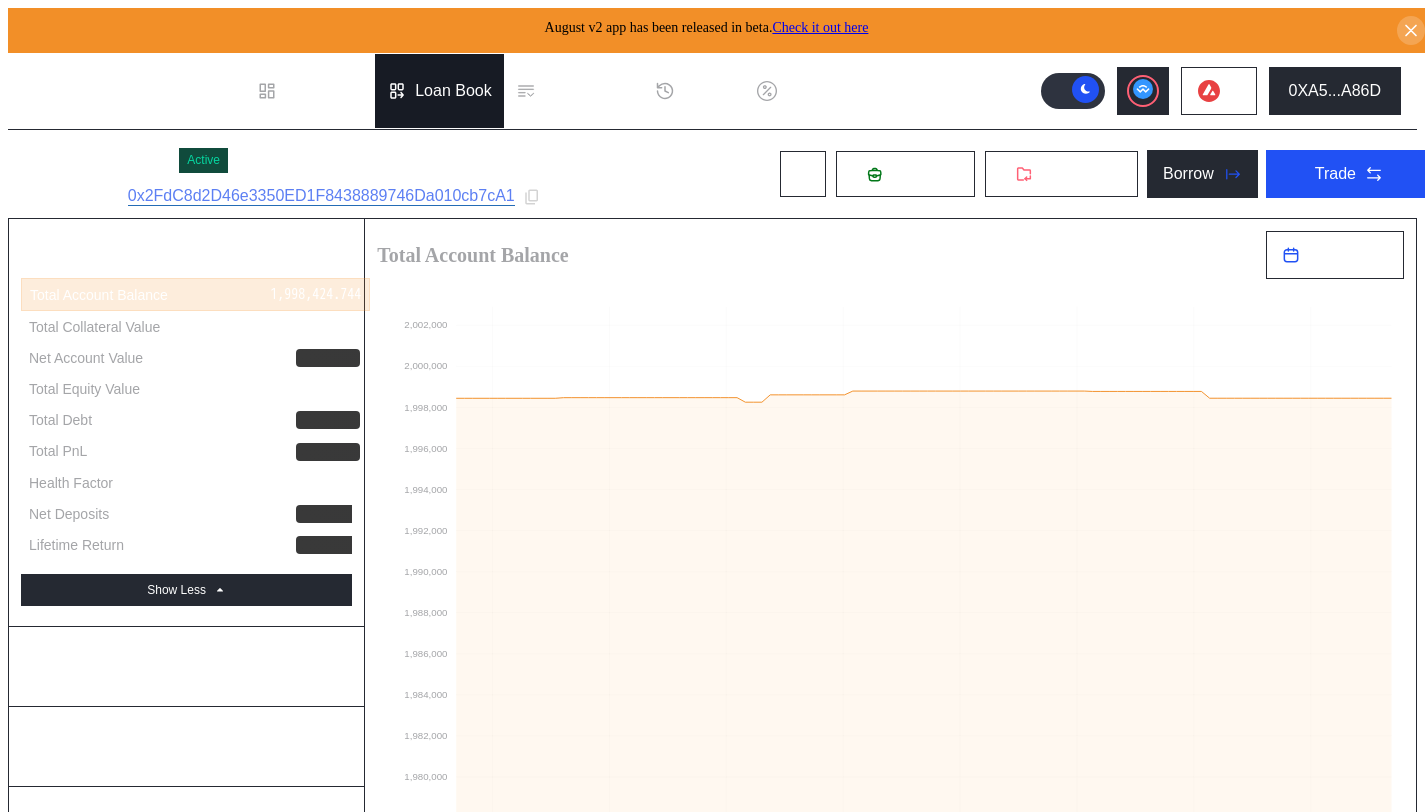 click on "Loan Book" at bounding box center [453, 91] 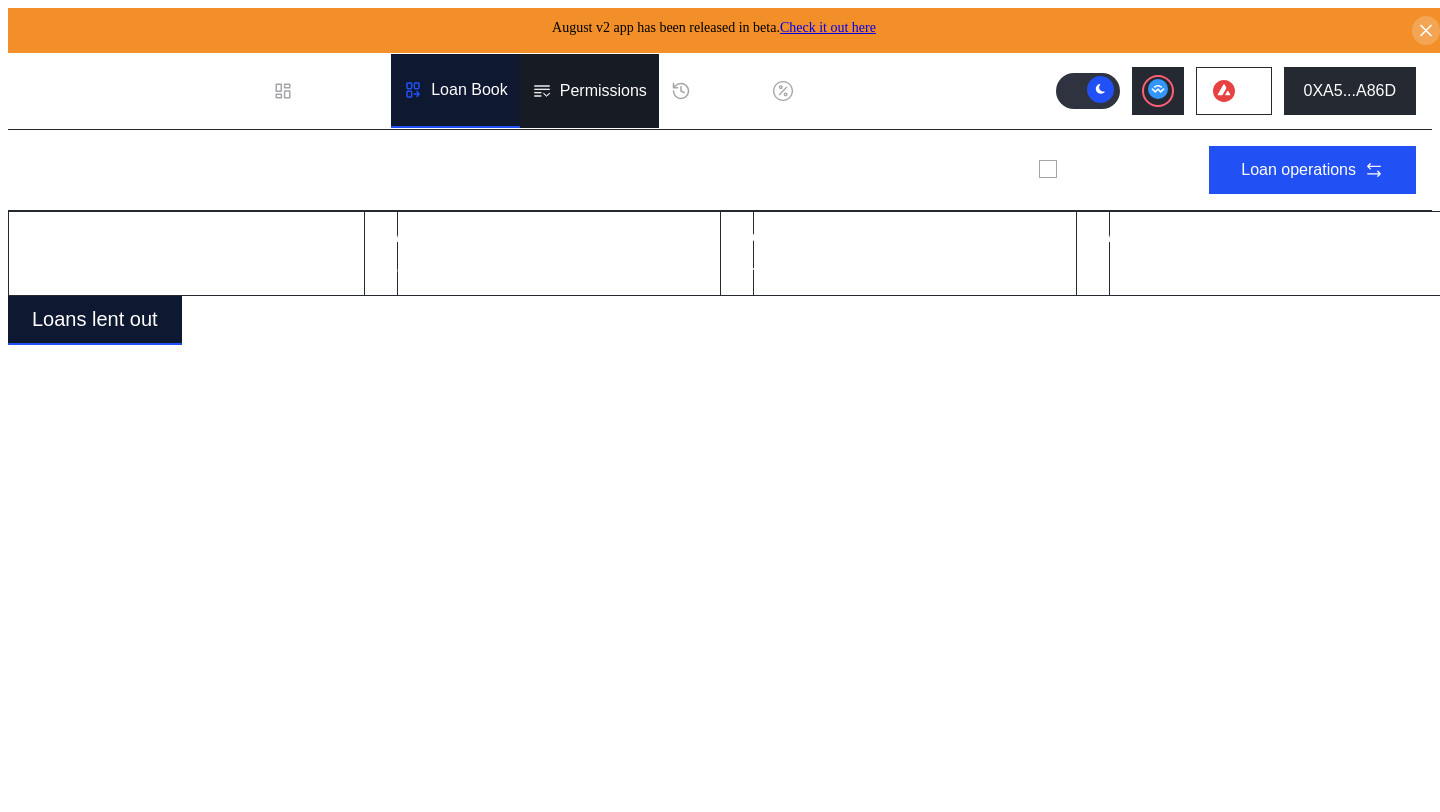 click on "Permissions" at bounding box center (603, 91) 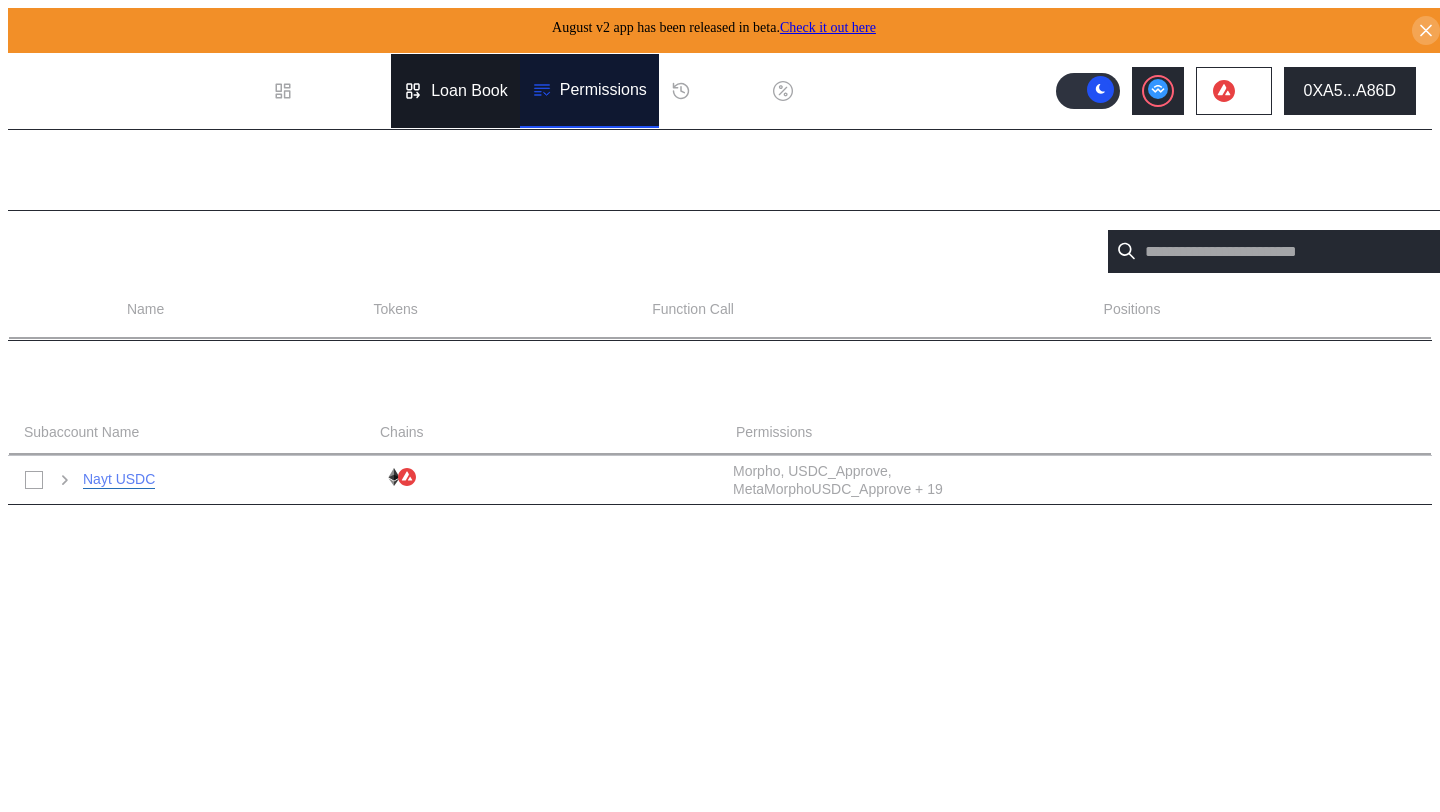 click on "Loan Book" at bounding box center (455, 91) 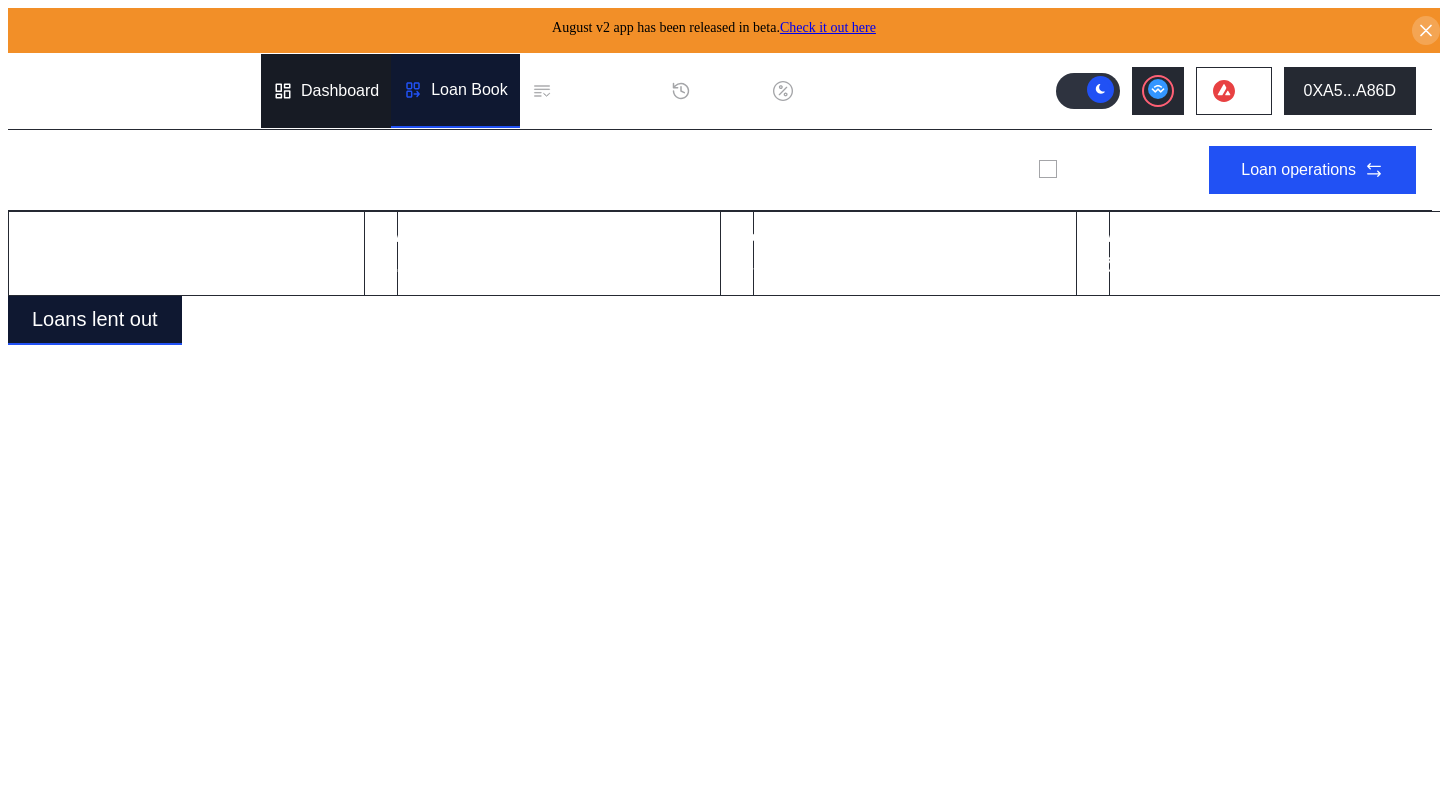 click on "Dashboard" at bounding box center [340, 91] 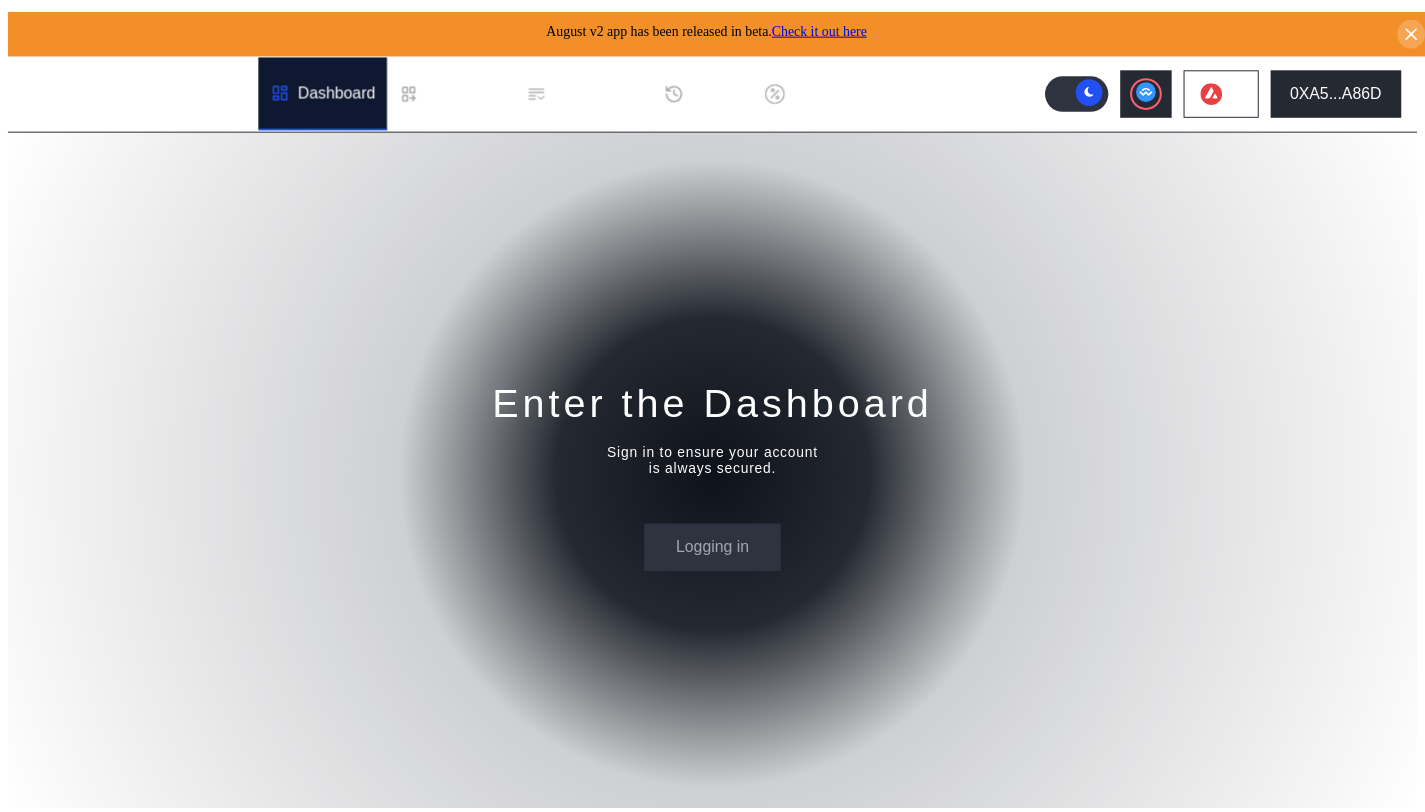 scroll, scrollTop: 0, scrollLeft: 0, axis: both 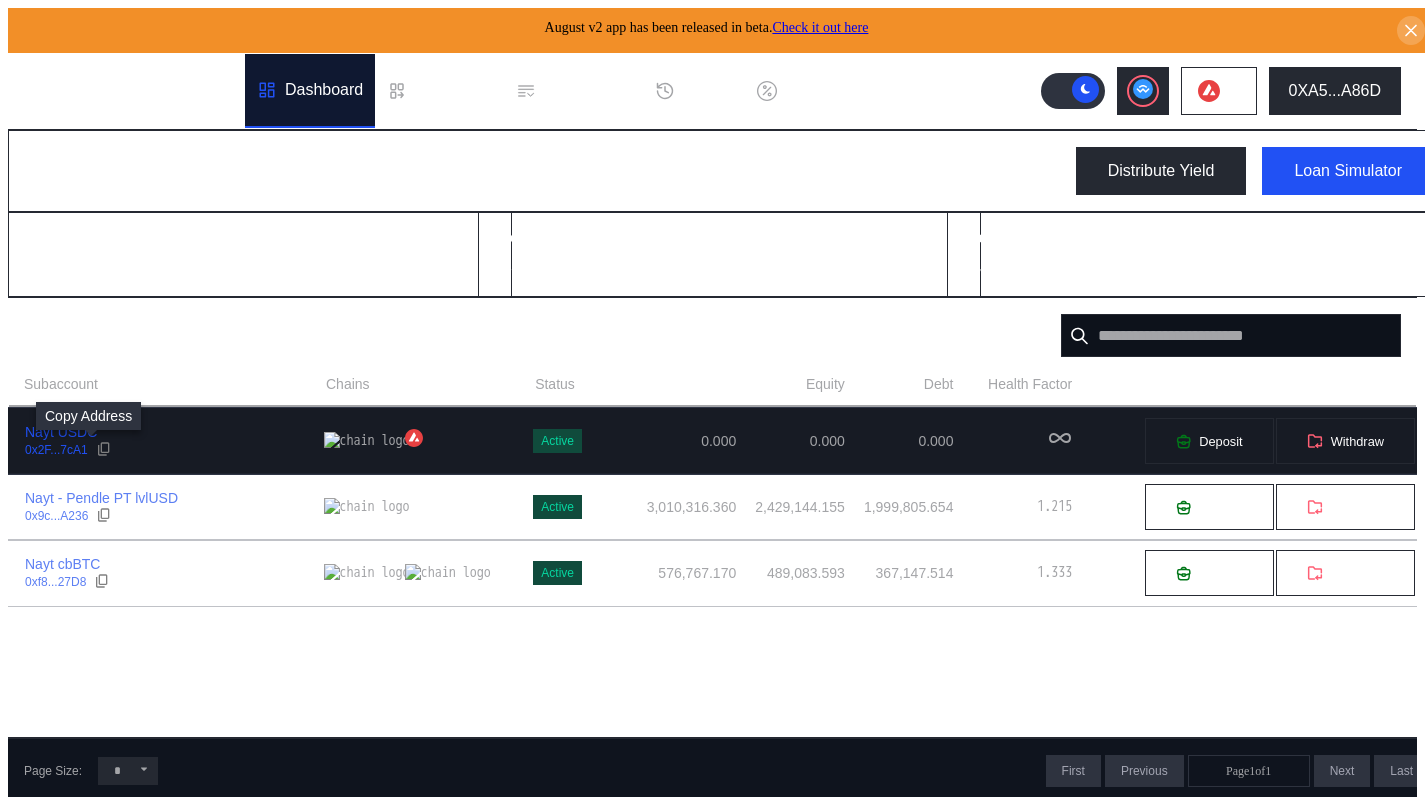 click 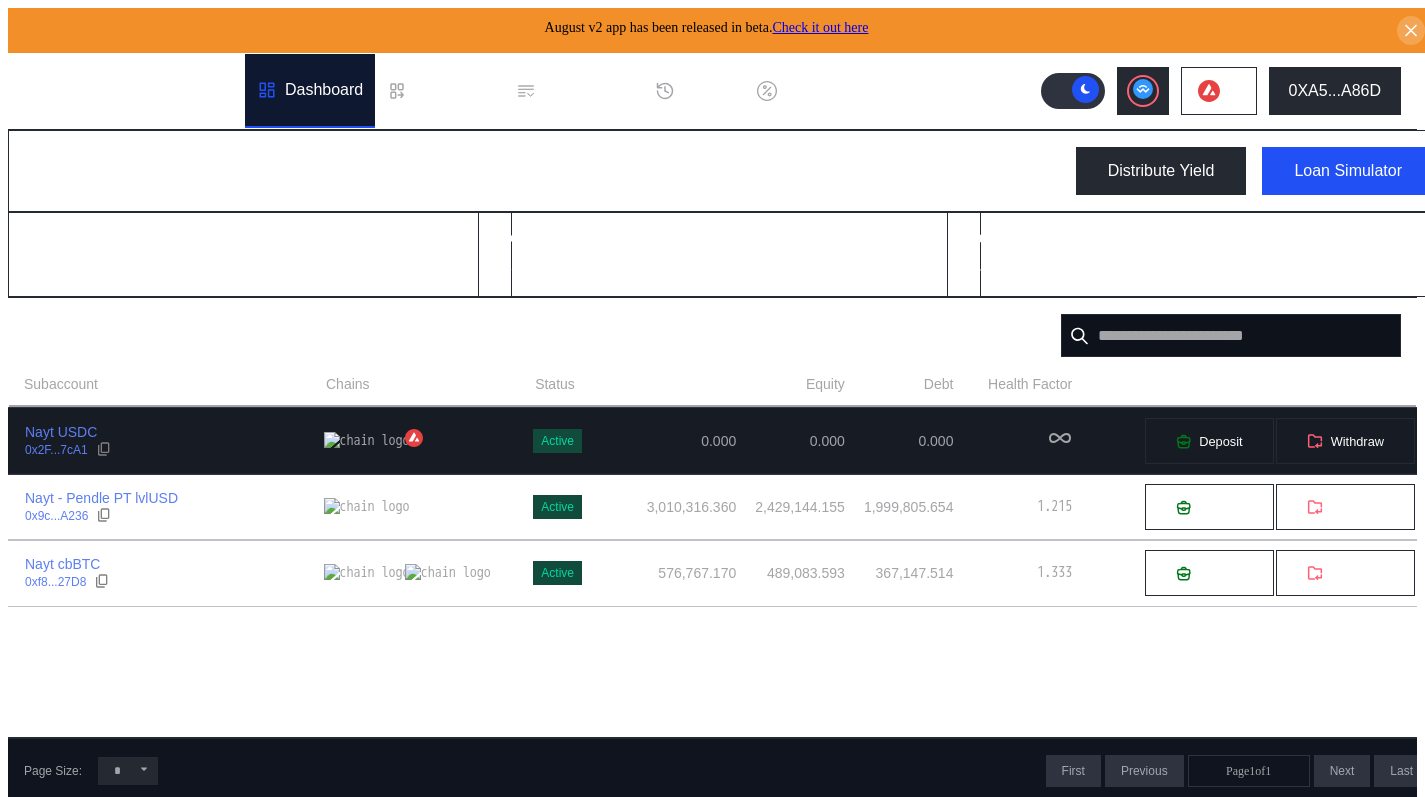 click on "Nayt USDC  0x2F...7cA1" at bounding box center (166, 441) 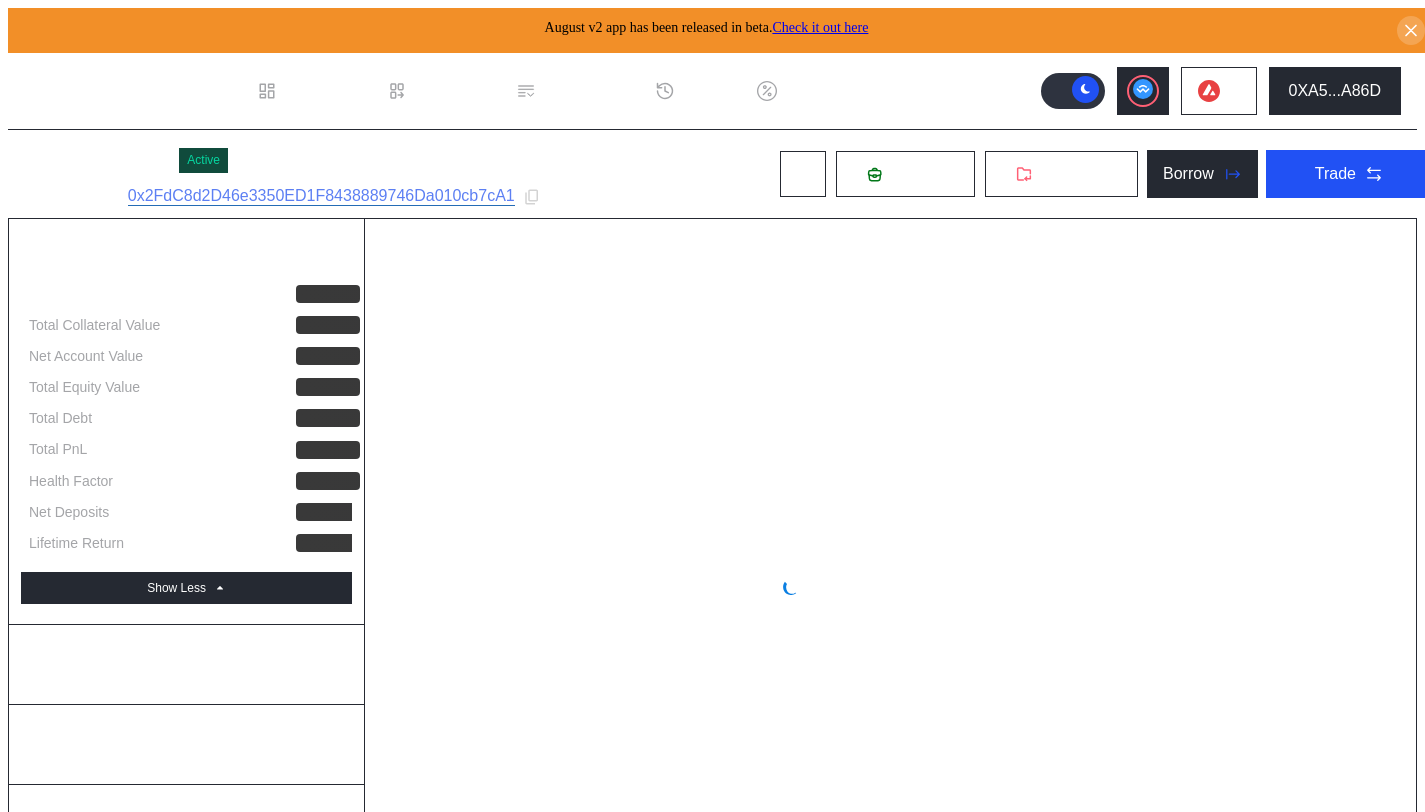 select on "*" 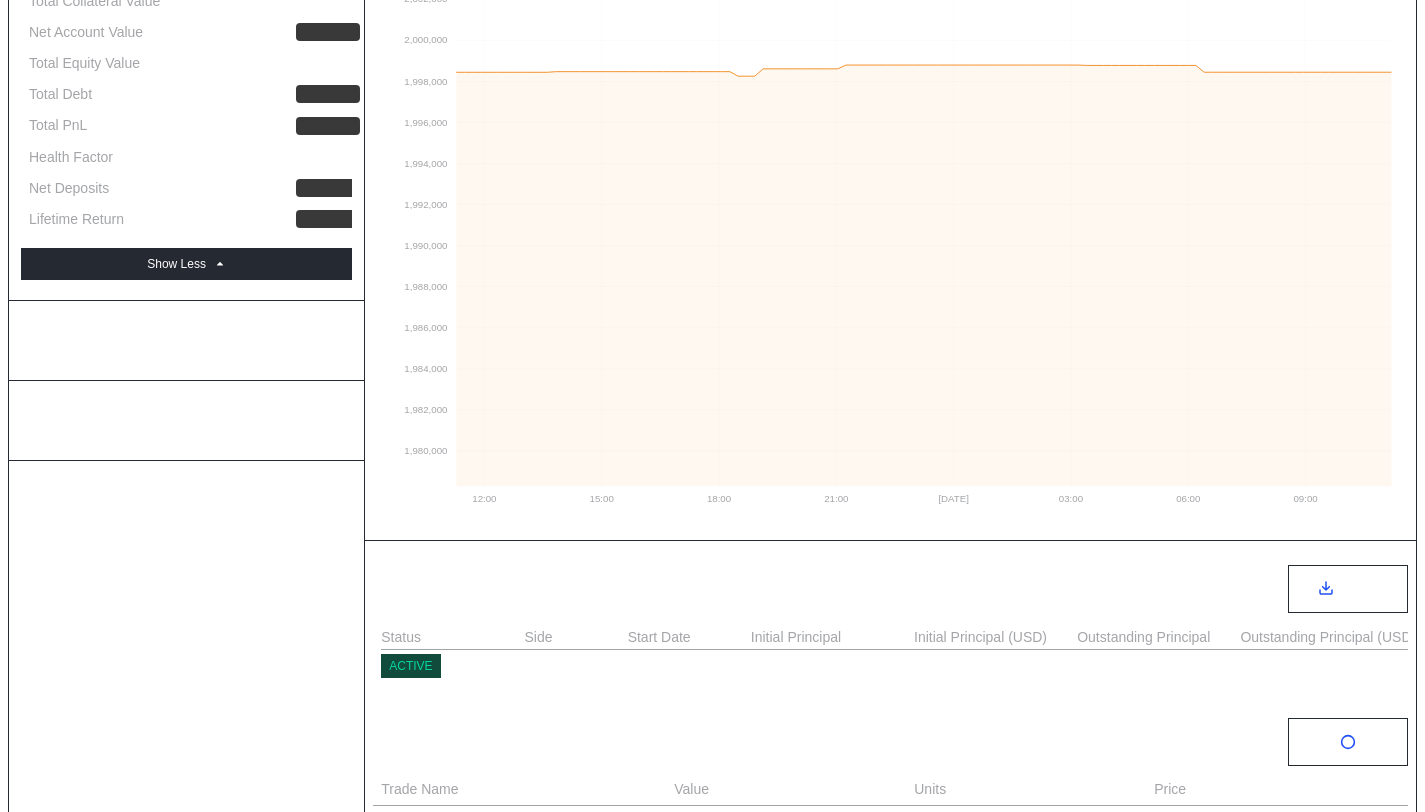 scroll, scrollTop: 0, scrollLeft: 0, axis: both 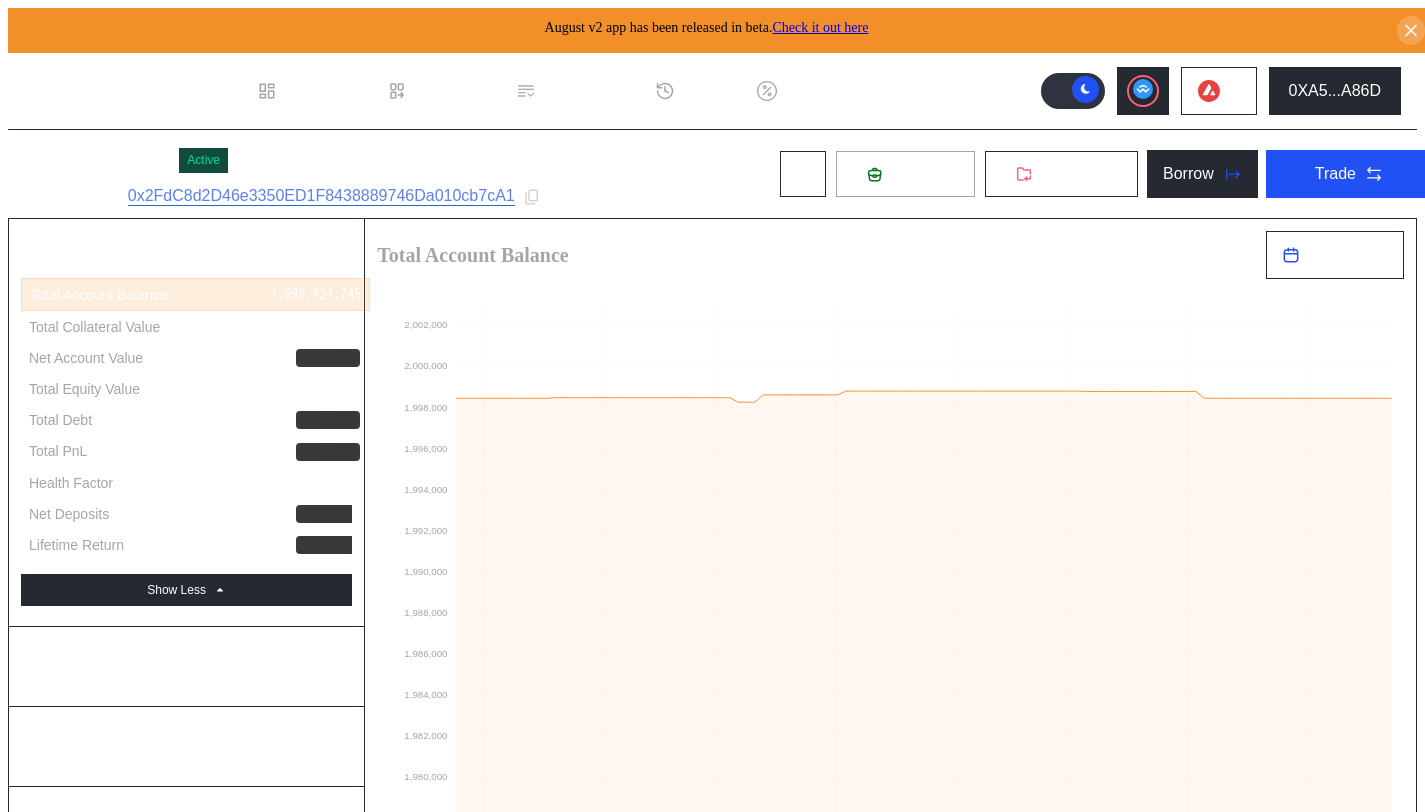 click 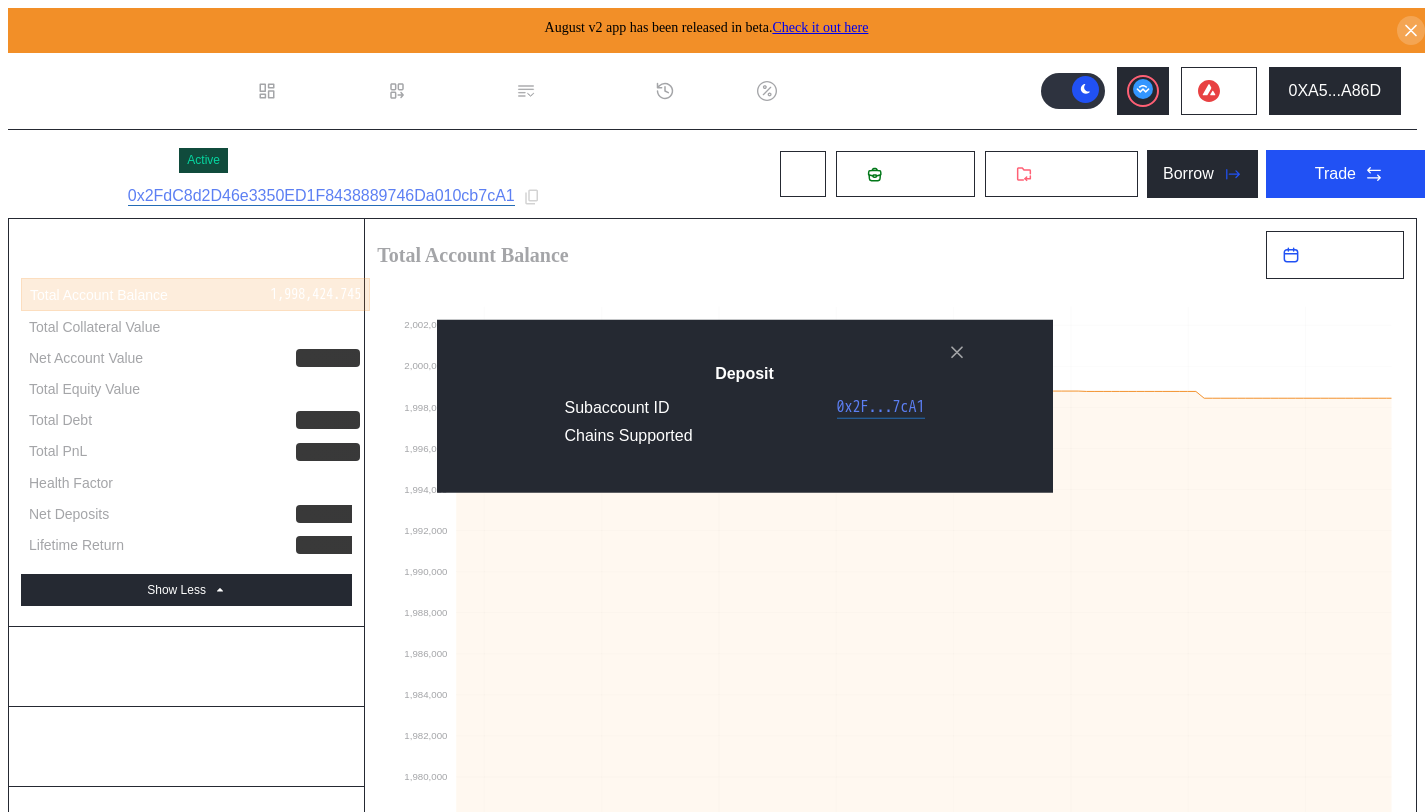 click on "Deposit Subaccount ID 0x2F...7cA1 Chains Supported" at bounding box center [712, 1443] 